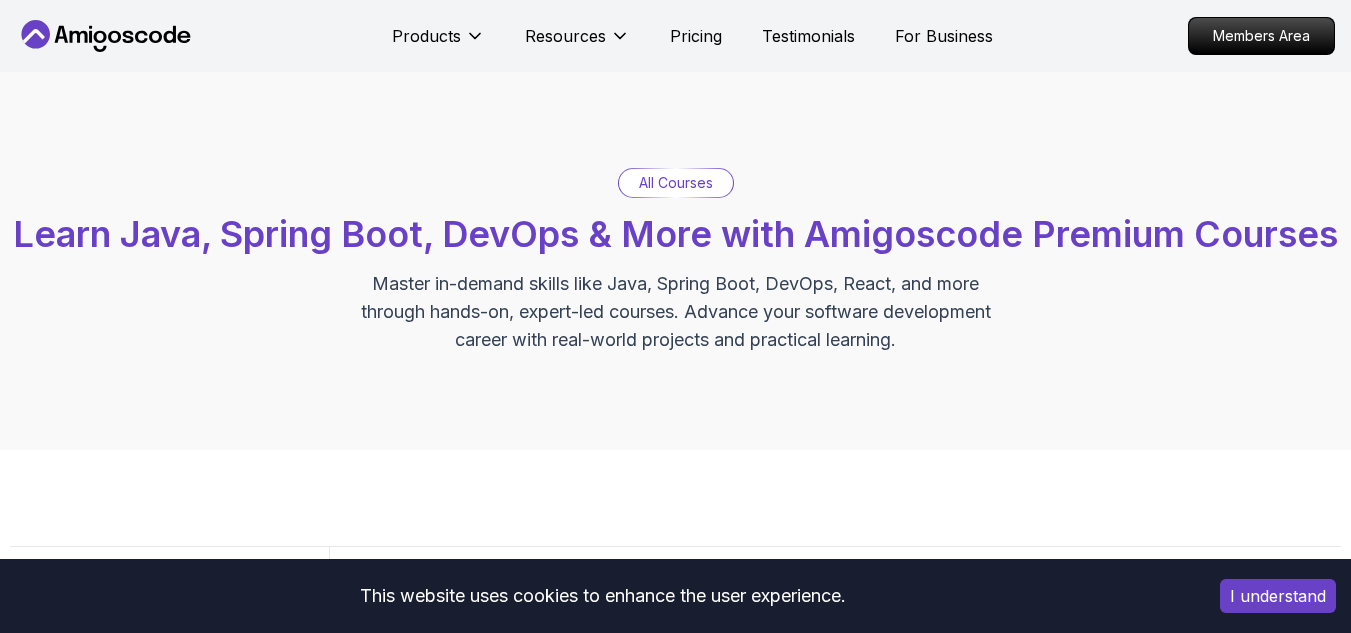 scroll, scrollTop: 600, scrollLeft: 0, axis: vertical 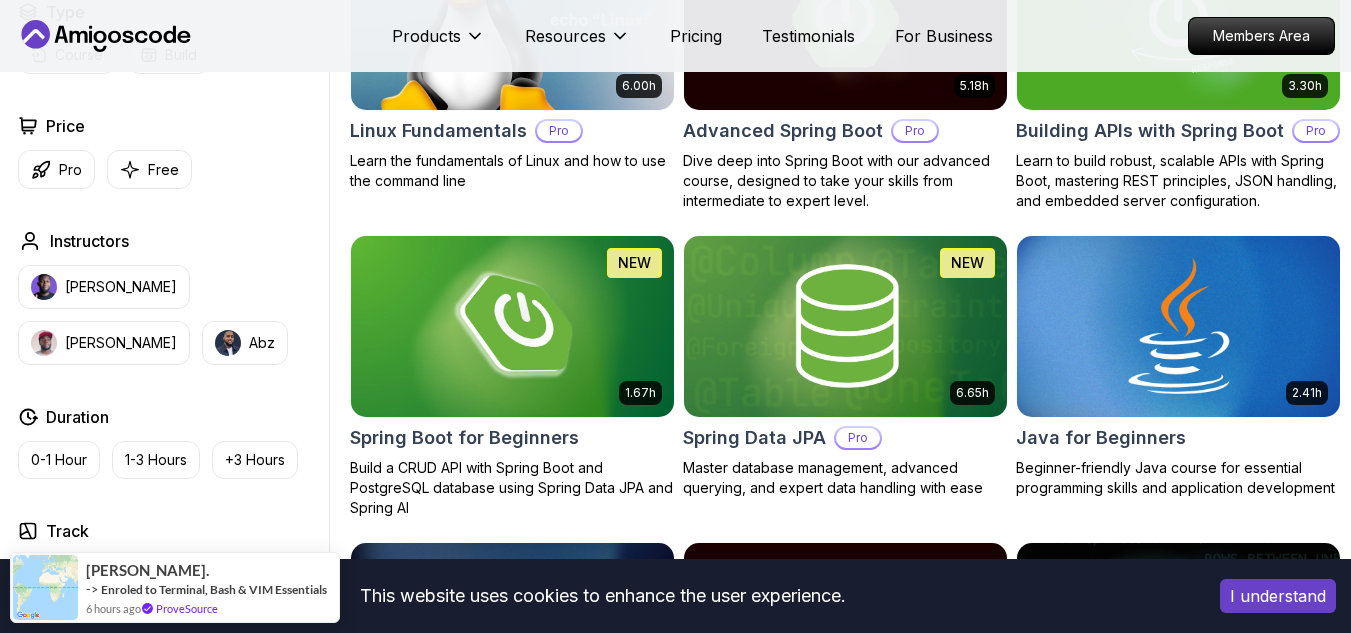 click at bounding box center [1178, 326] 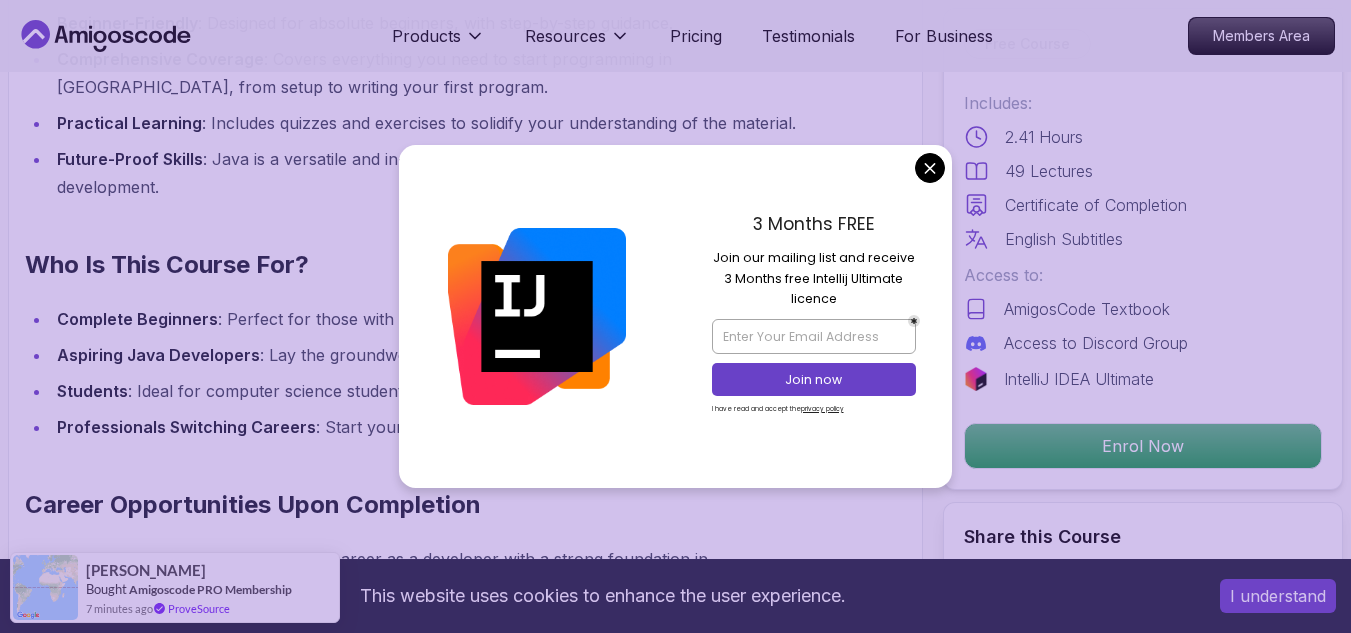 scroll, scrollTop: 2000, scrollLeft: 0, axis: vertical 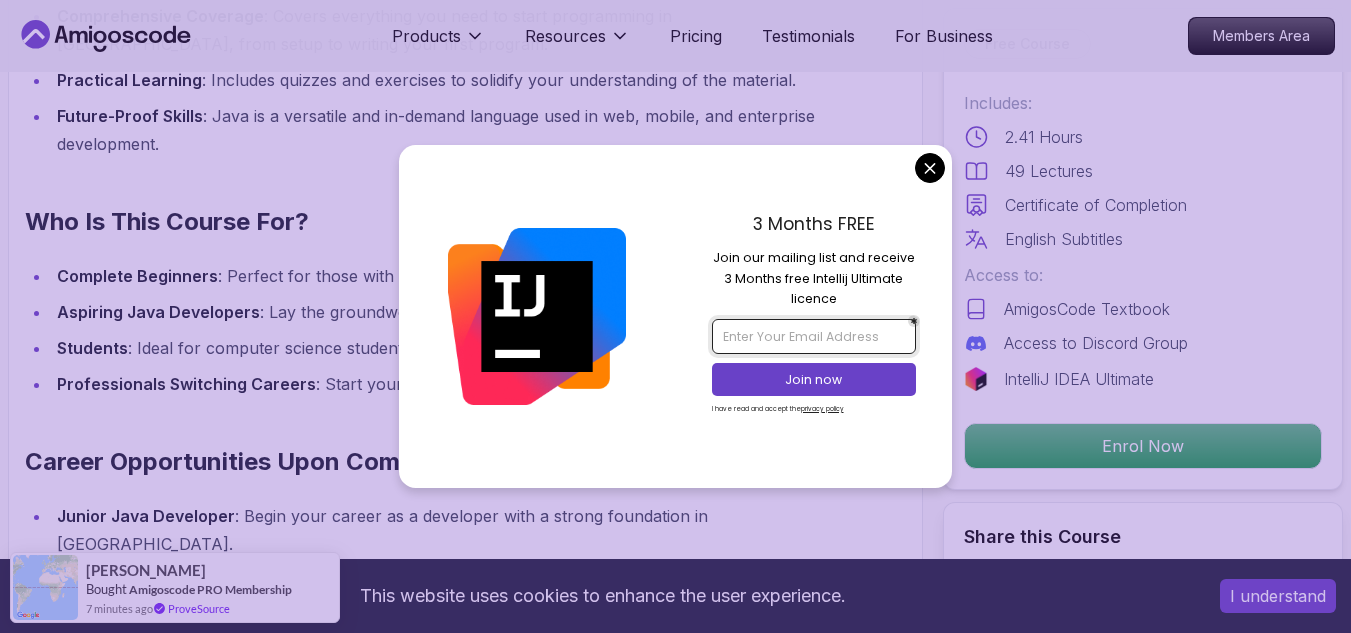 click at bounding box center (814, 336) 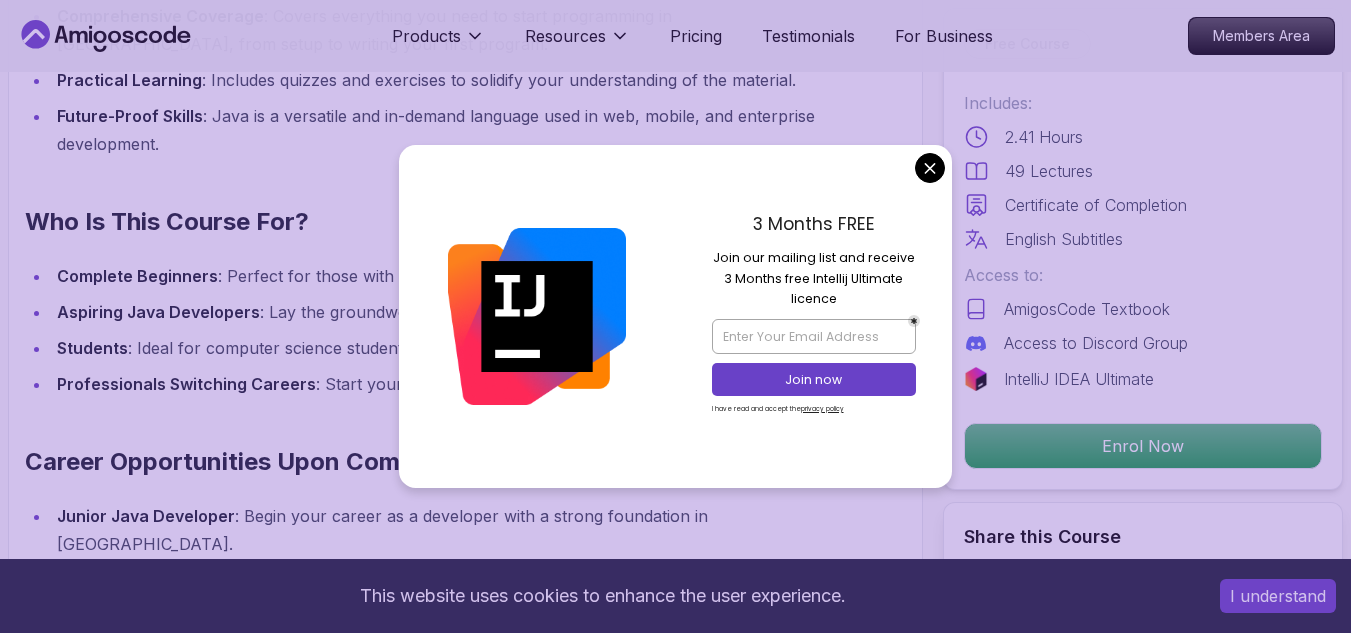 click on "This website uses cookies to enhance the user experience. I understand Products Resources Pricing Testimonials For Business Members Area Products Resources Pricing Testimonials For Business Members Area Java for Beginners Beginner-friendly Java course for essential programming skills and application development Mama Samba Braima Djalo  /   Instructor Free Course Includes: 2.41 Hours 49 Lectures Certificate of Completion English Subtitles Access to: AmigosCode Textbook Access to Discord Group IntelliJ IDEA Ultimate Enrol Now Share this Course or Copy link Got a Team of 5 or More? With one subscription, give your entire team access to all courses and features. Check our Business Plan Mama Samba Braima Djalo  /   Instructor What you will learn java intellij terminal bash Java Usages - Learn the various applications and use cases of Java in the real world. Compiled vs Interpreted, Static vs Dynamic Typing - Understand the differences between compiled and interpreted languages, and static vs dynamic typing." at bounding box center [675, 2546] 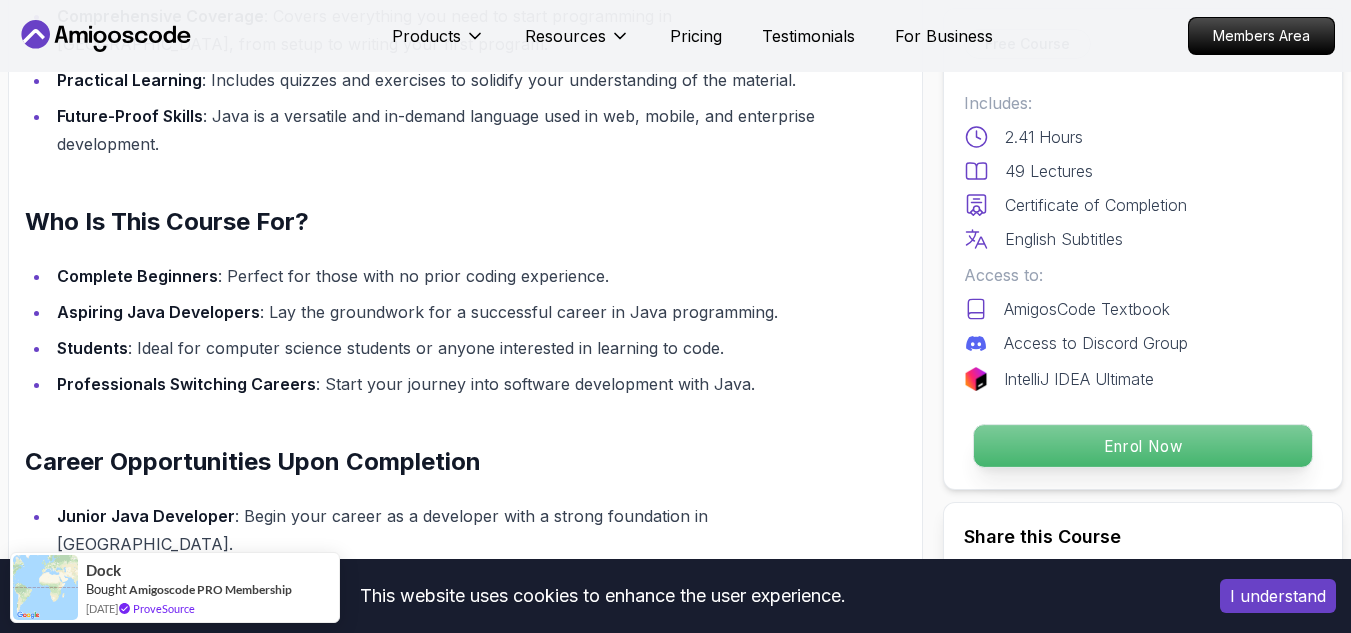 click on "Enrol Now" at bounding box center (1143, 446) 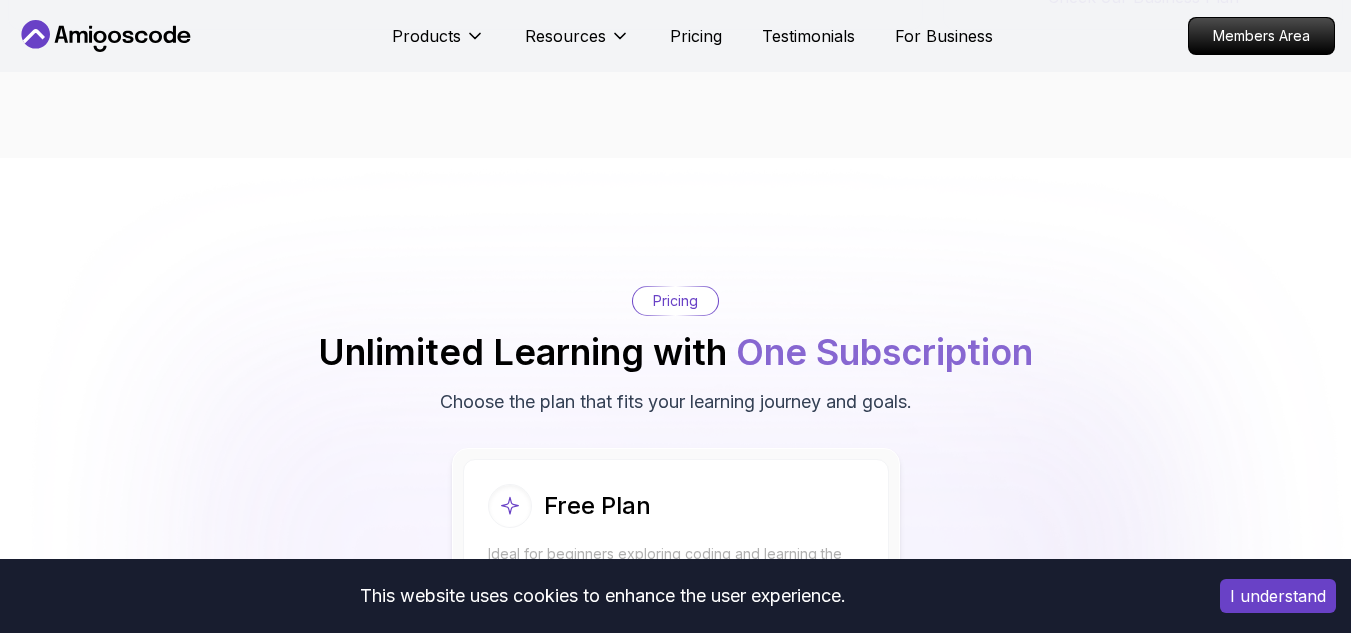 scroll, scrollTop: 3881, scrollLeft: 0, axis: vertical 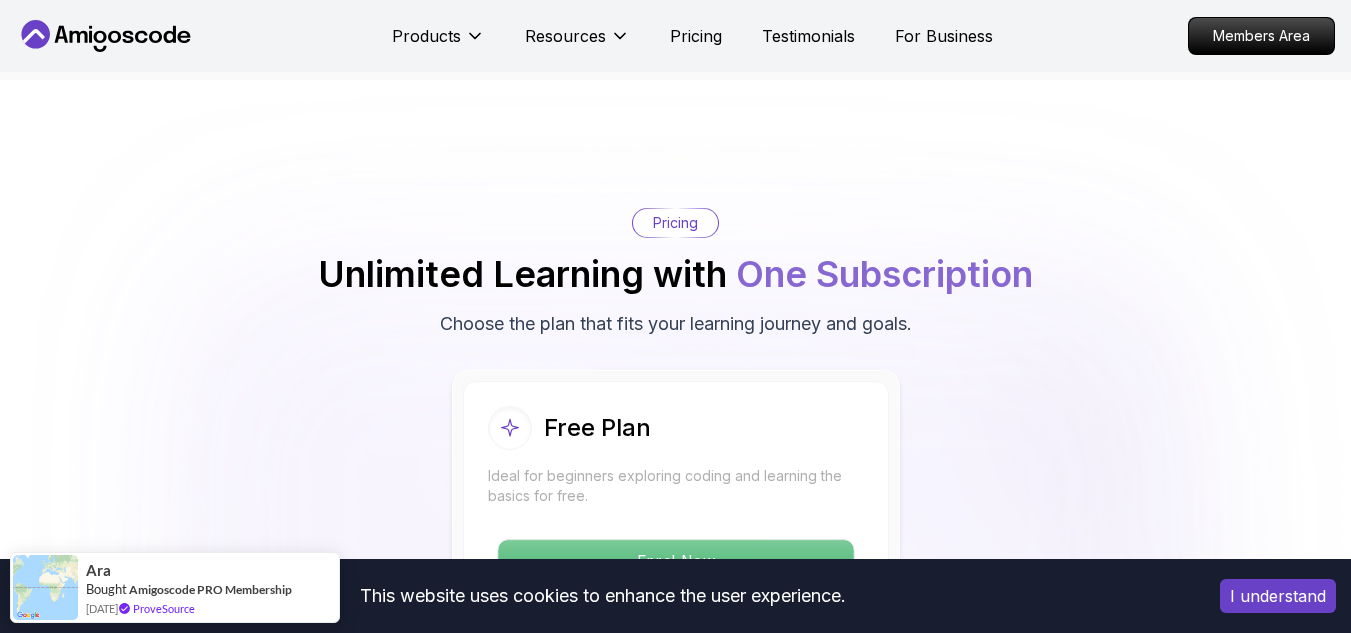 click on "Enrol Now" at bounding box center (675, 561) 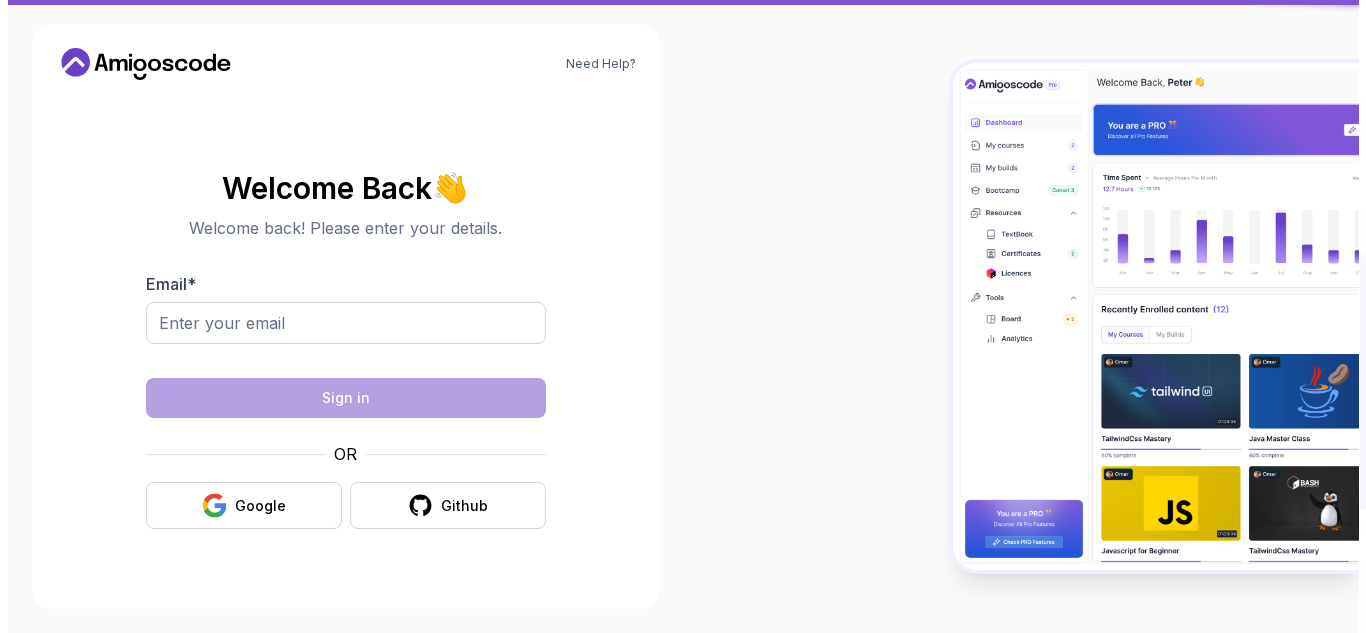 scroll, scrollTop: 0, scrollLeft: 0, axis: both 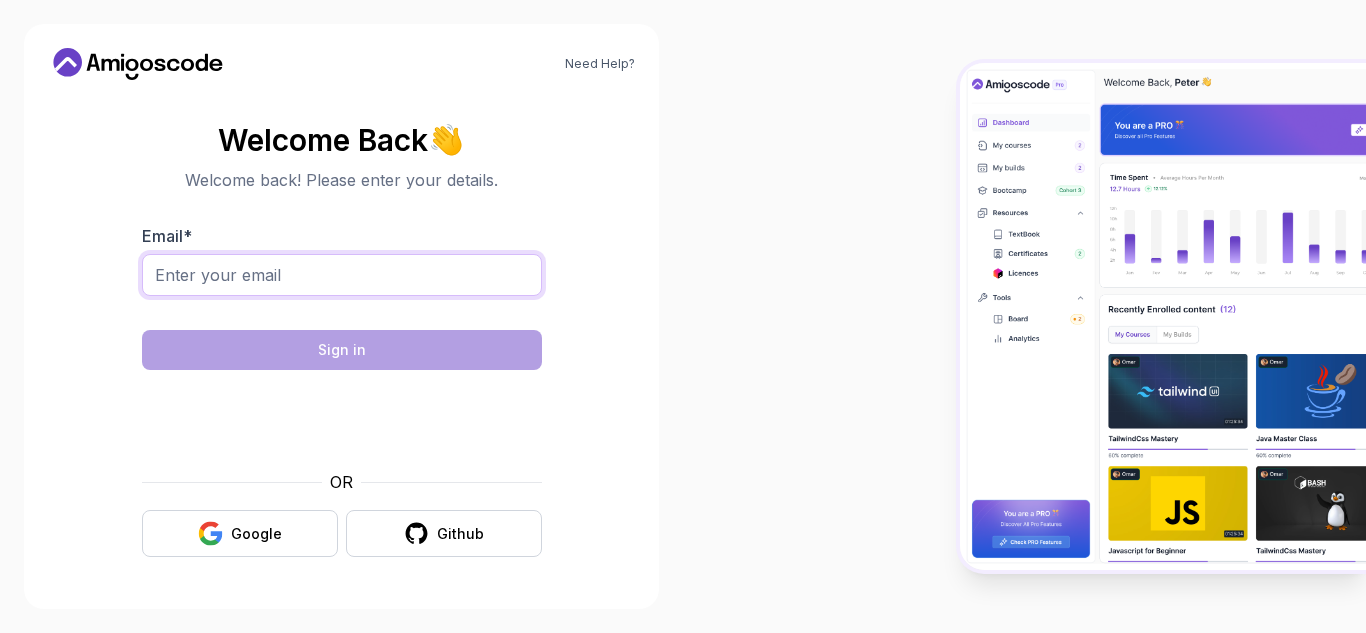 click on "Email *" at bounding box center [342, 275] 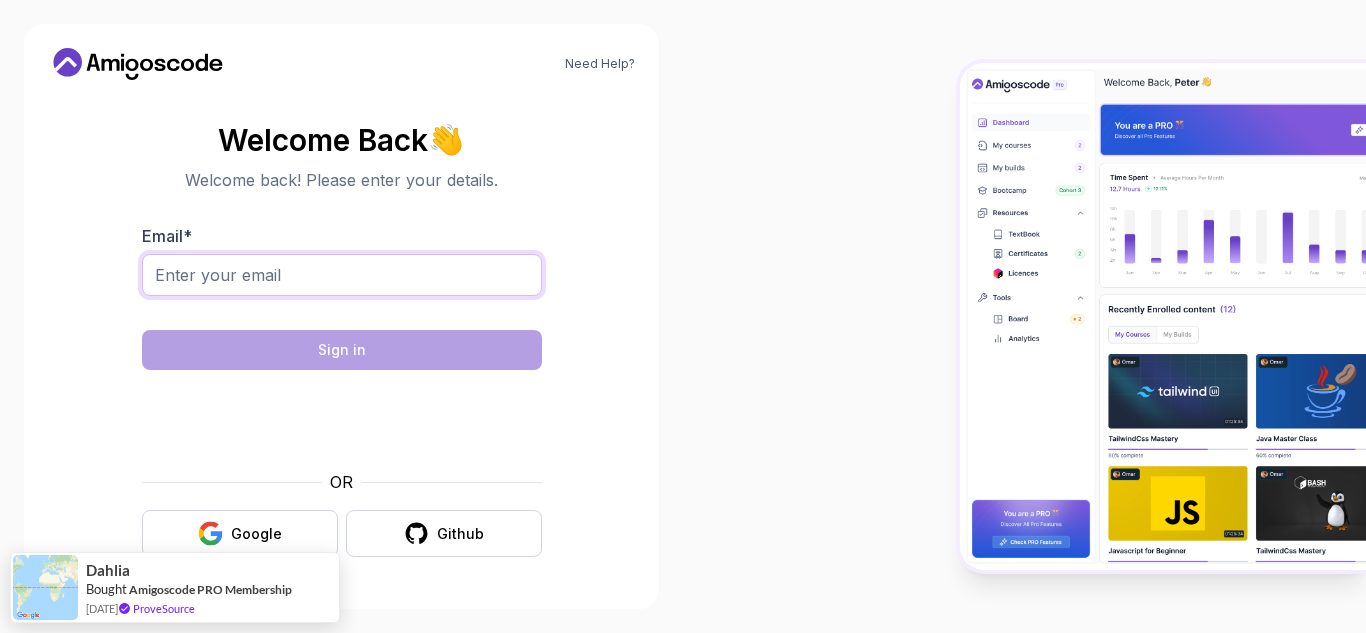 type on "[EMAIL_ADDRESS][DOMAIN_NAME]" 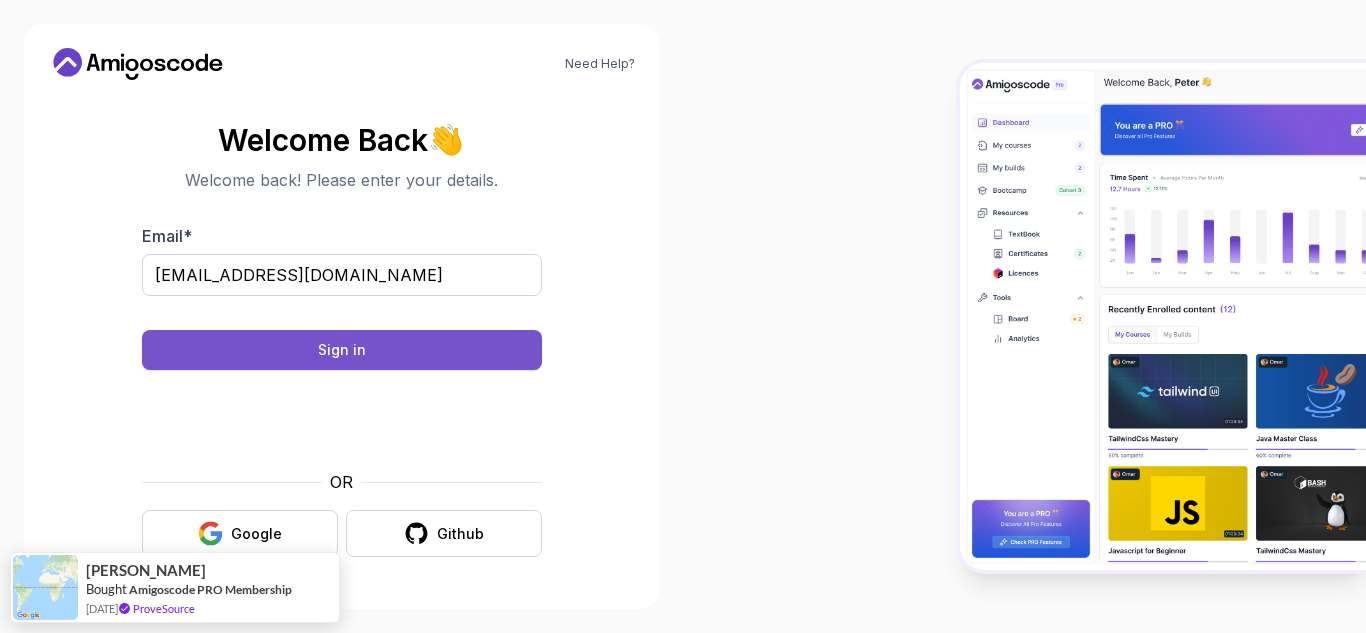 click on "Sign in" at bounding box center [342, 350] 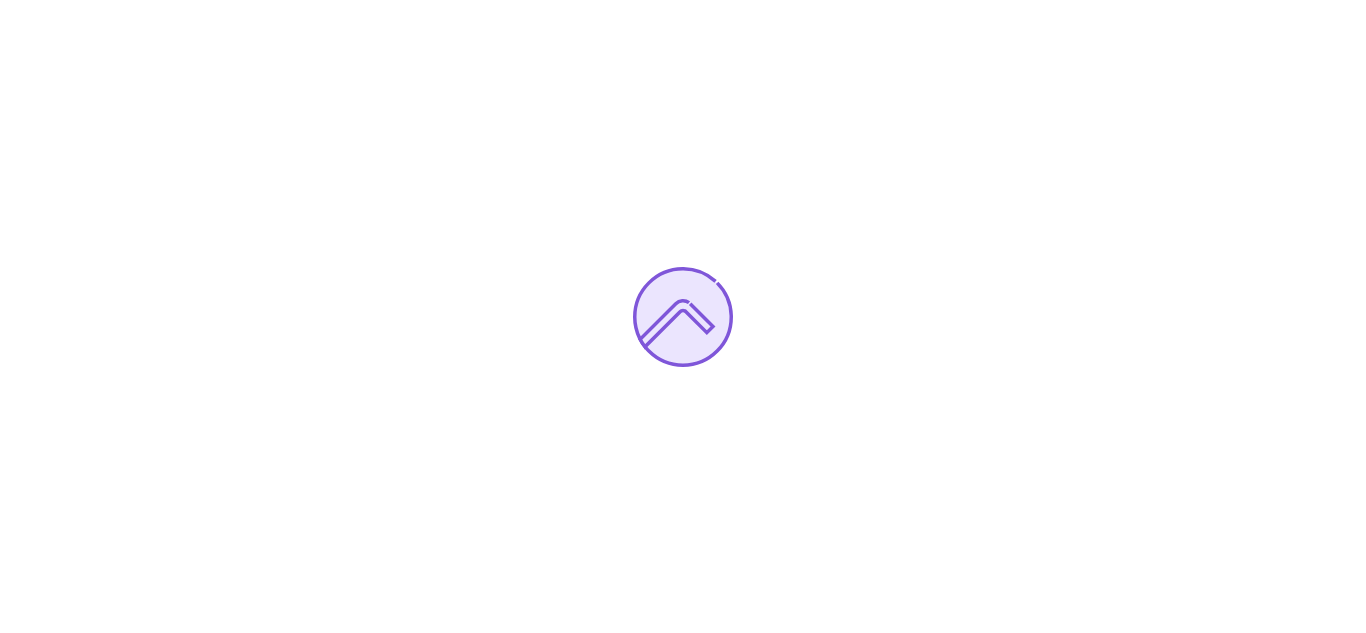 scroll, scrollTop: 0, scrollLeft: 0, axis: both 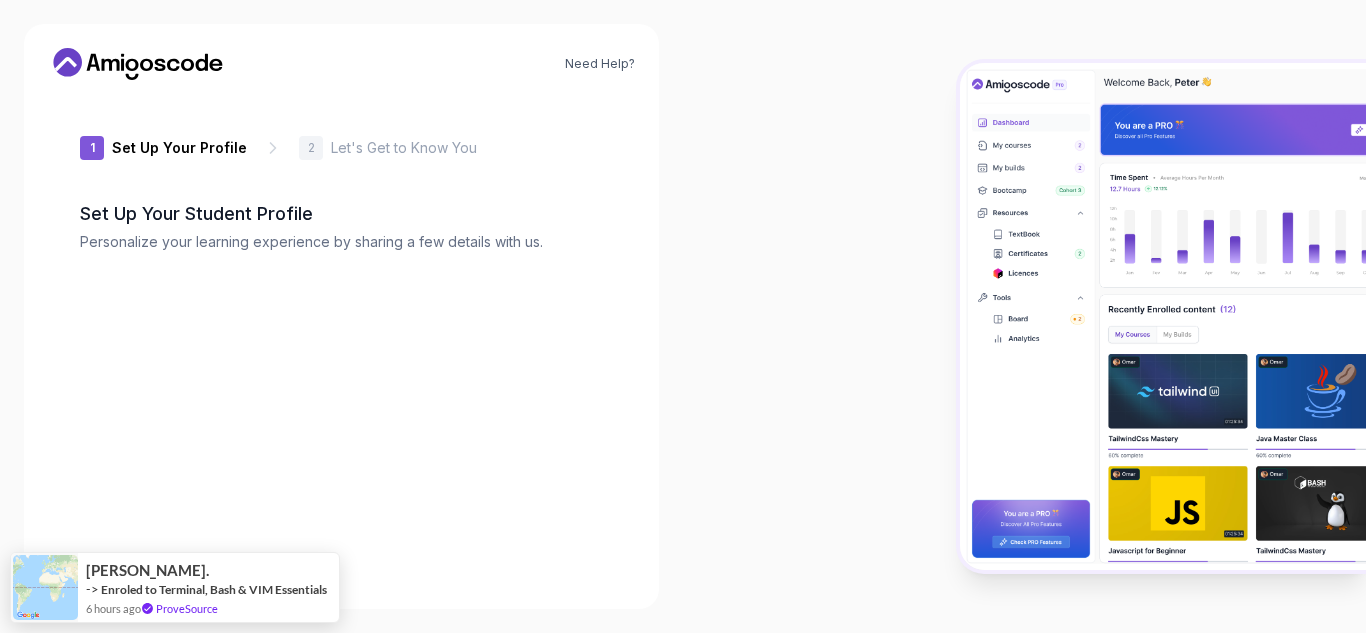 type on "silentotterd3df1" 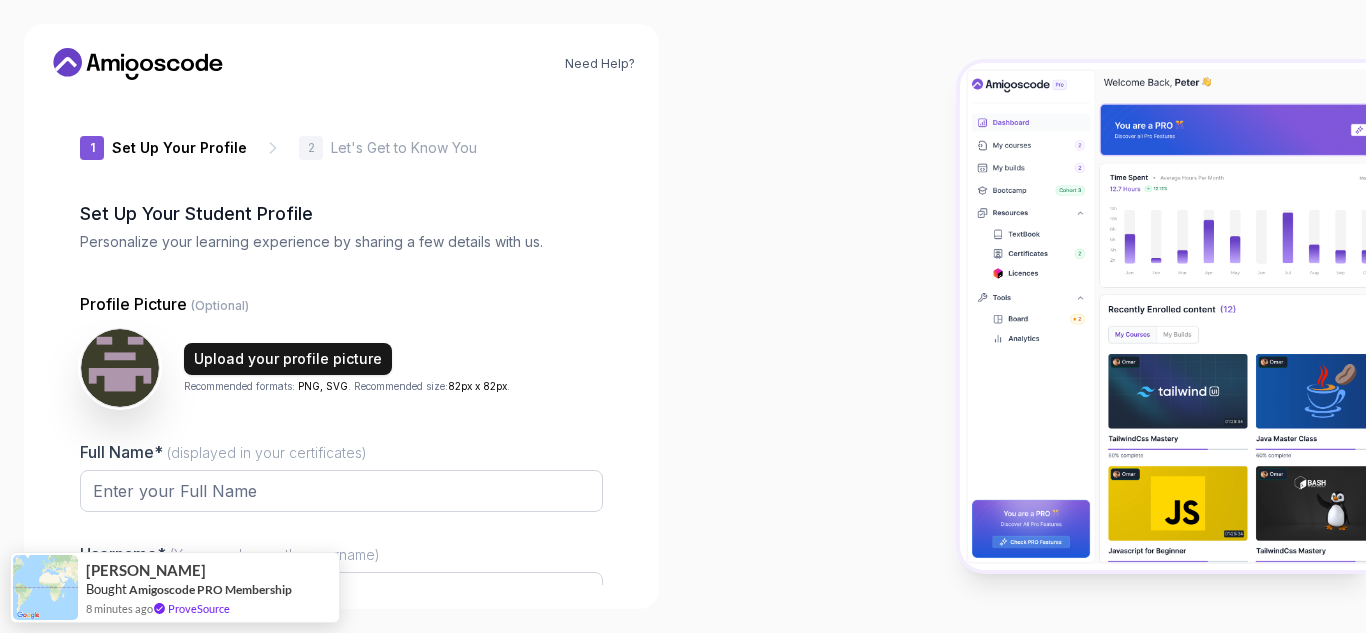click on "Upload your profile picture" at bounding box center [288, 359] 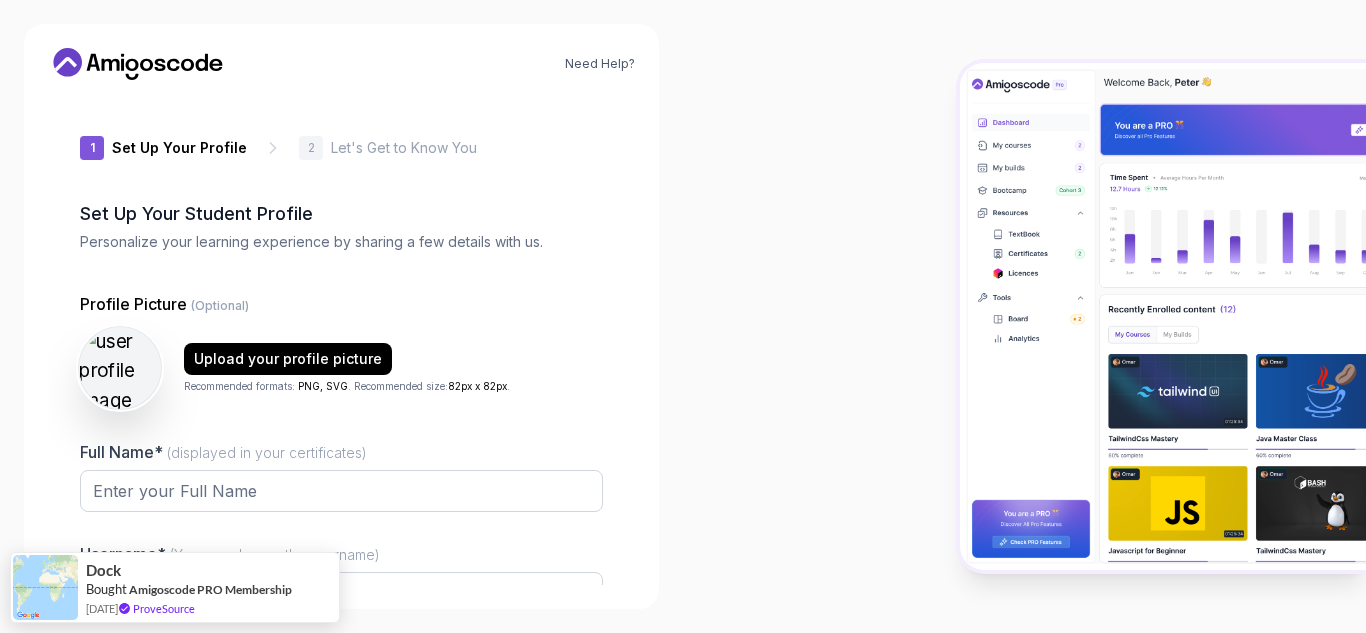 click at bounding box center (120, 368) 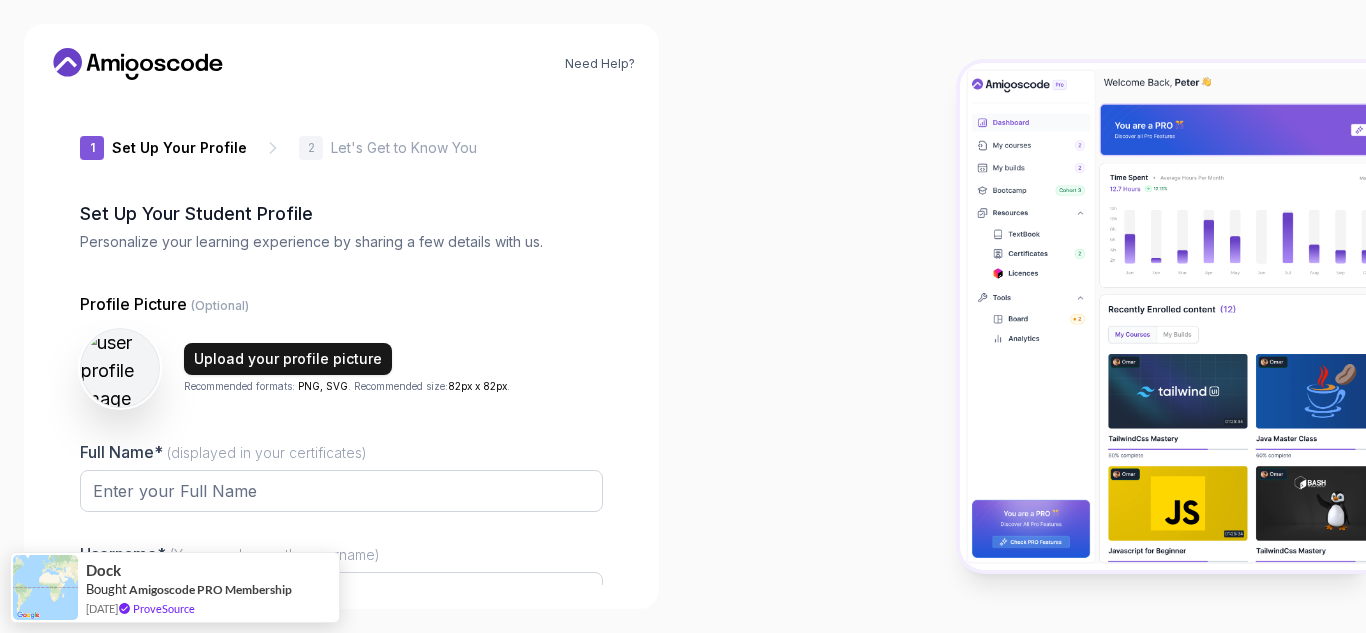 click on "Upload your profile picture" at bounding box center [288, 359] 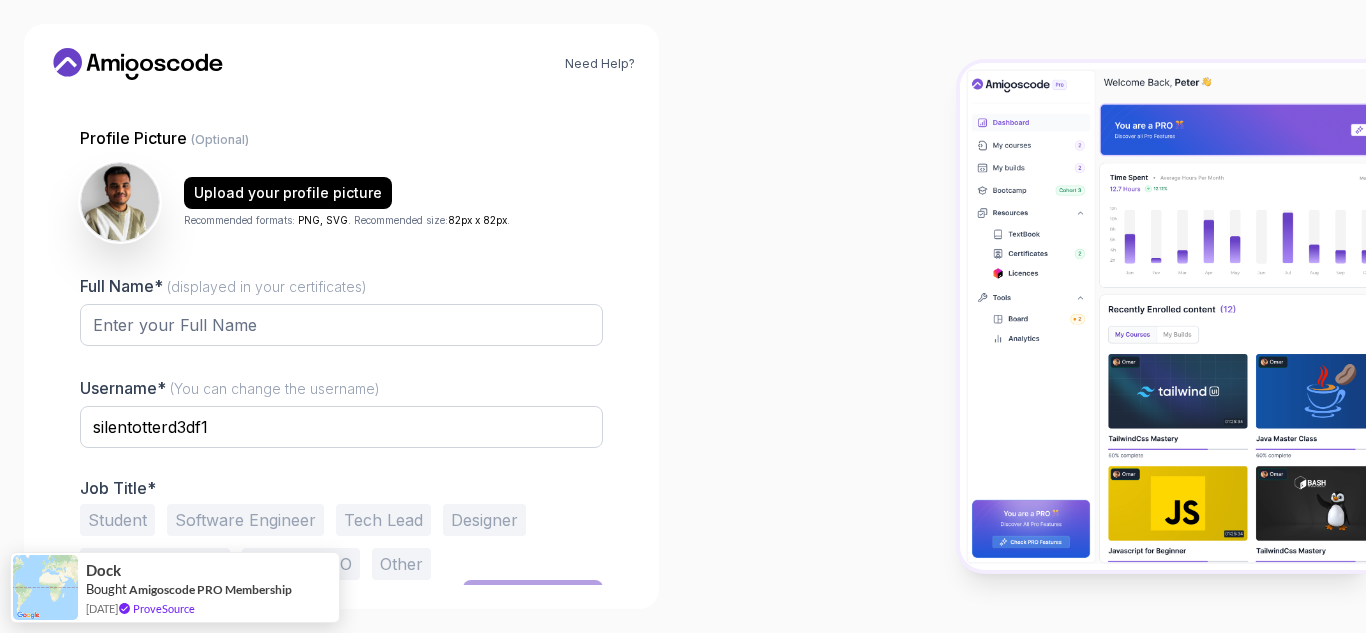 scroll, scrollTop: 200, scrollLeft: 0, axis: vertical 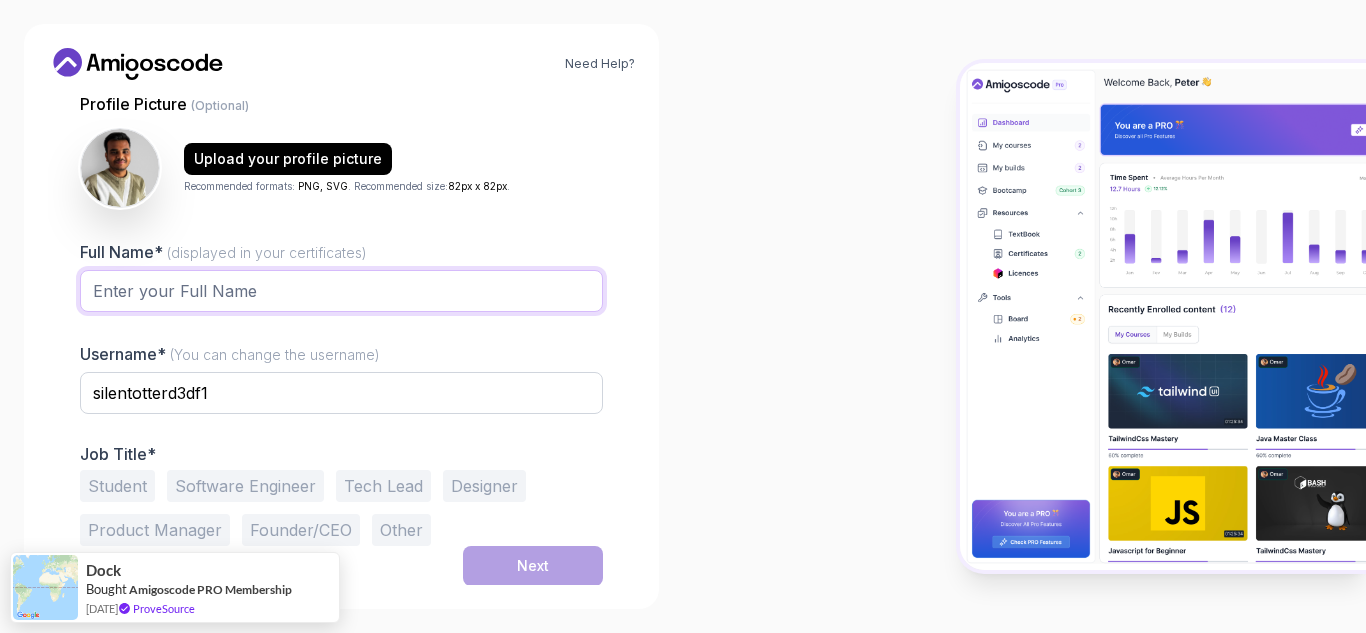 click on "Full Name*   (displayed in your certificates)" at bounding box center [341, 291] 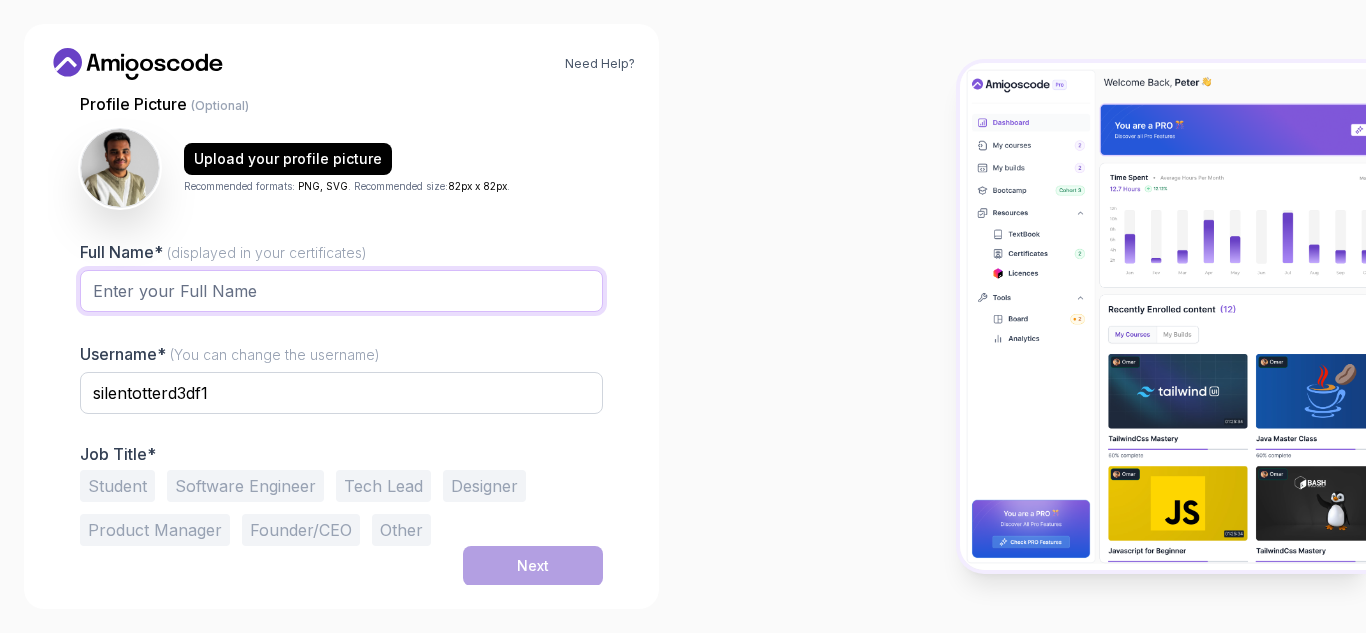 type on "[PERSON_NAME]" 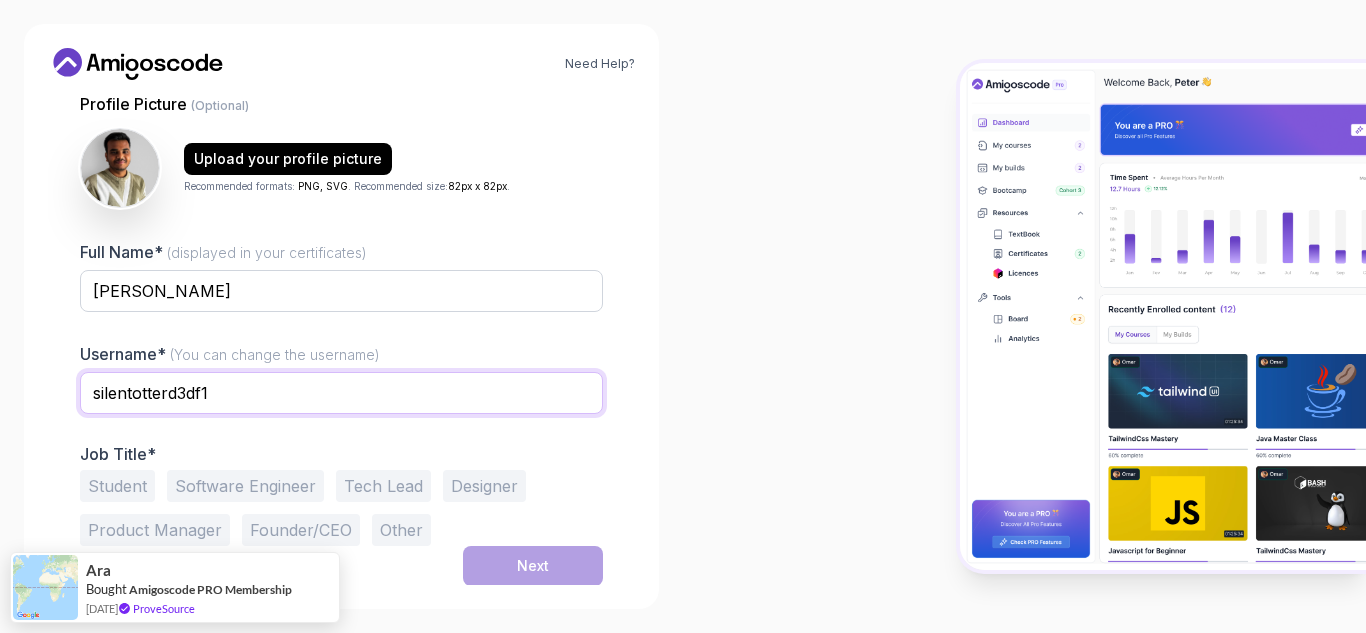 click on "silentotterd3df1" at bounding box center (341, 393) 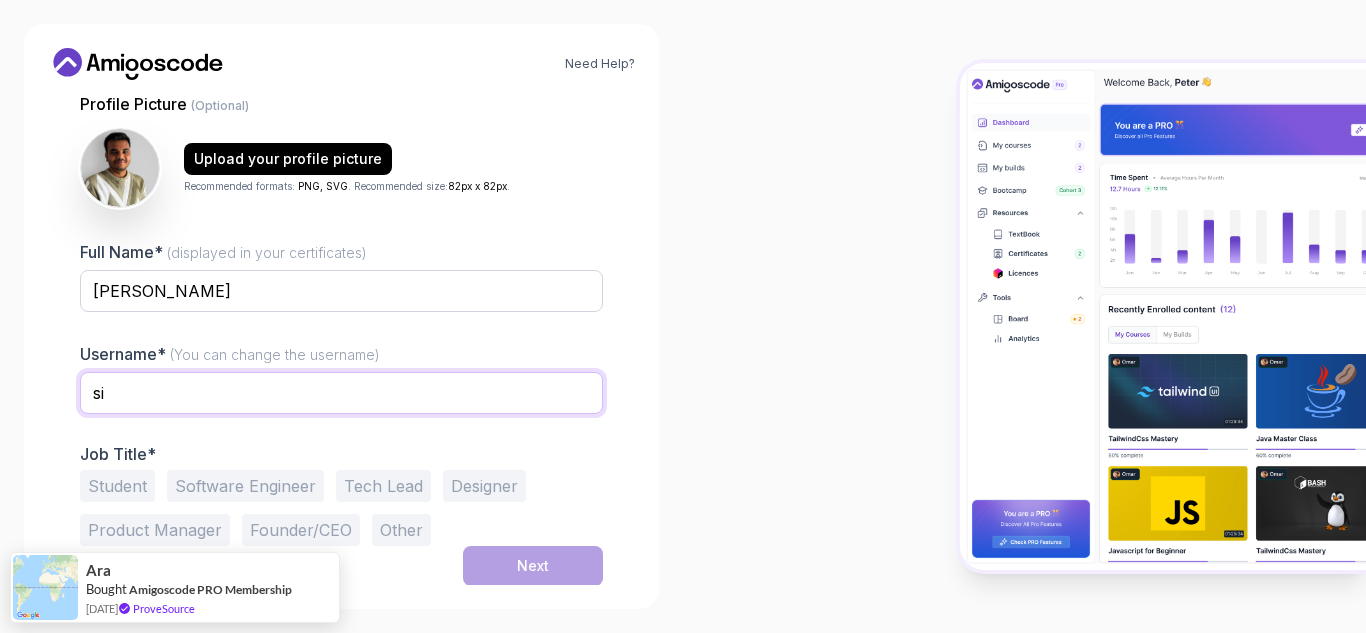 type on "s" 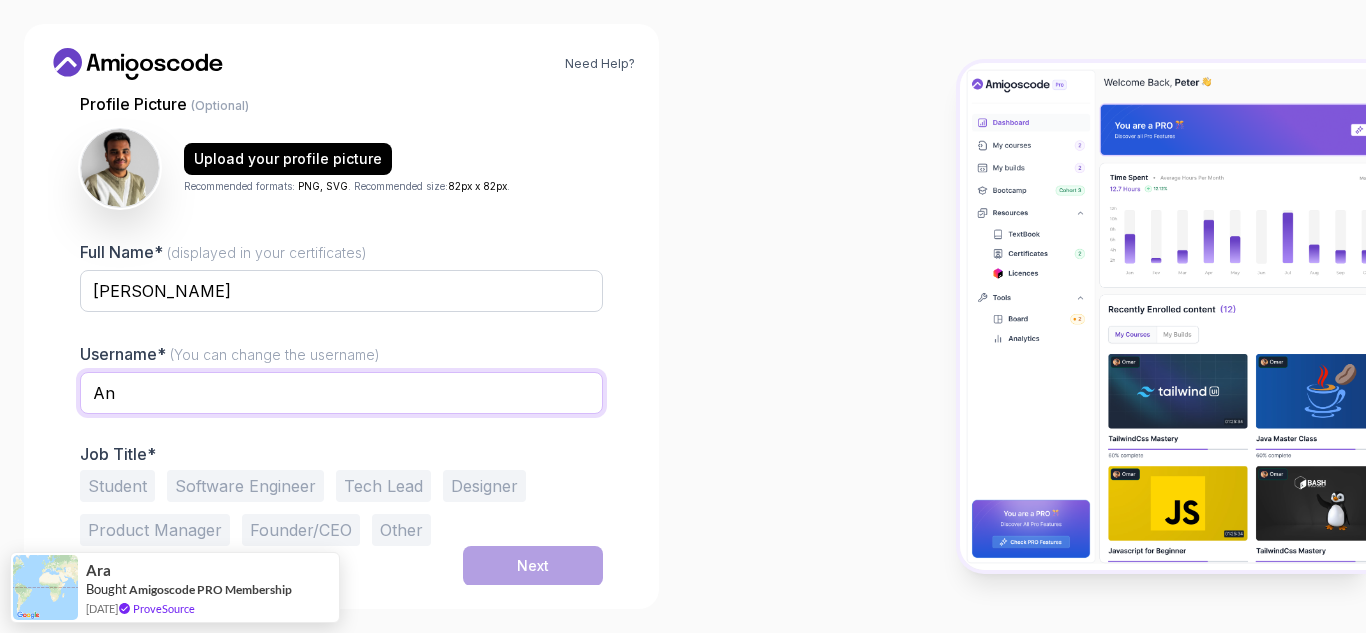 type on "anand_pattar_009" 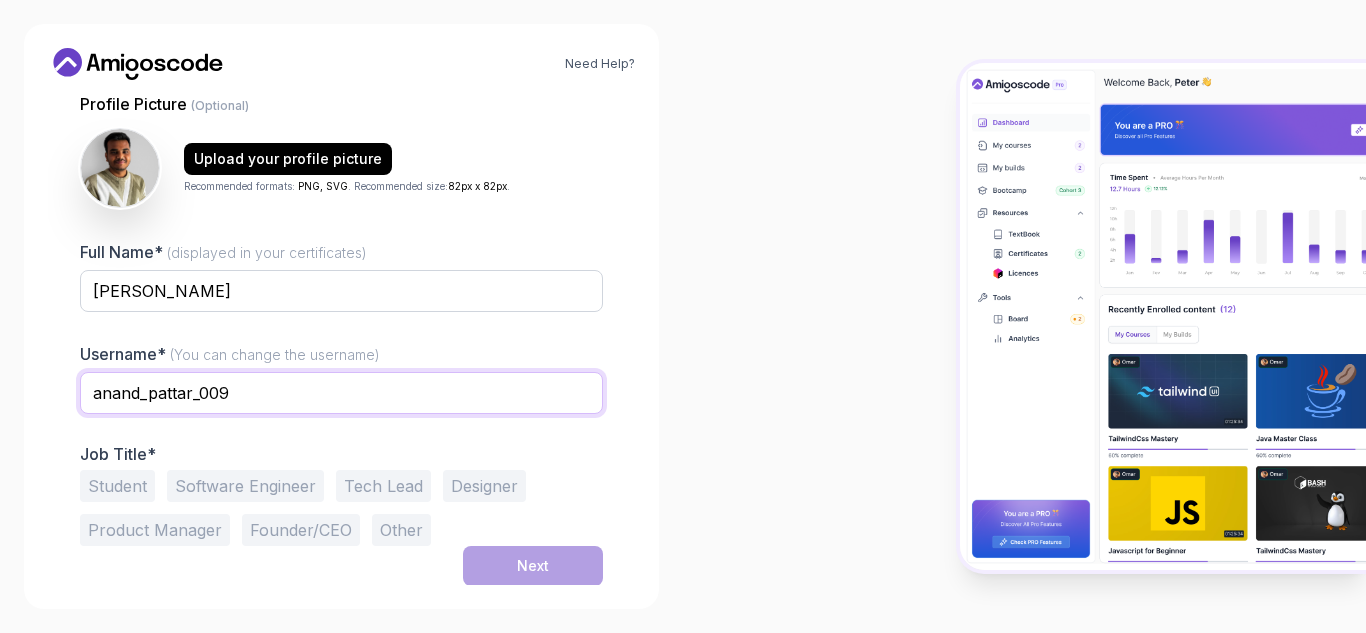 scroll, scrollTop: 201, scrollLeft: 0, axis: vertical 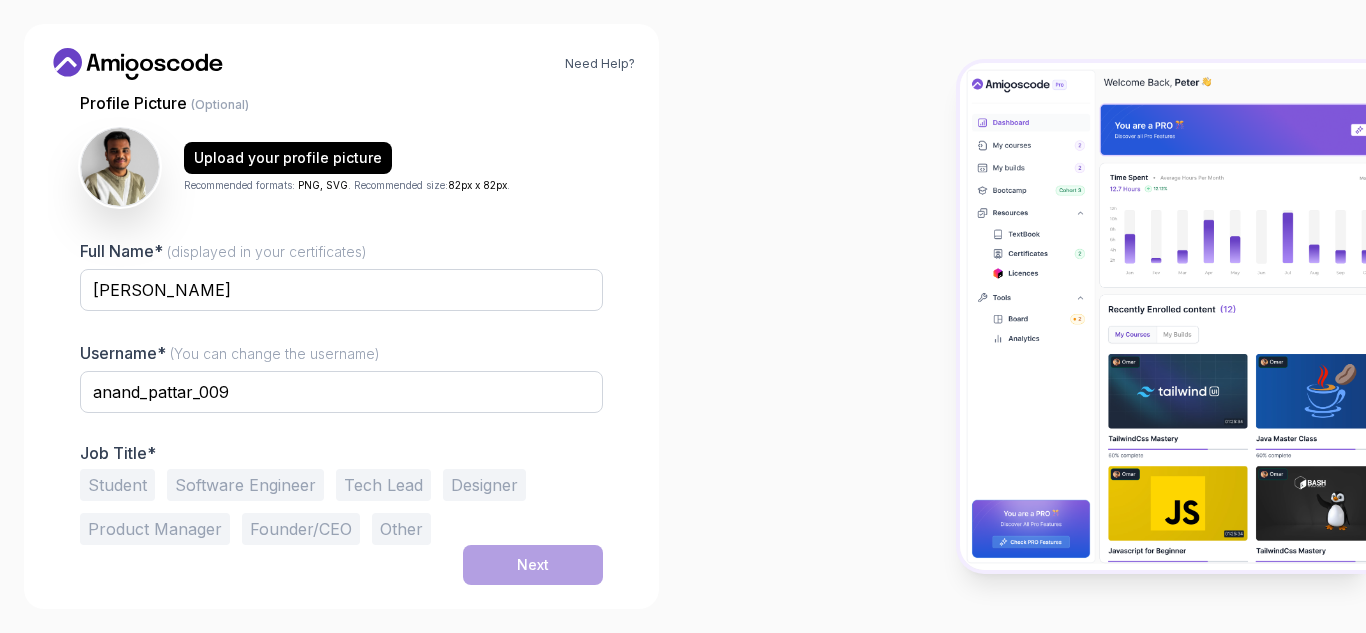 click on "Student" at bounding box center (117, 485) 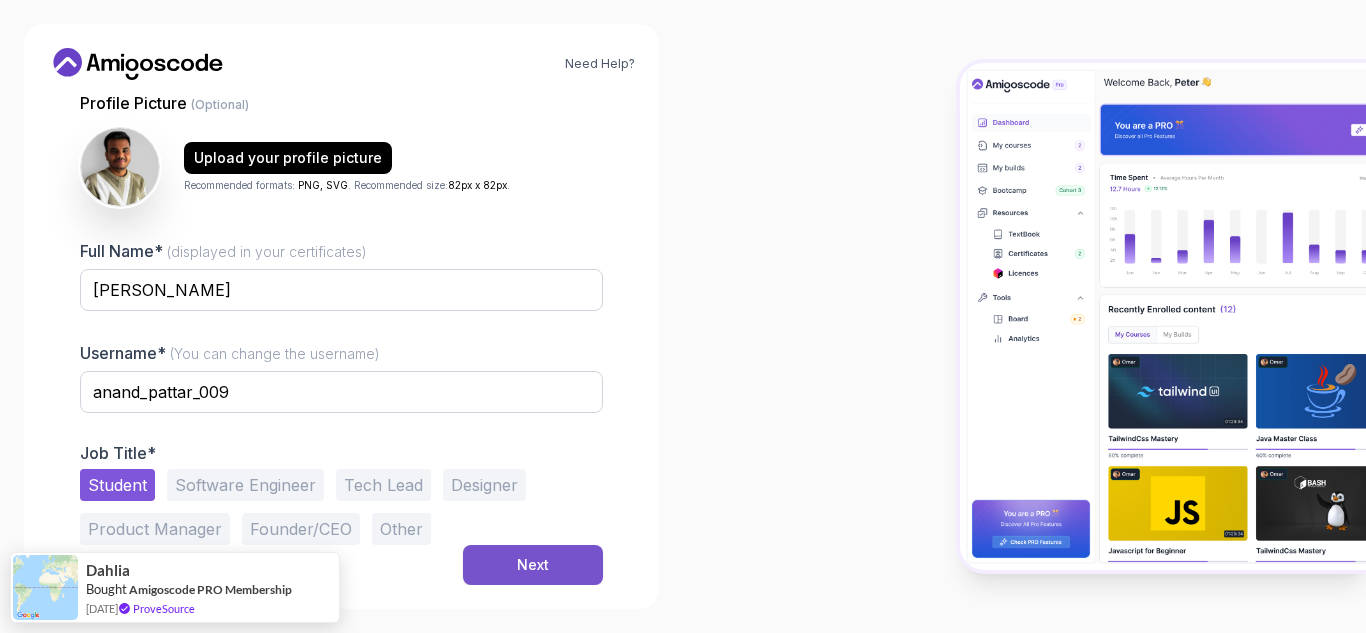 click on "Next" at bounding box center [533, 565] 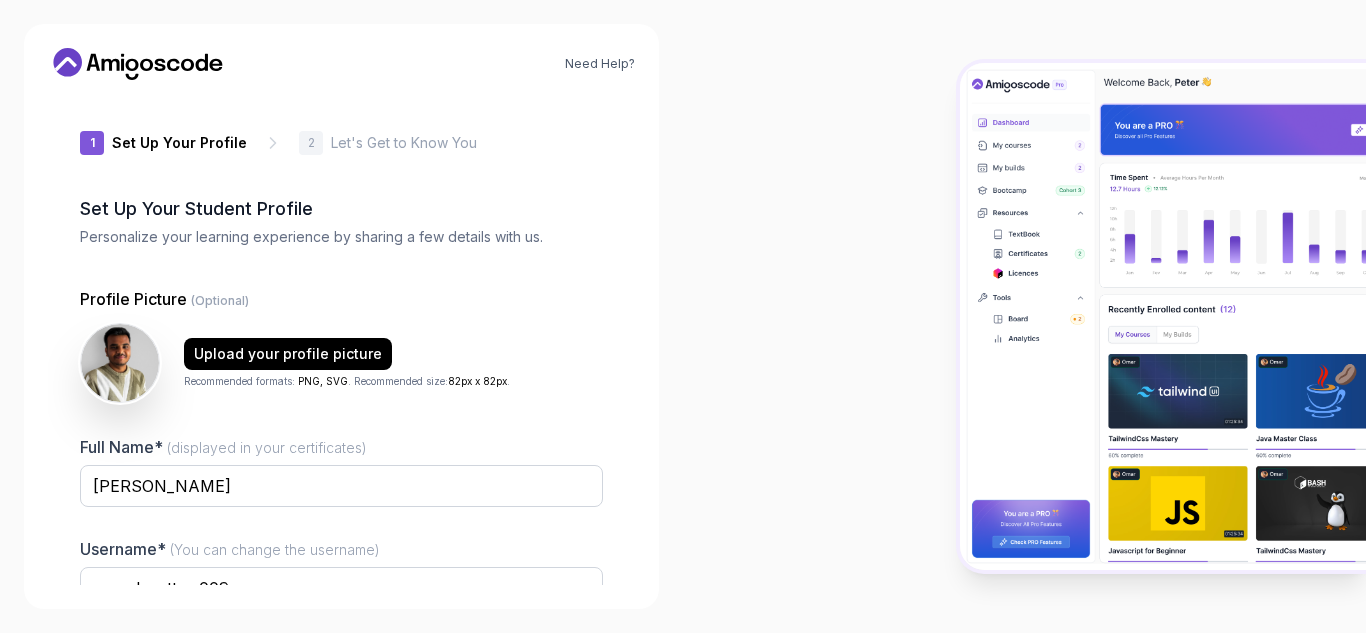 scroll, scrollTop: 0, scrollLeft: 0, axis: both 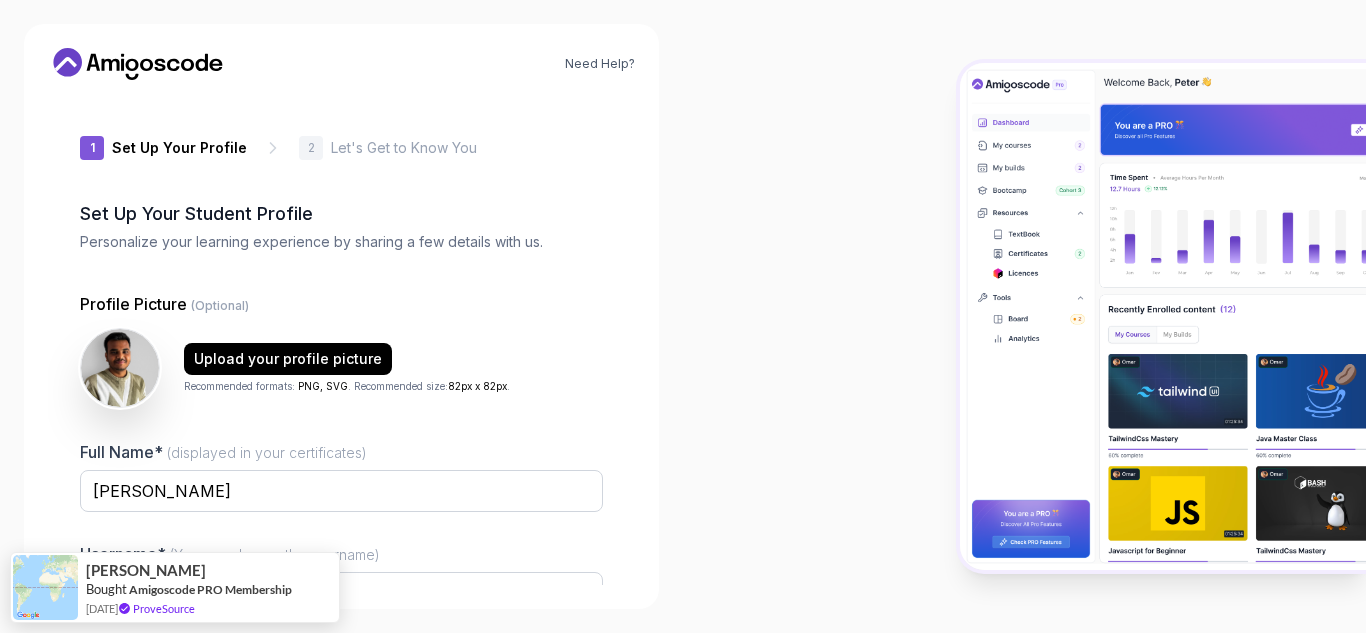 click on "Upload your profile picture Recommended formats:   PNG, SVG . Recommended size:  82px x 82px ." at bounding box center [341, 368] 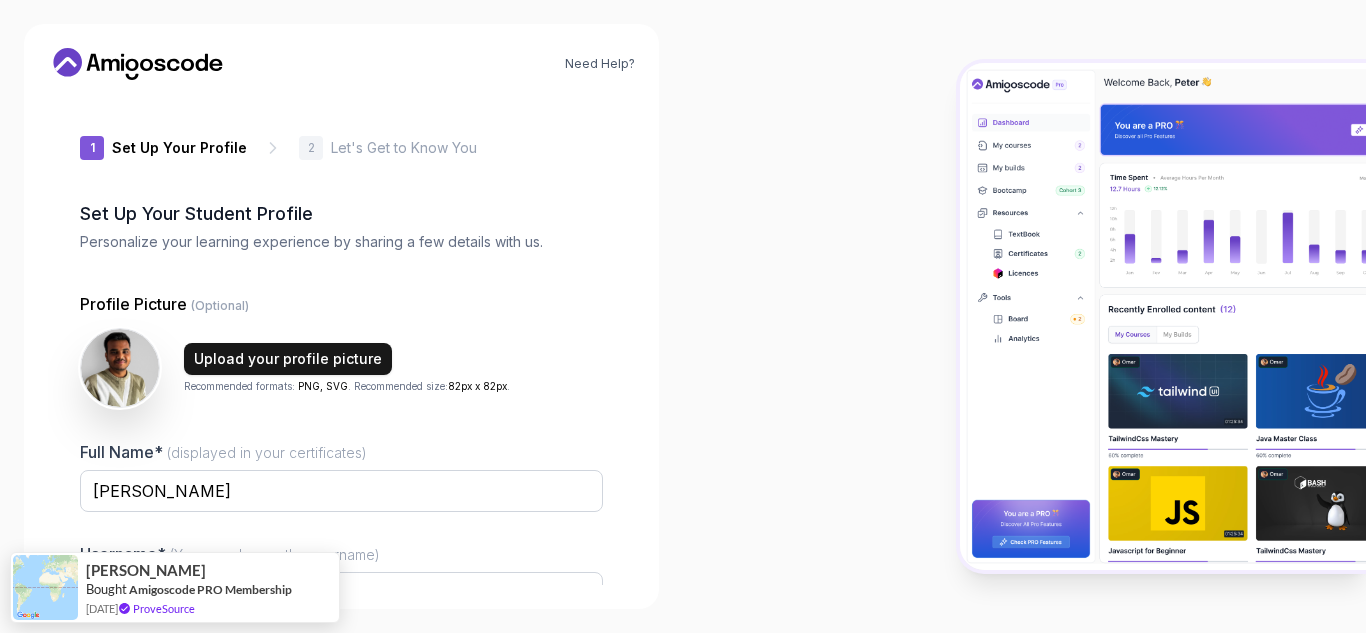 click on "Upload your profile picture" at bounding box center [288, 359] 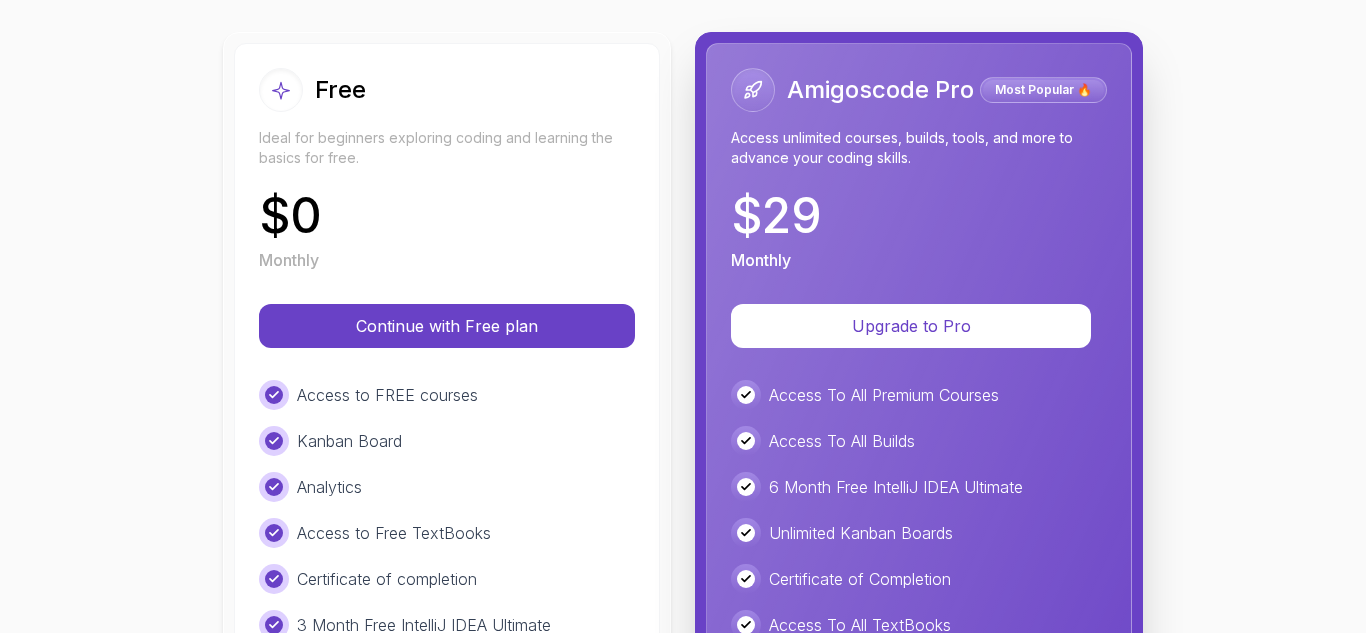 scroll, scrollTop: 300, scrollLeft: 0, axis: vertical 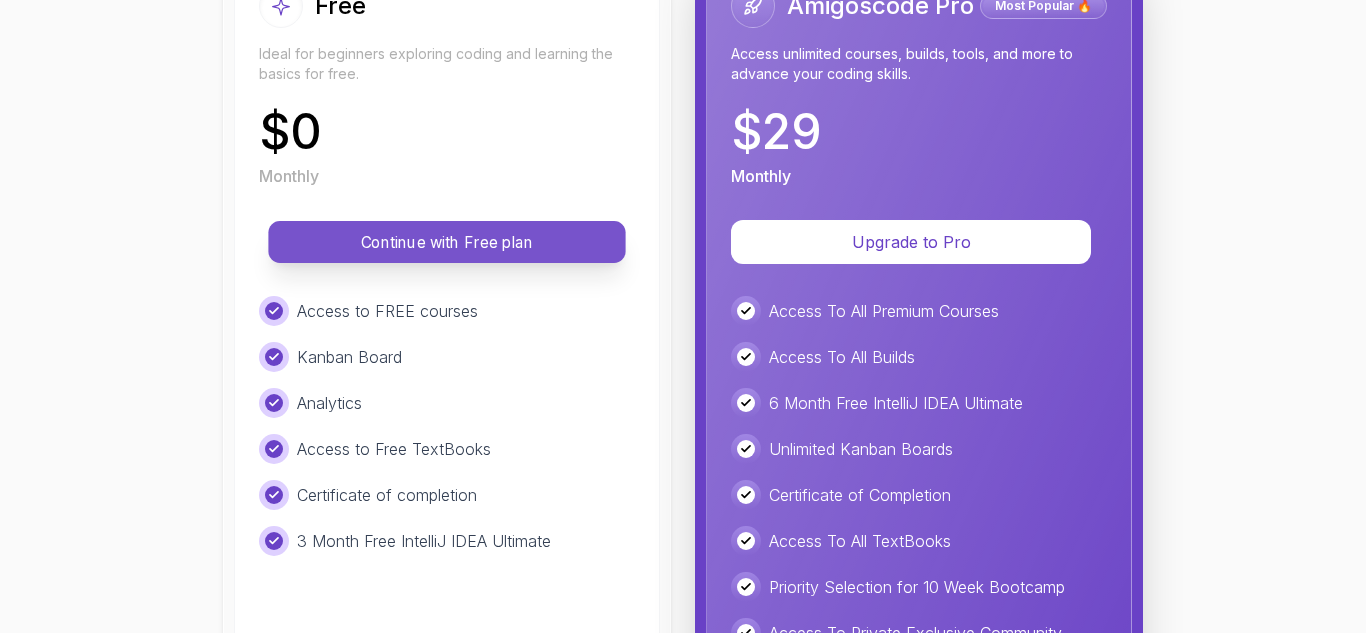 click on "Continue with Free plan" at bounding box center (447, 242) 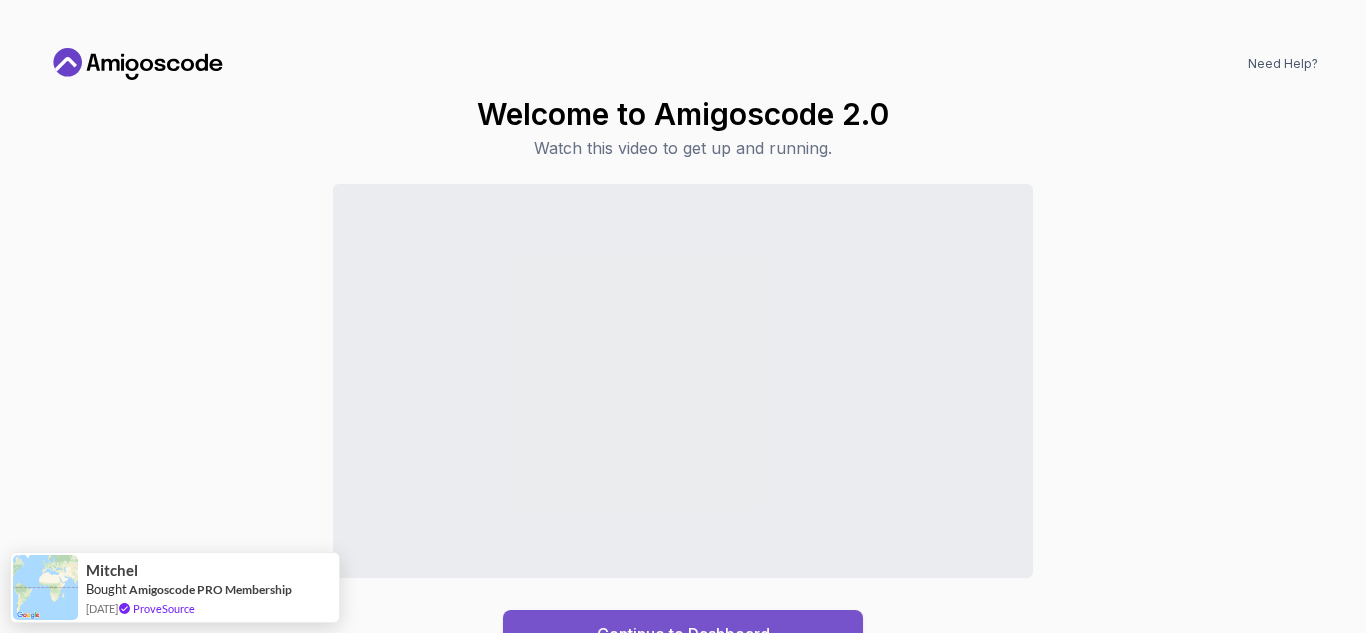 click on "Continue to Dashboard" at bounding box center [683, 634] 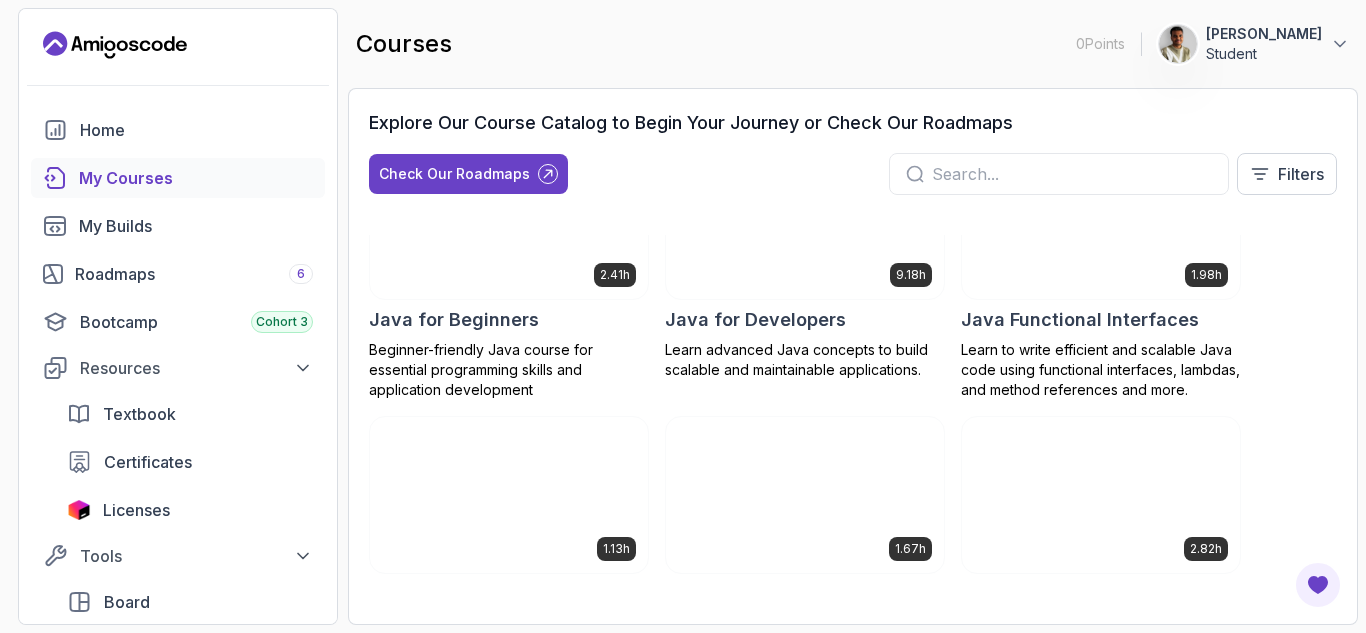 scroll, scrollTop: 1400, scrollLeft: 0, axis: vertical 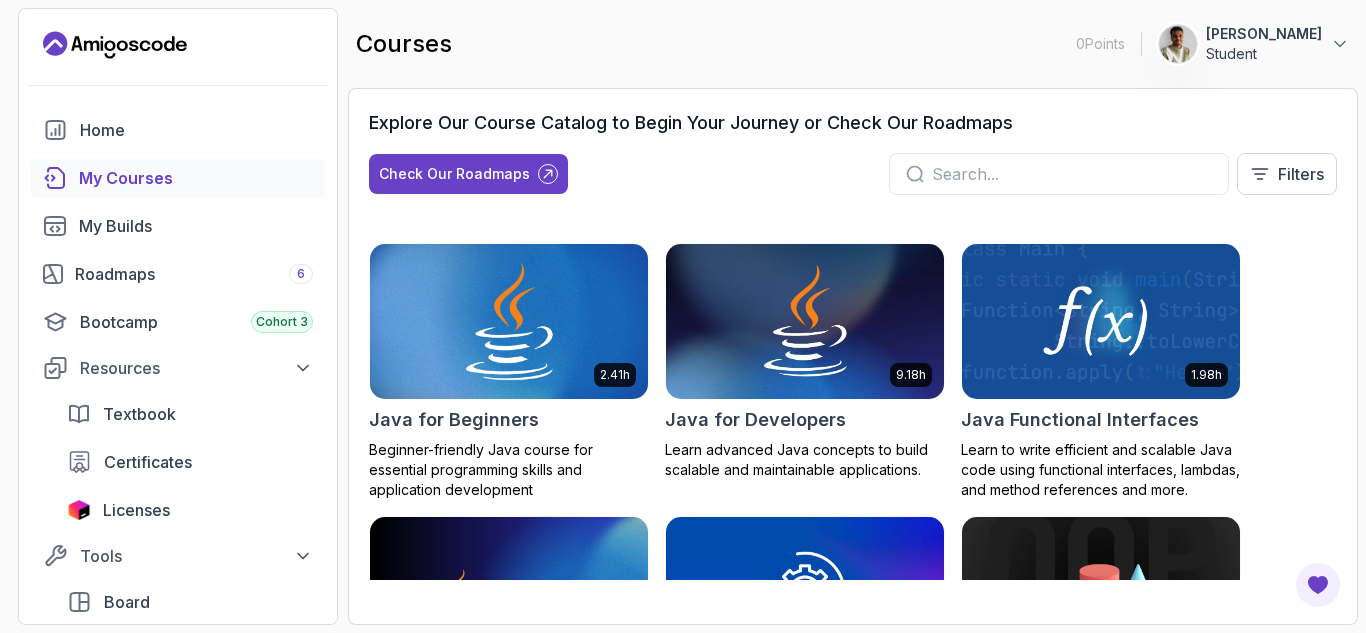 click at bounding box center [509, 321] 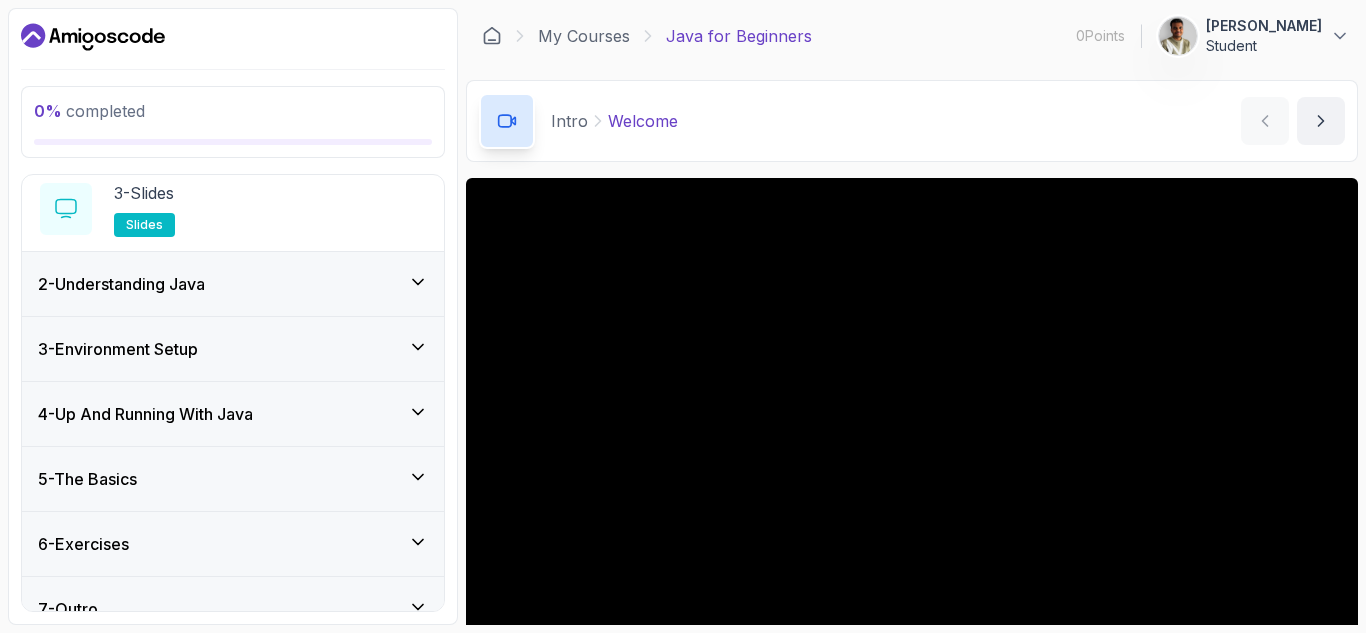 scroll, scrollTop: 270, scrollLeft: 0, axis: vertical 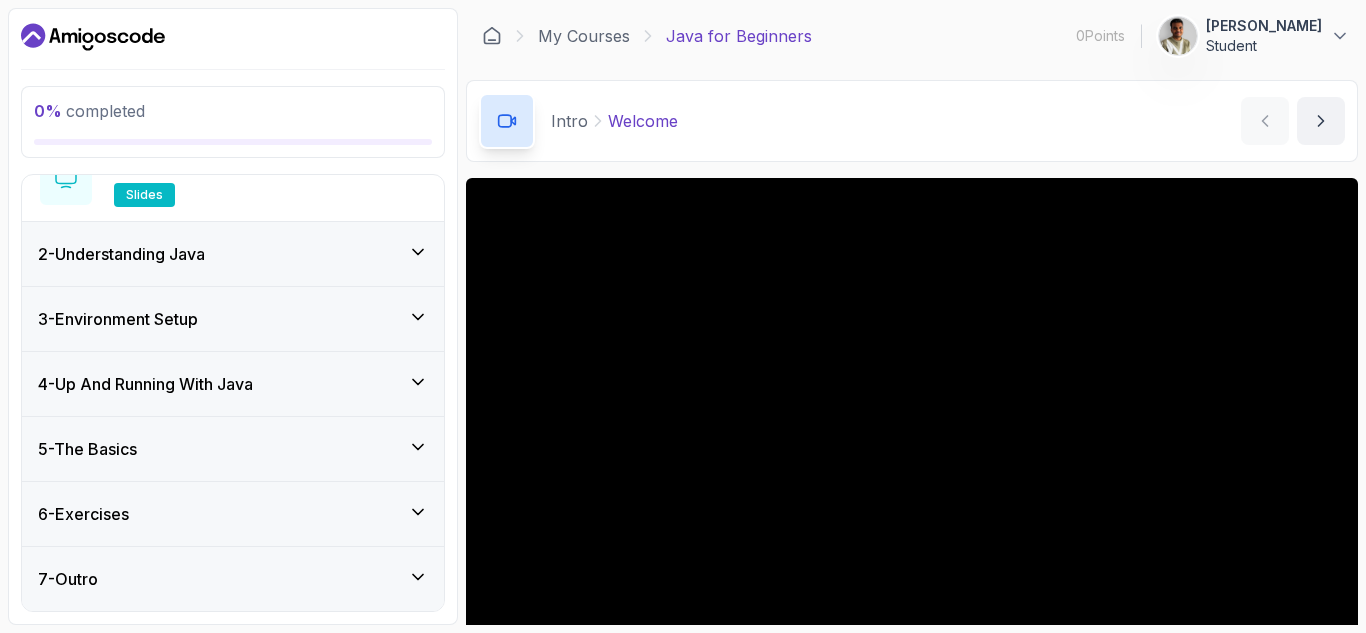 click 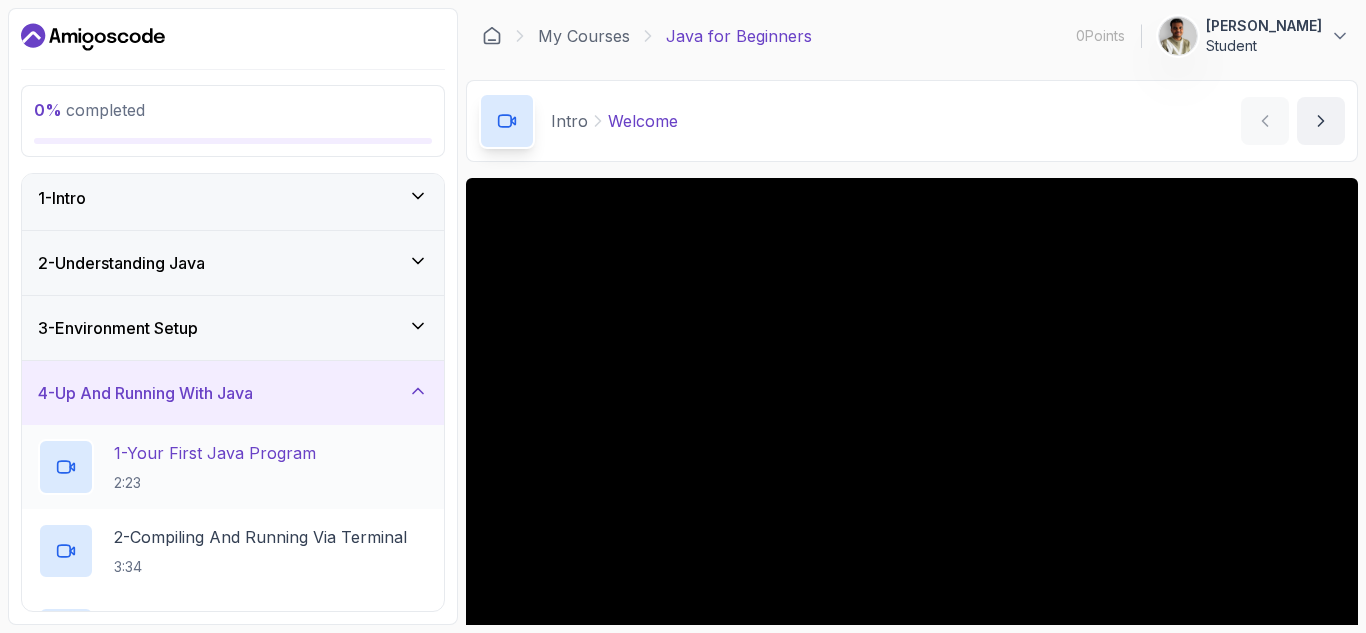 scroll, scrollTop: 0, scrollLeft: 0, axis: both 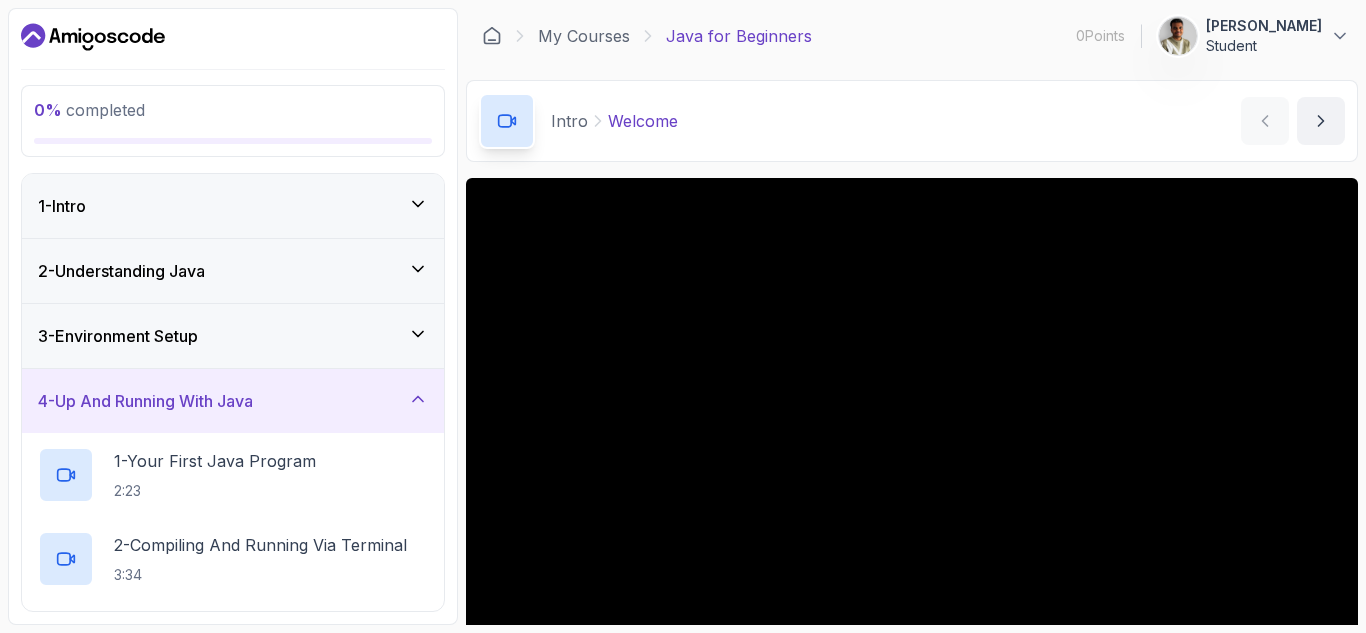 click 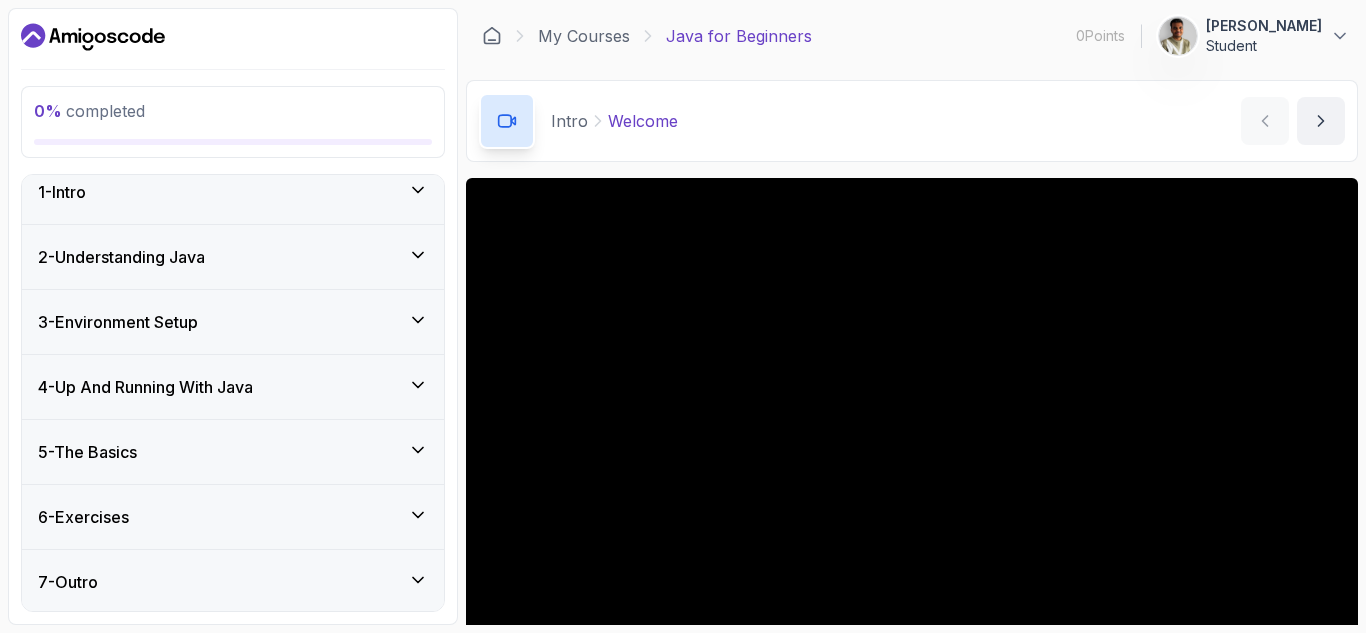 scroll, scrollTop: 18, scrollLeft: 0, axis: vertical 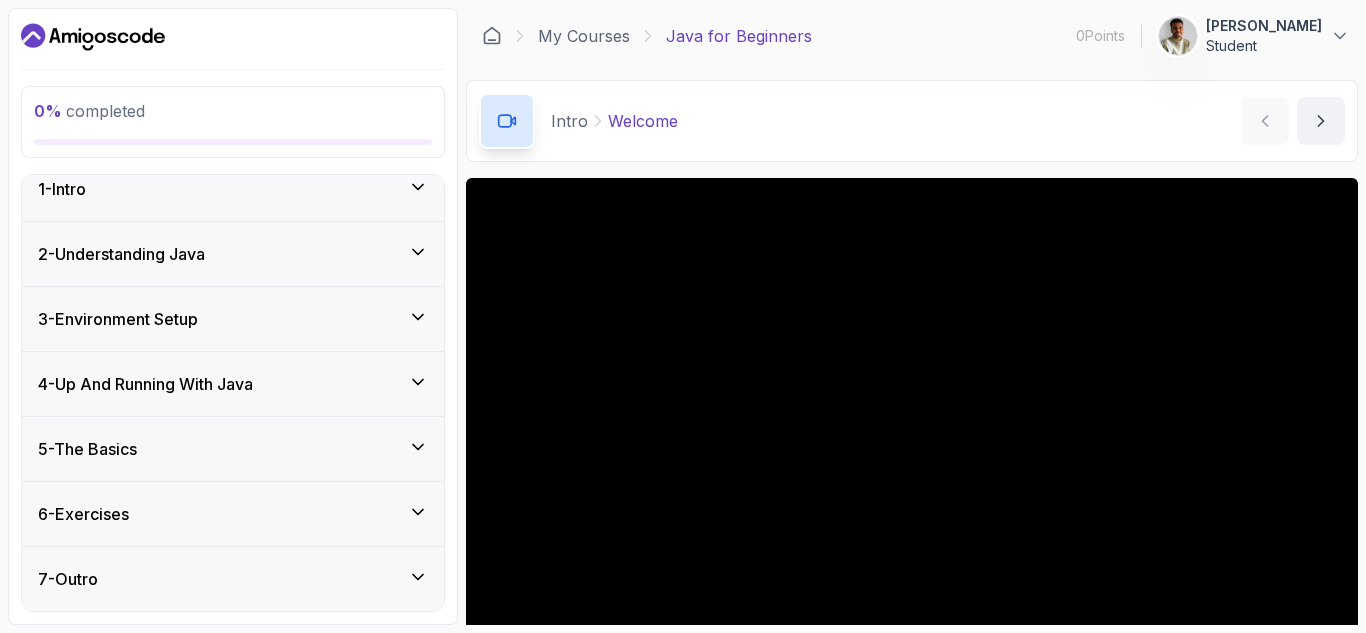 click on "7  -  Outro" at bounding box center (233, 579) 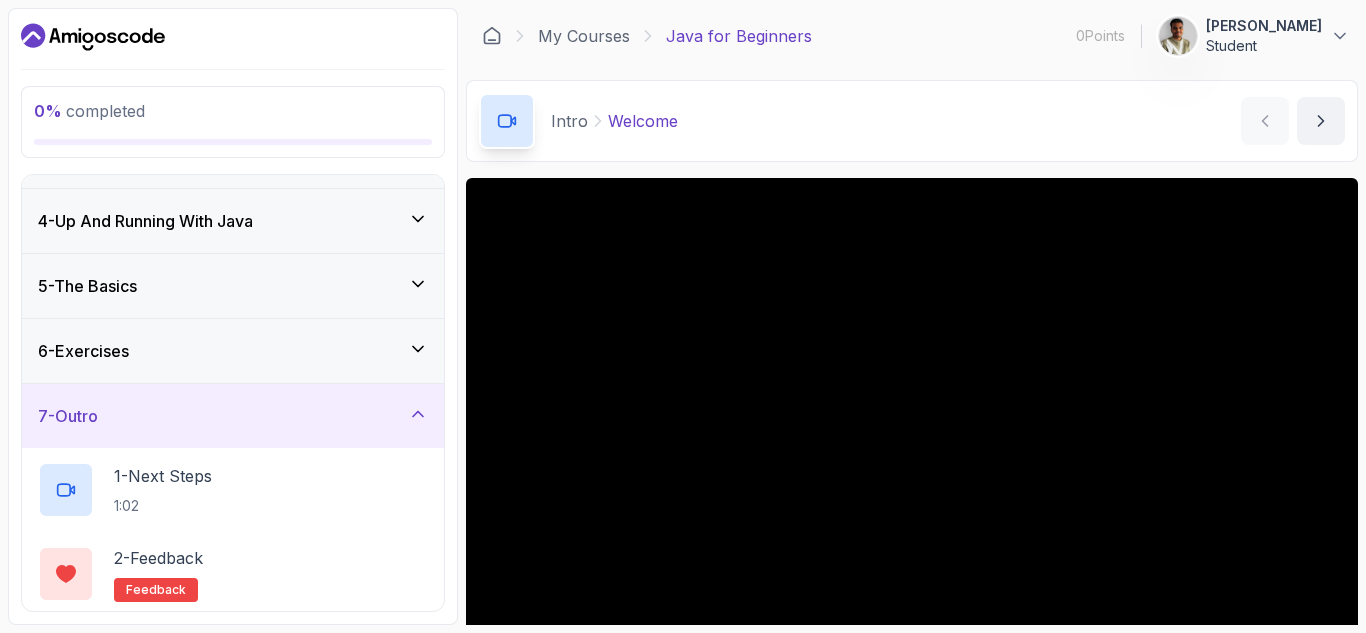 scroll, scrollTop: 270, scrollLeft: 0, axis: vertical 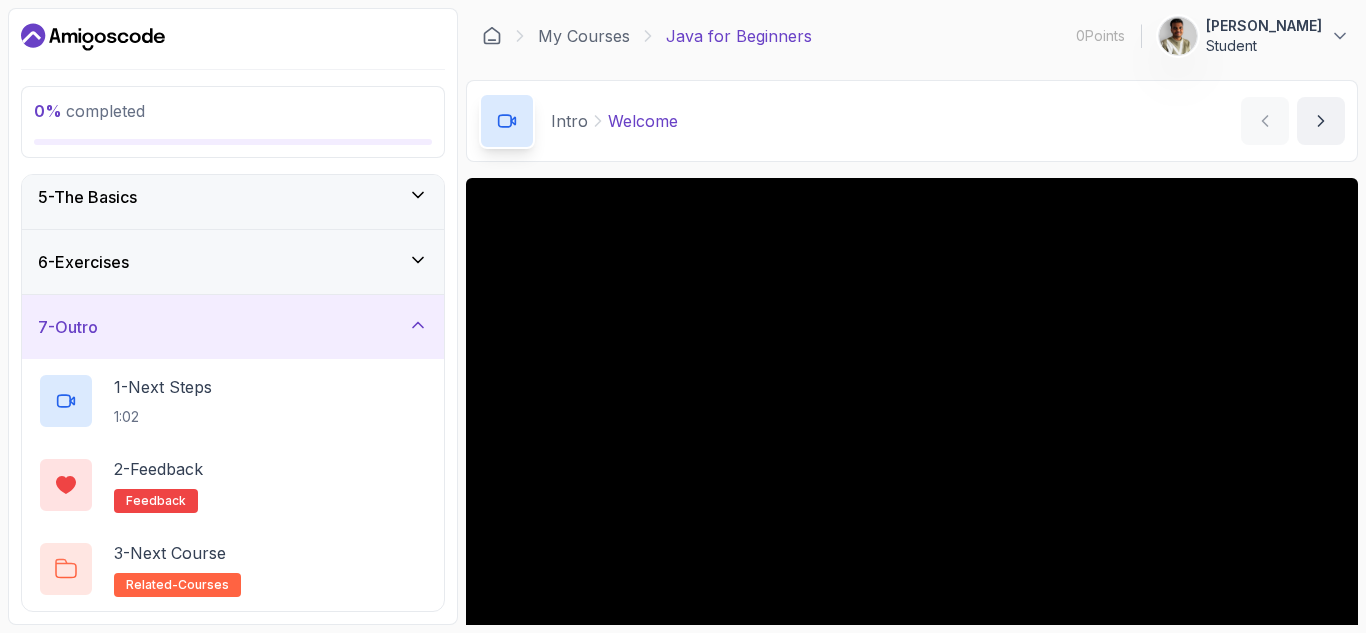 click 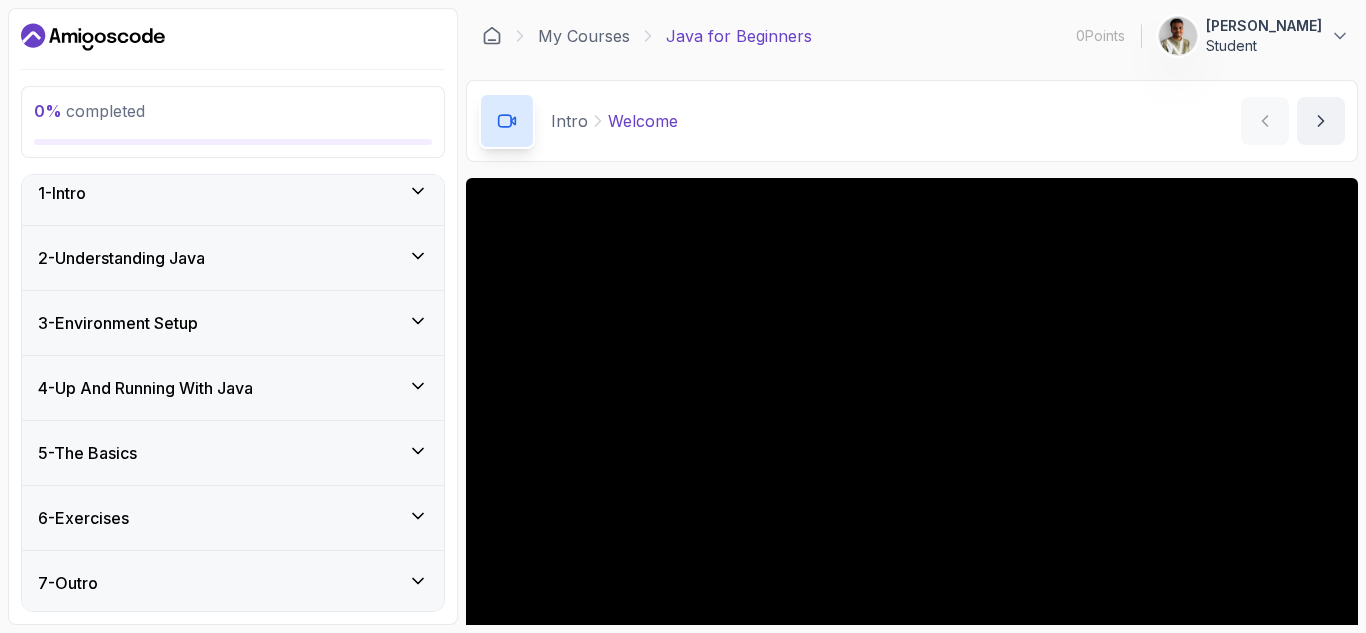 scroll, scrollTop: 18, scrollLeft: 0, axis: vertical 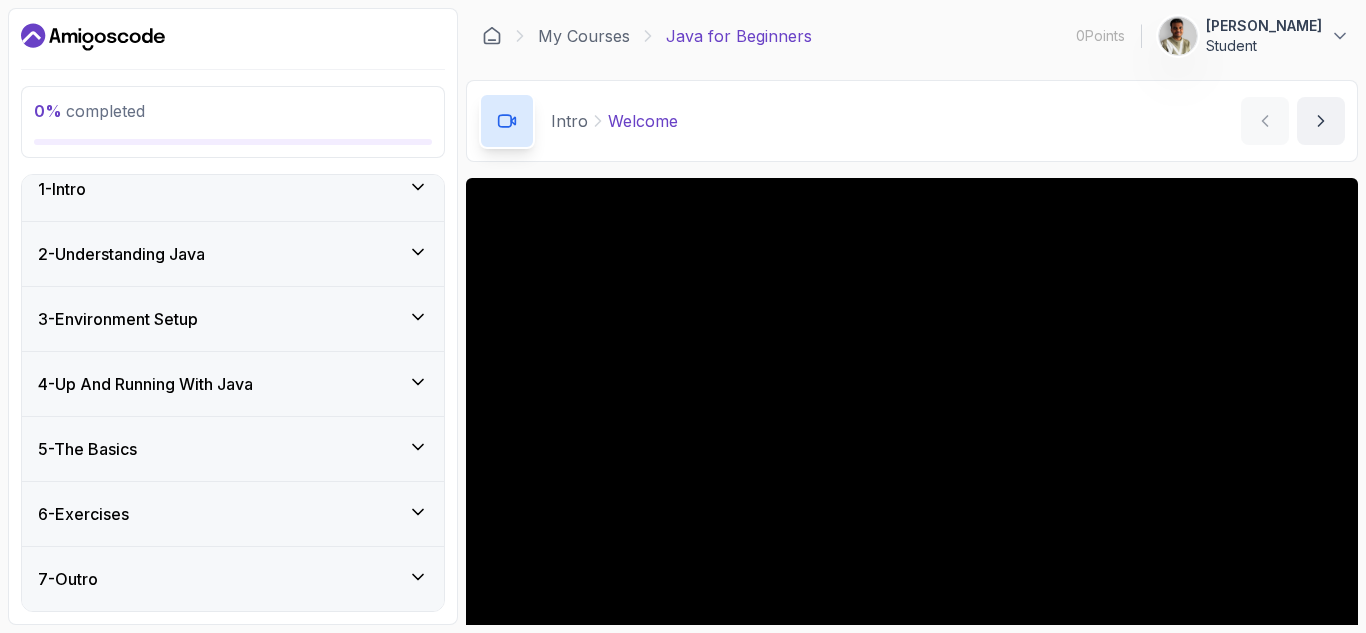 click 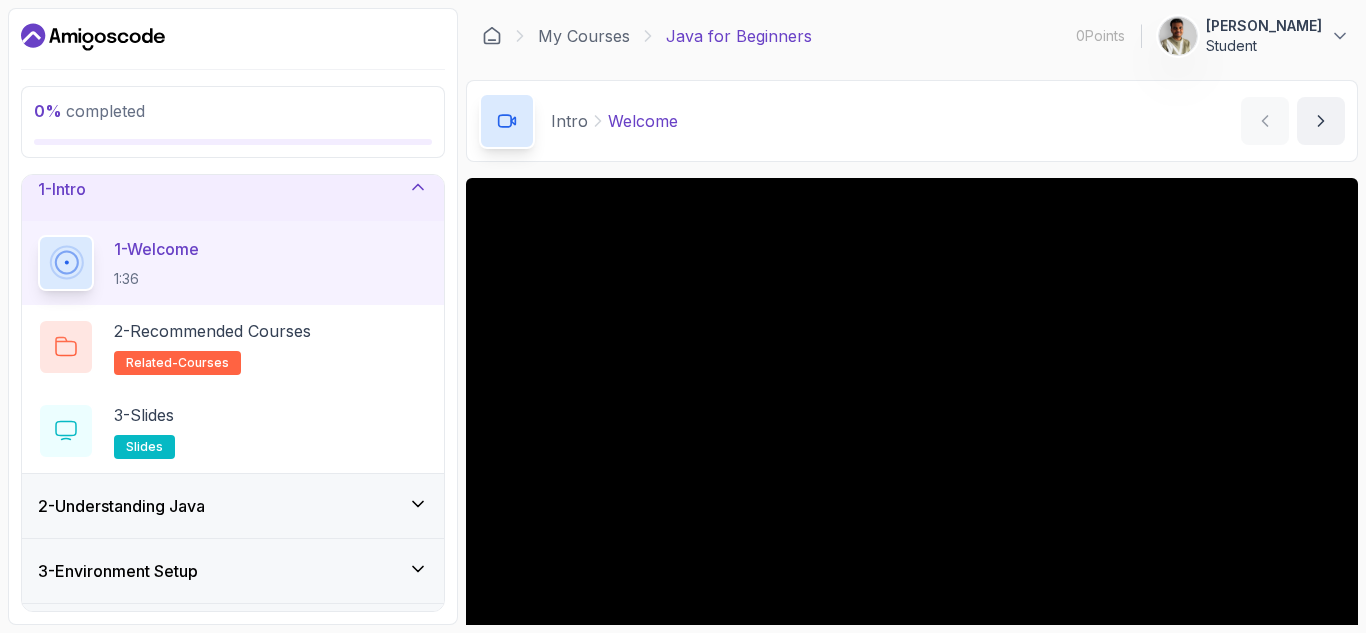 click 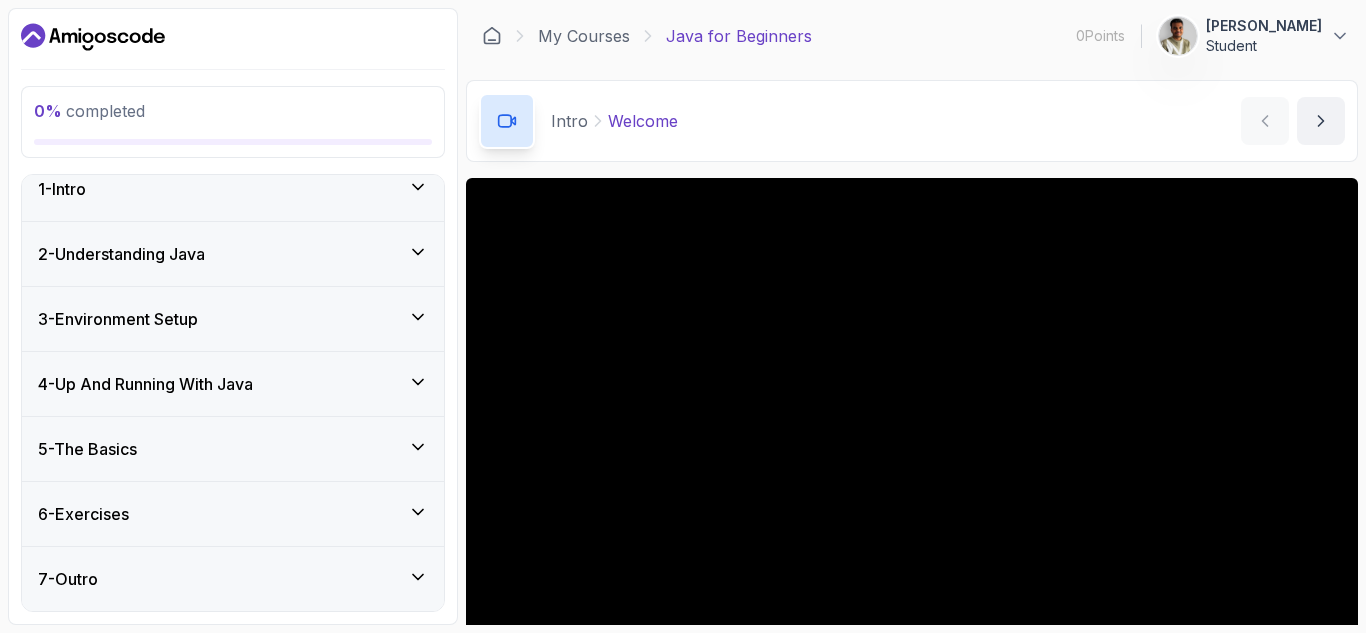click on "2  -  Understanding Java" at bounding box center [233, 254] 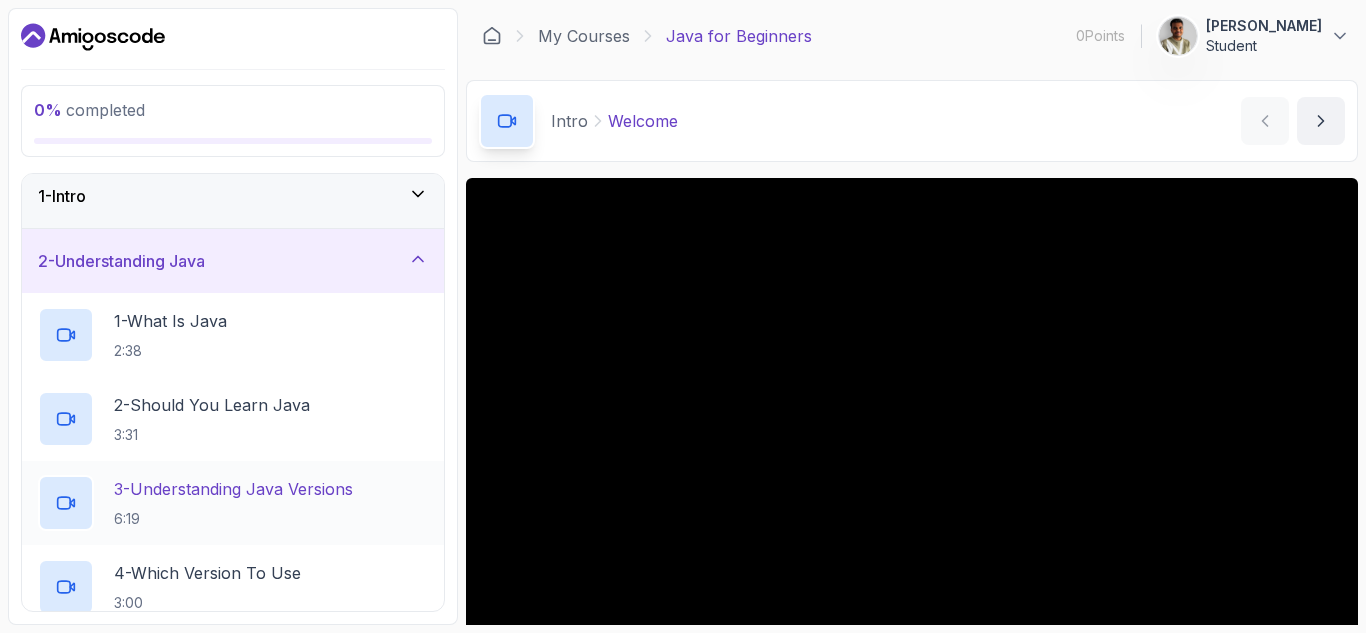 scroll, scrollTop: 0, scrollLeft: 0, axis: both 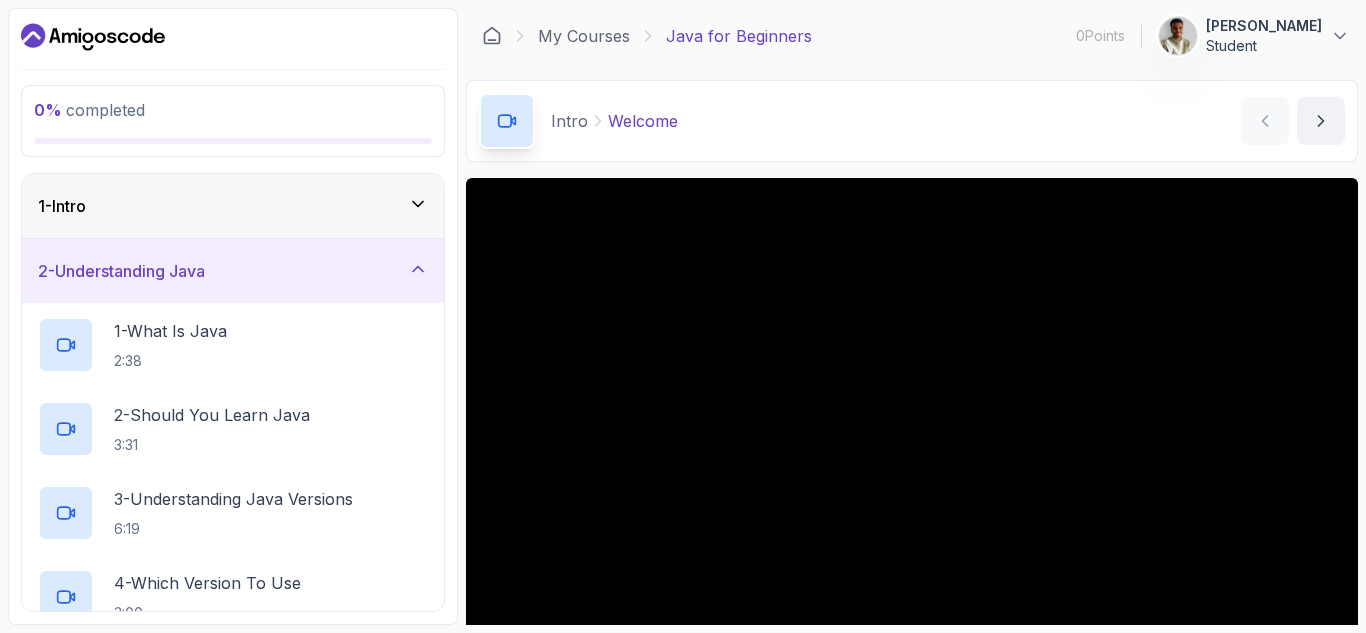 click 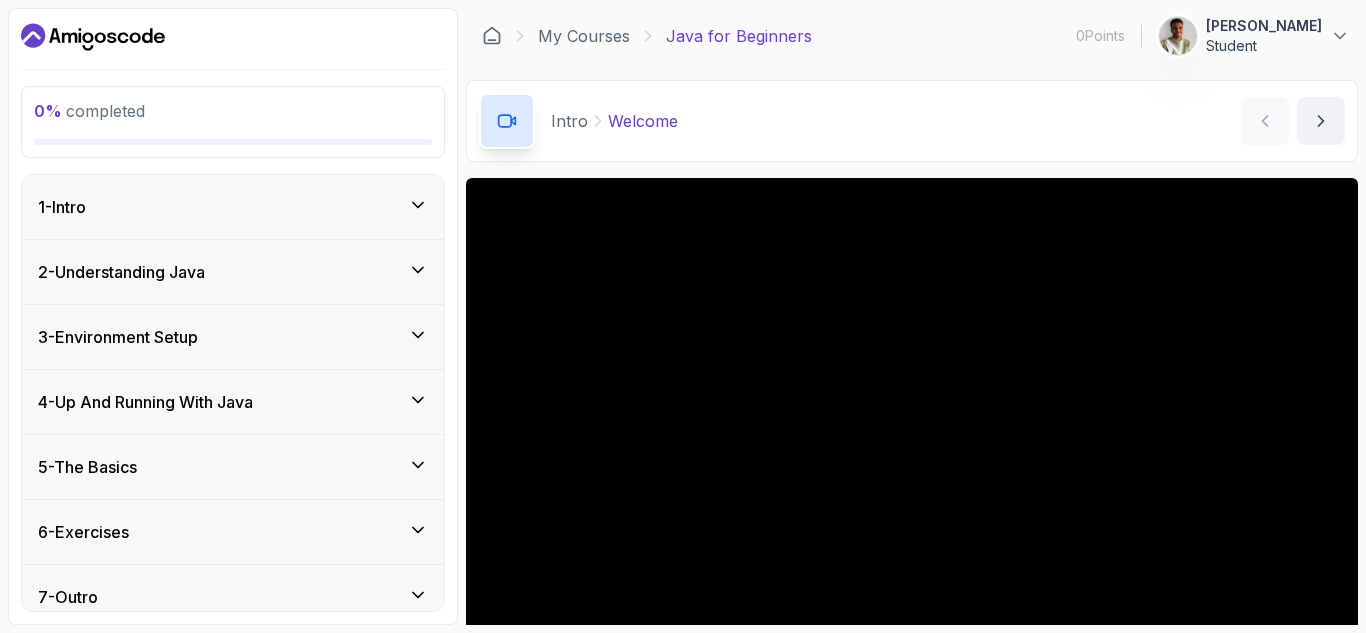 click 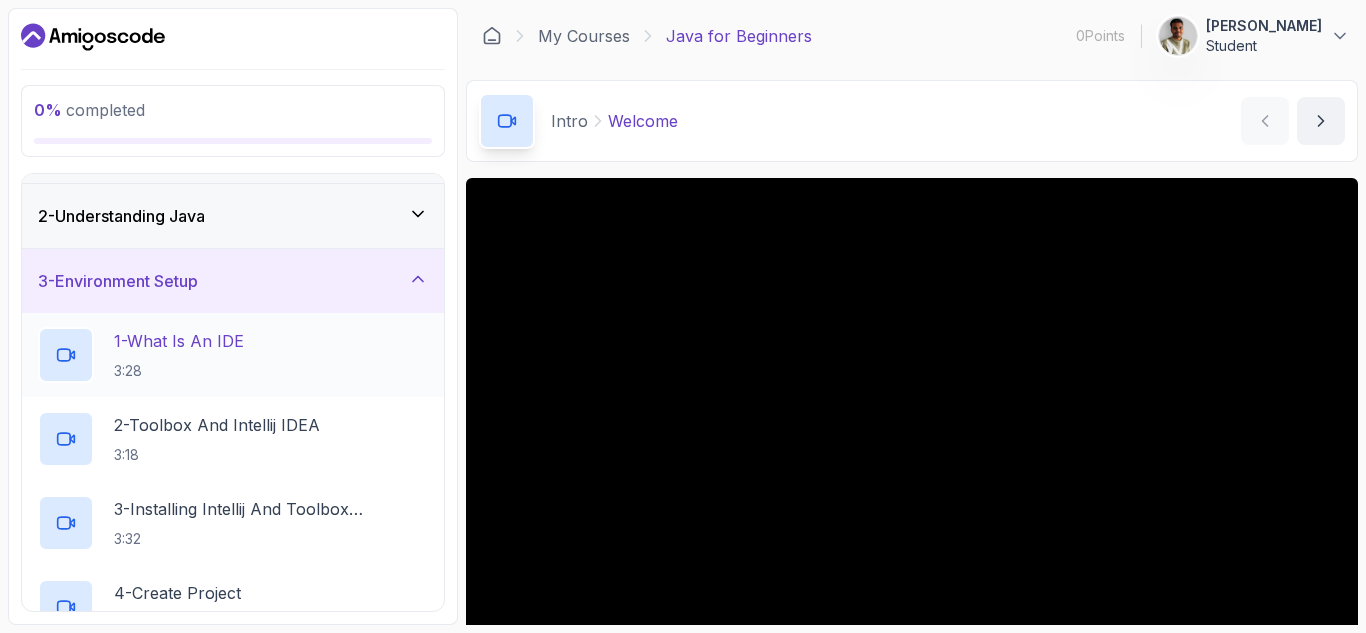 scroll, scrollTop: 0, scrollLeft: 0, axis: both 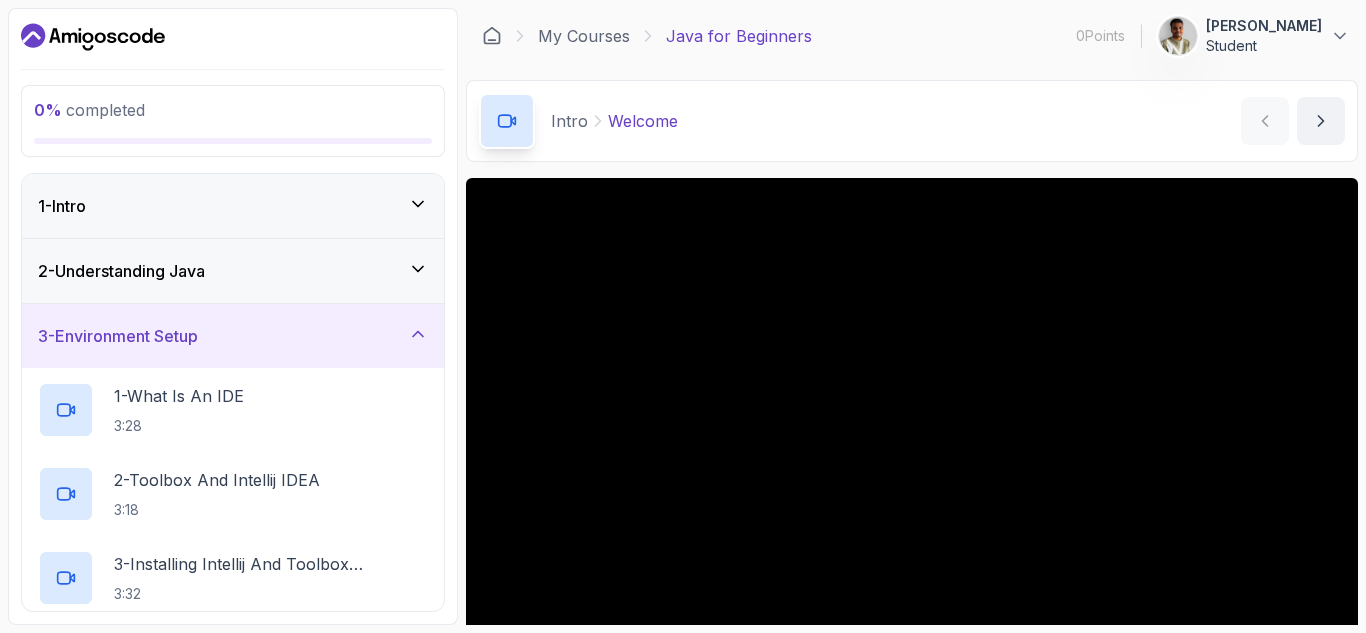 click 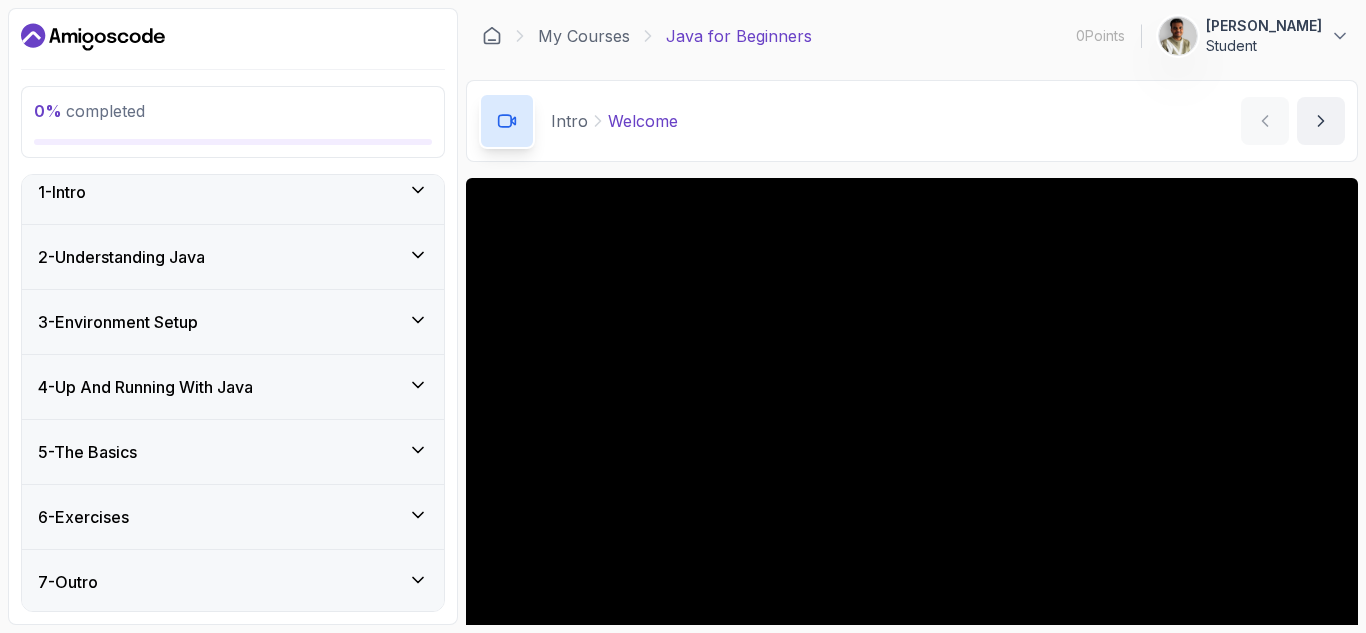 scroll, scrollTop: 18, scrollLeft: 0, axis: vertical 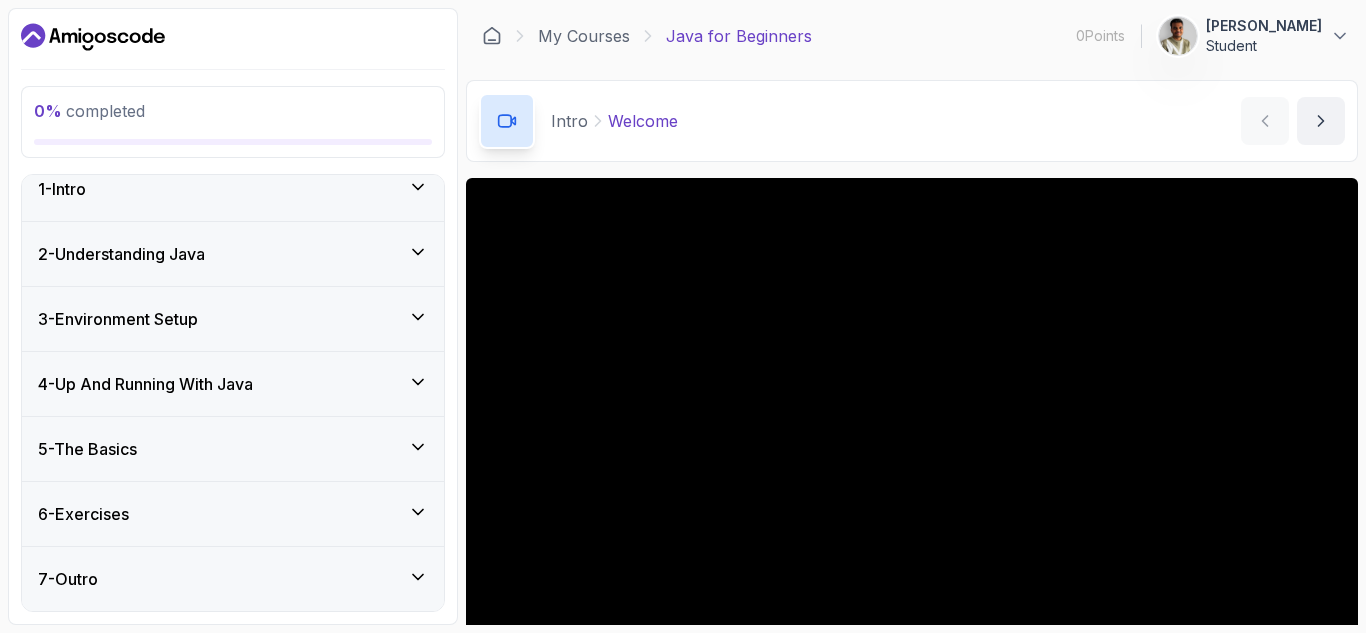 click 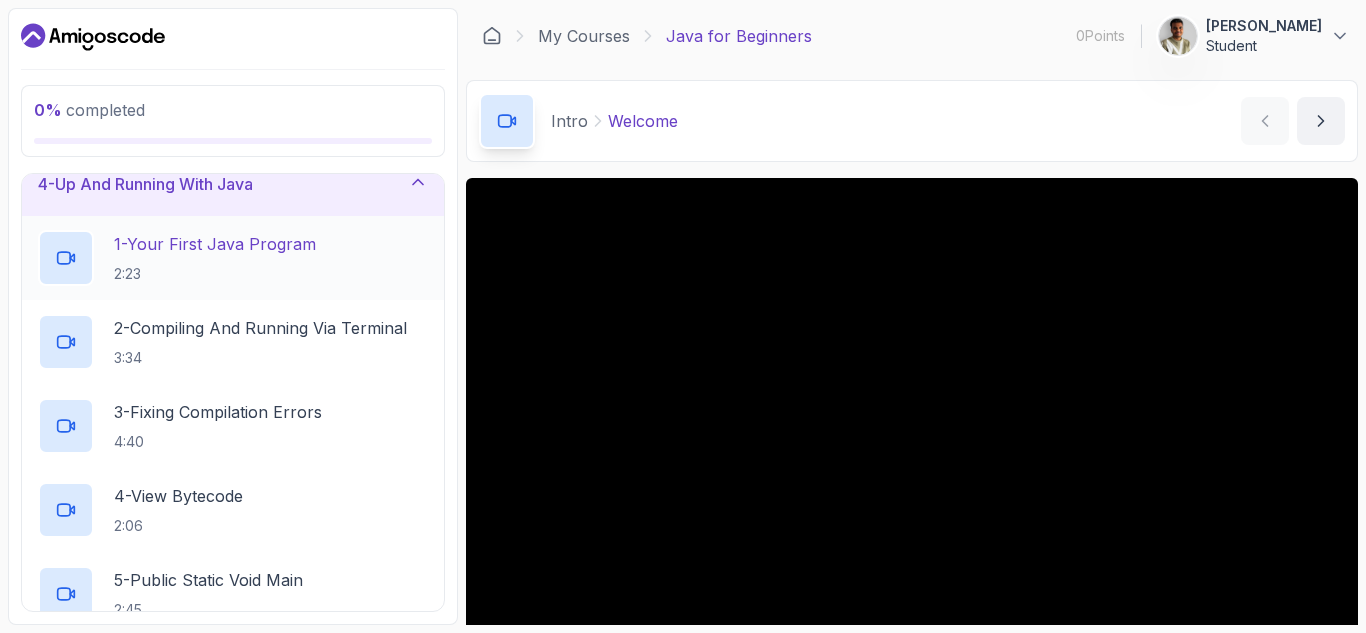 scroll, scrollTop: 118, scrollLeft: 0, axis: vertical 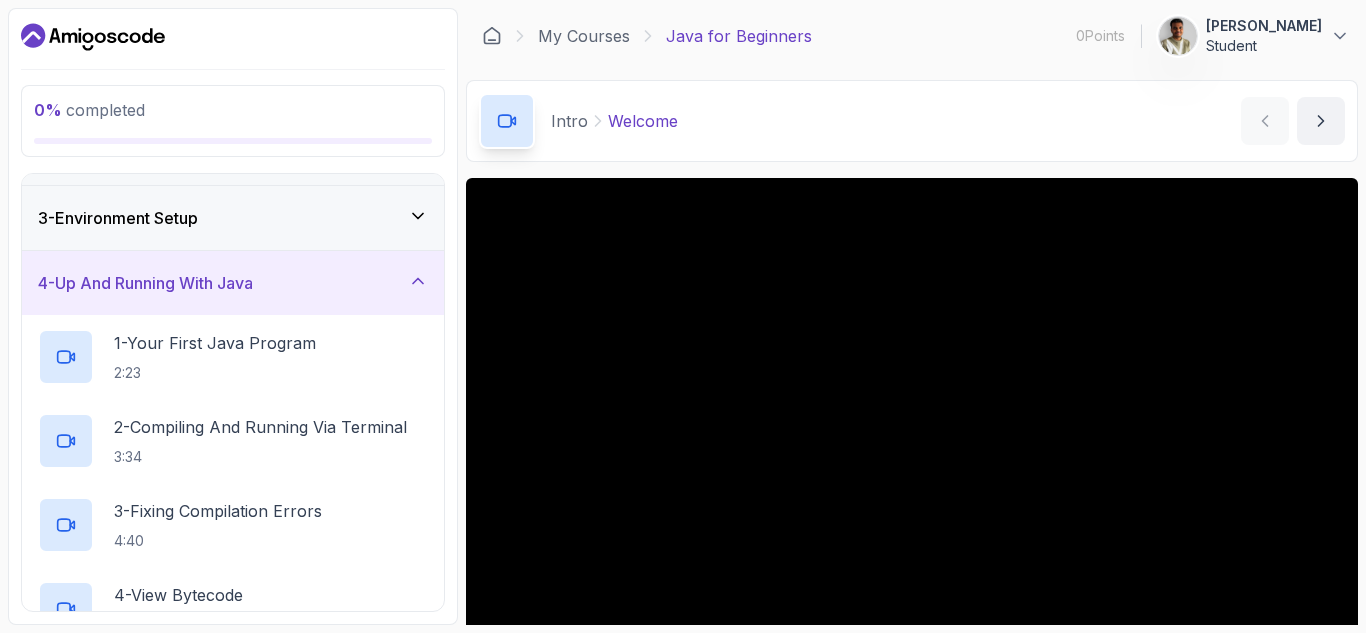 click on "4  -  Up And Running With Java" at bounding box center [233, 283] 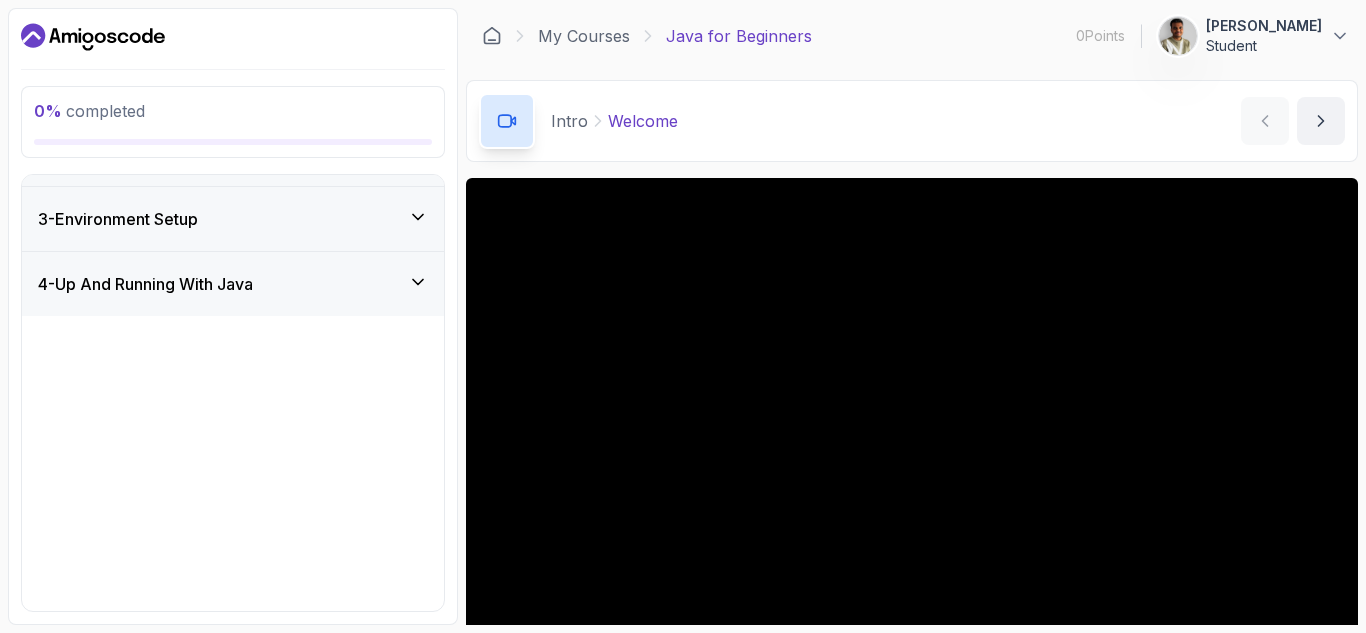 scroll, scrollTop: 18, scrollLeft: 0, axis: vertical 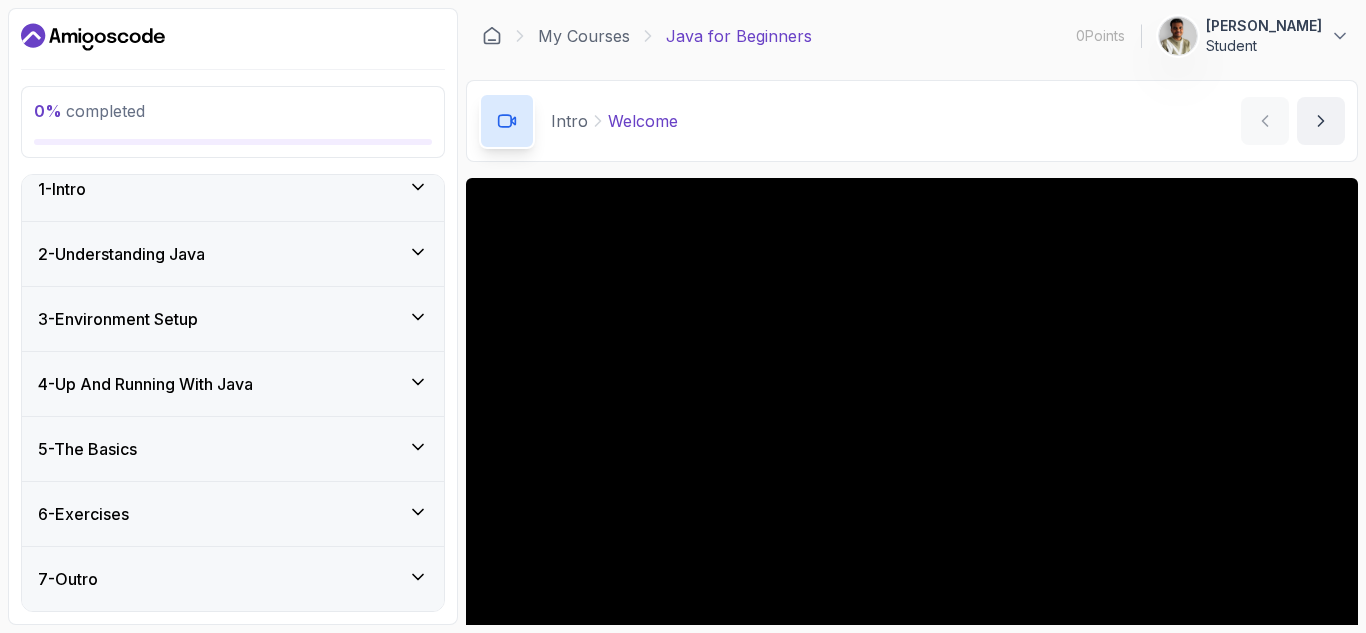 click on "4  -  Up And Running With Java" at bounding box center (233, 384) 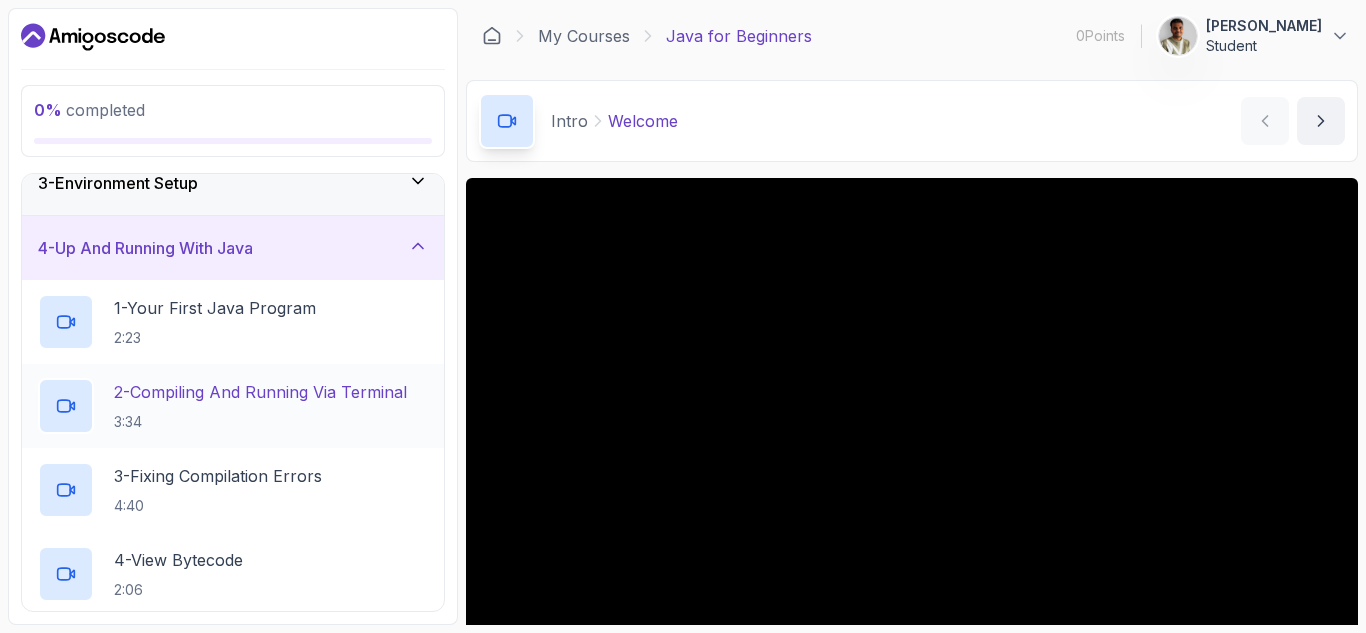 scroll, scrollTop: 118, scrollLeft: 0, axis: vertical 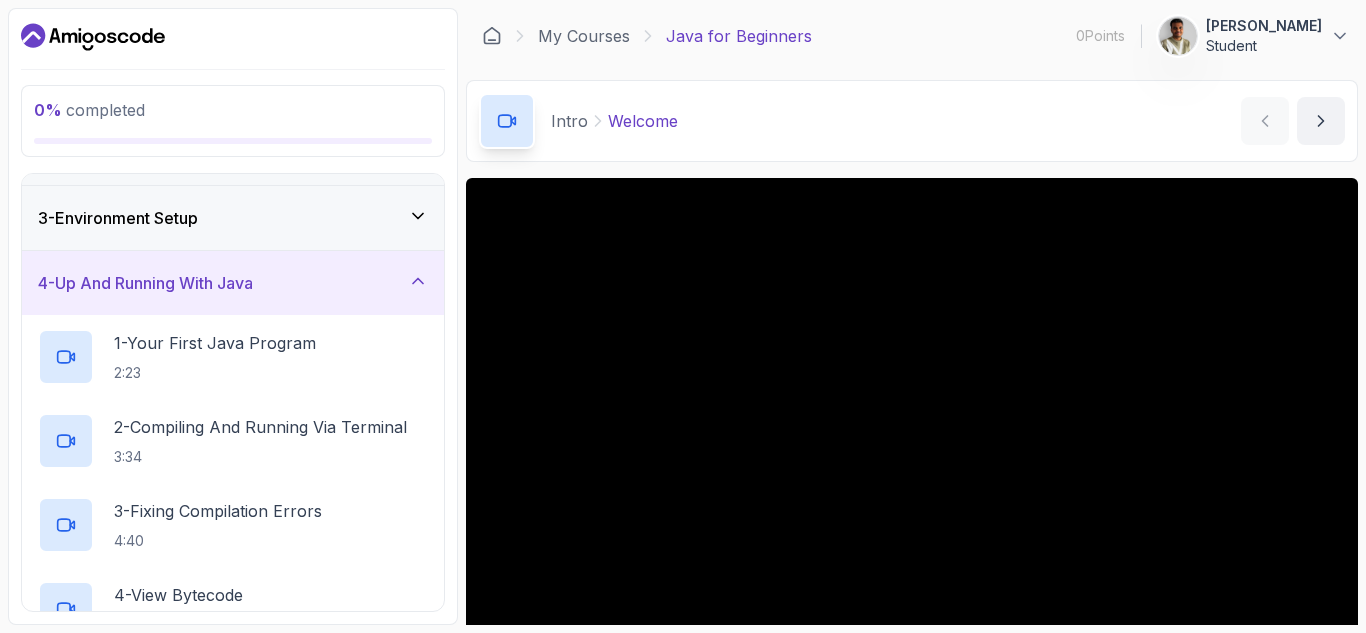click on "4  -  Up And Running With Java" at bounding box center [233, 283] 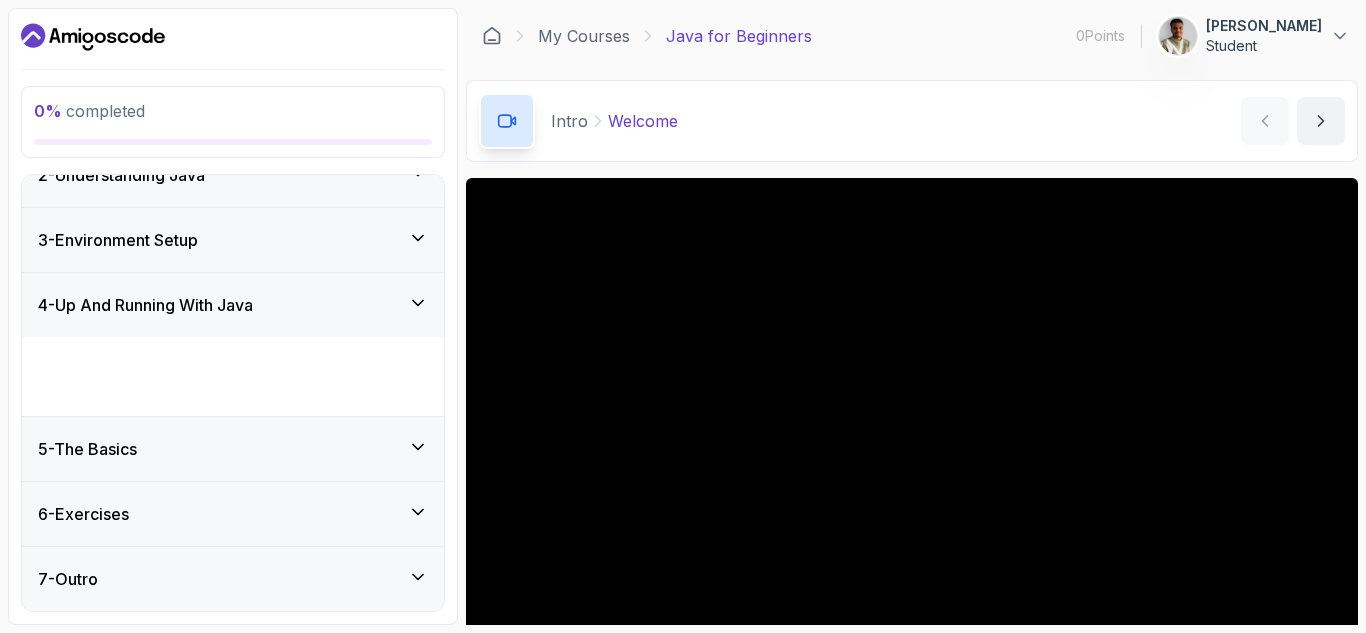 scroll, scrollTop: 18, scrollLeft: 0, axis: vertical 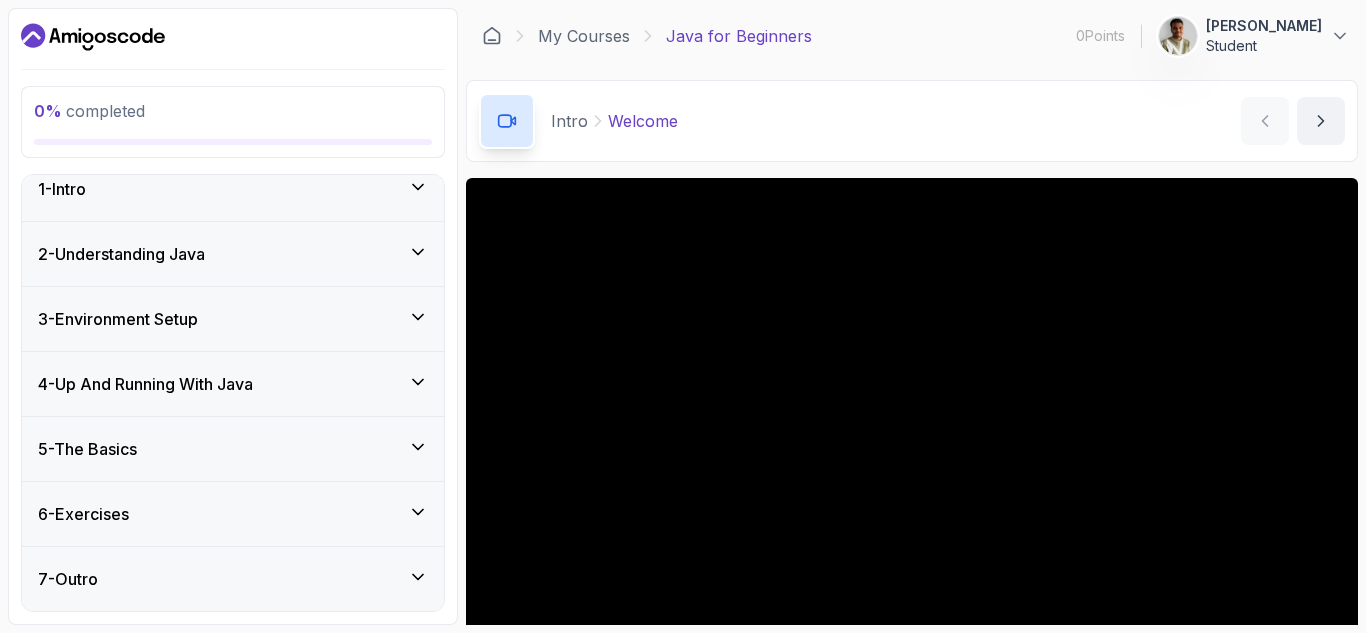 click on "5  -  The Basics" at bounding box center [233, 449] 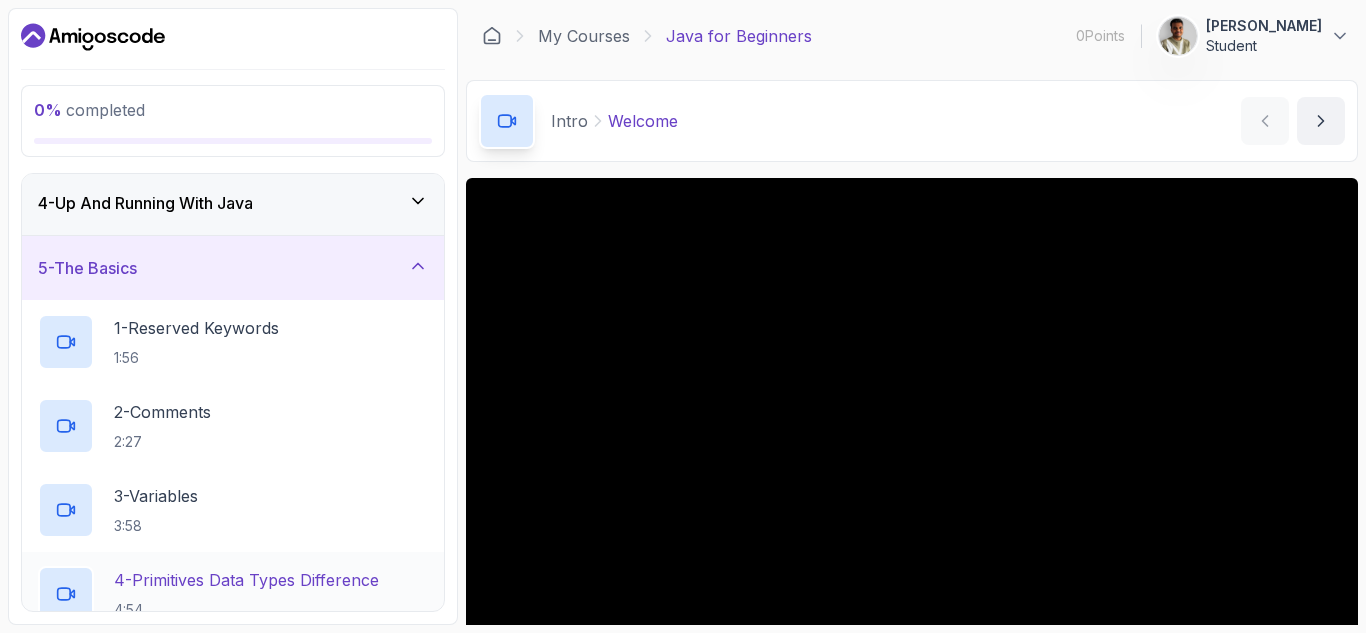 scroll, scrollTop: 197, scrollLeft: 0, axis: vertical 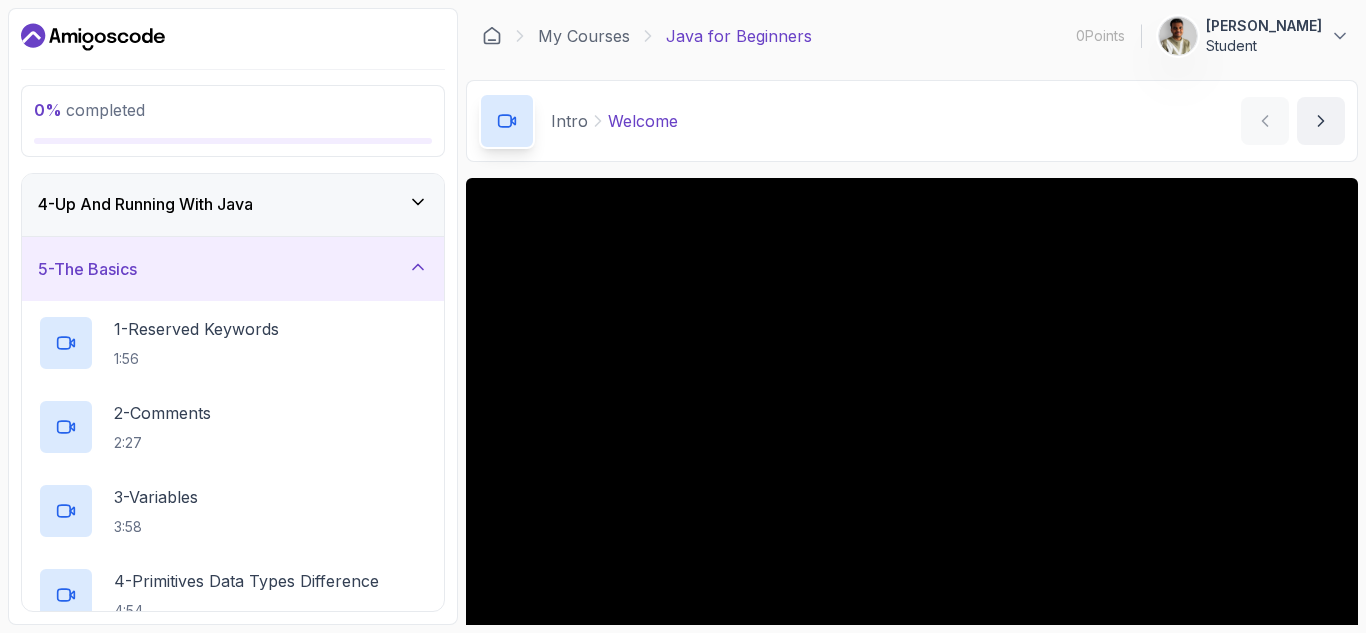 click on "5  -  The Basics" at bounding box center [233, 269] 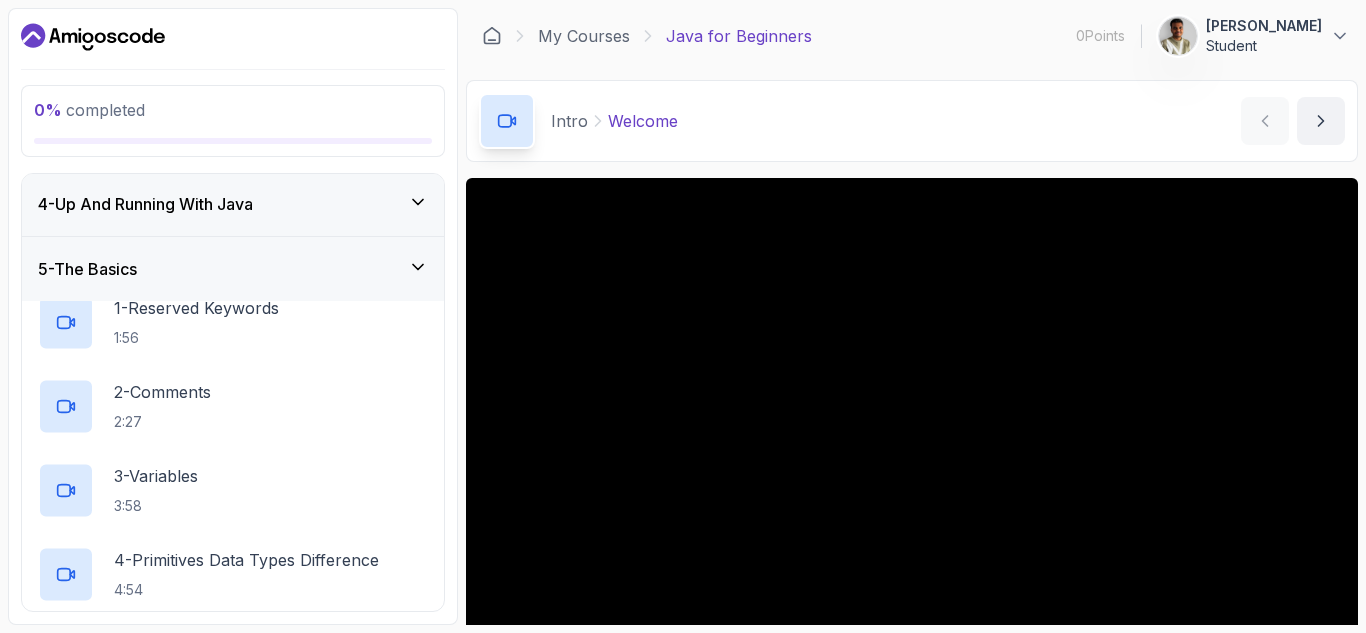 scroll, scrollTop: 18, scrollLeft: 0, axis: vertical 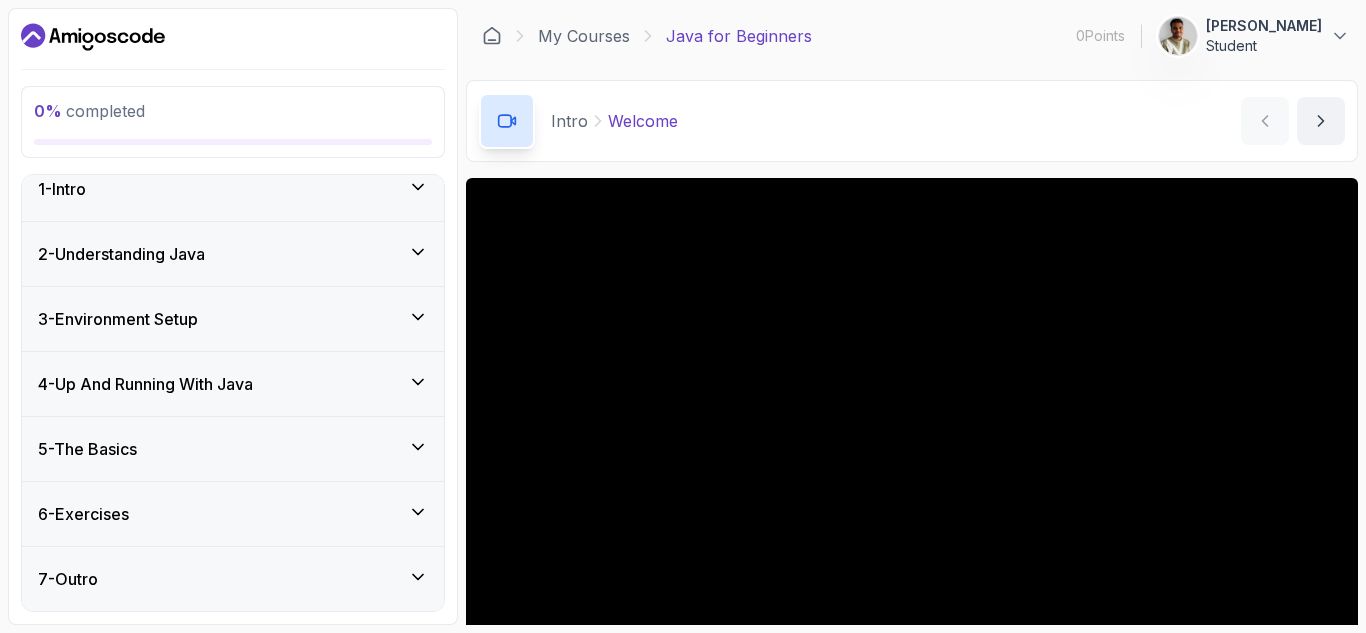 click on "6  -  Exercises" at bounding box center [233, 514] 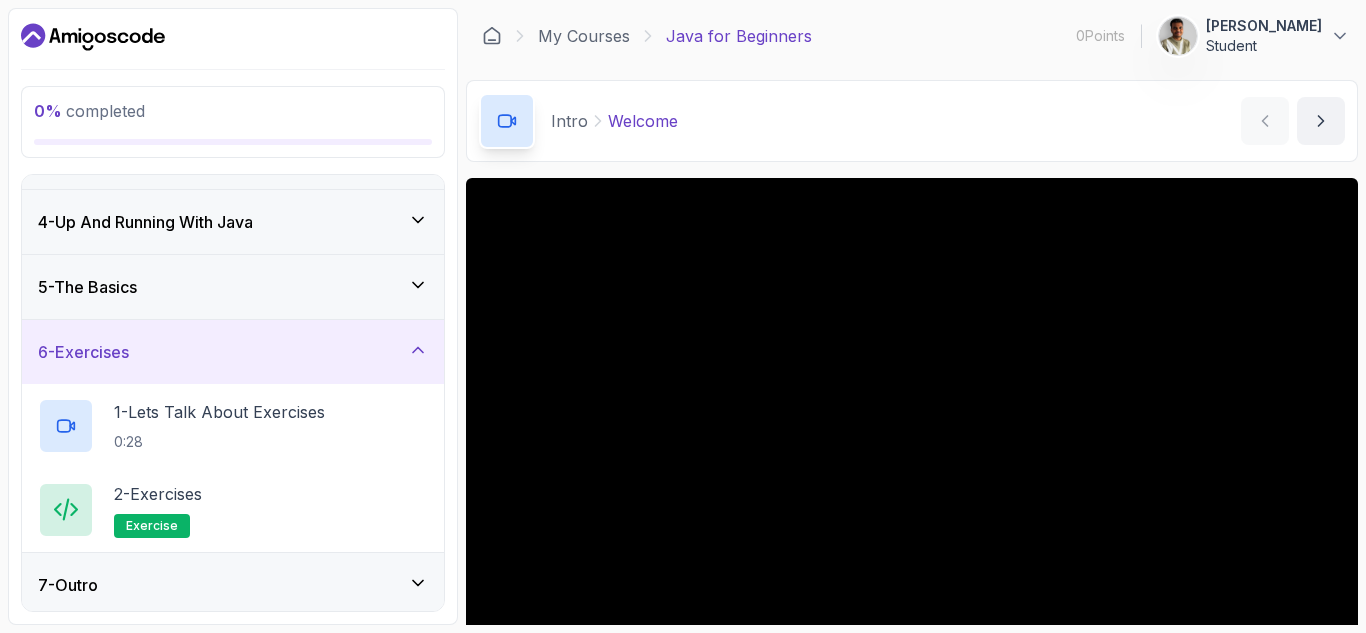 scroll, scrollTop: 186, scrollLeft: 0, axis: vertical 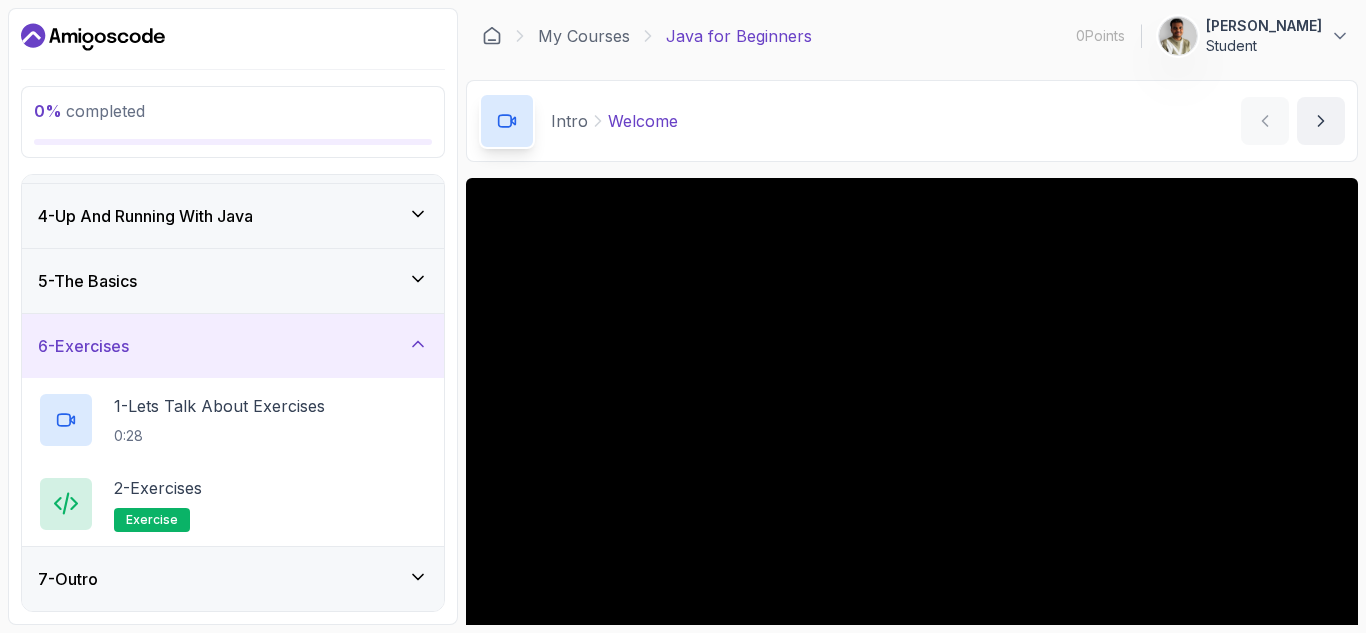 click on "6  -  Exercises" at bounding box center (233, 346) 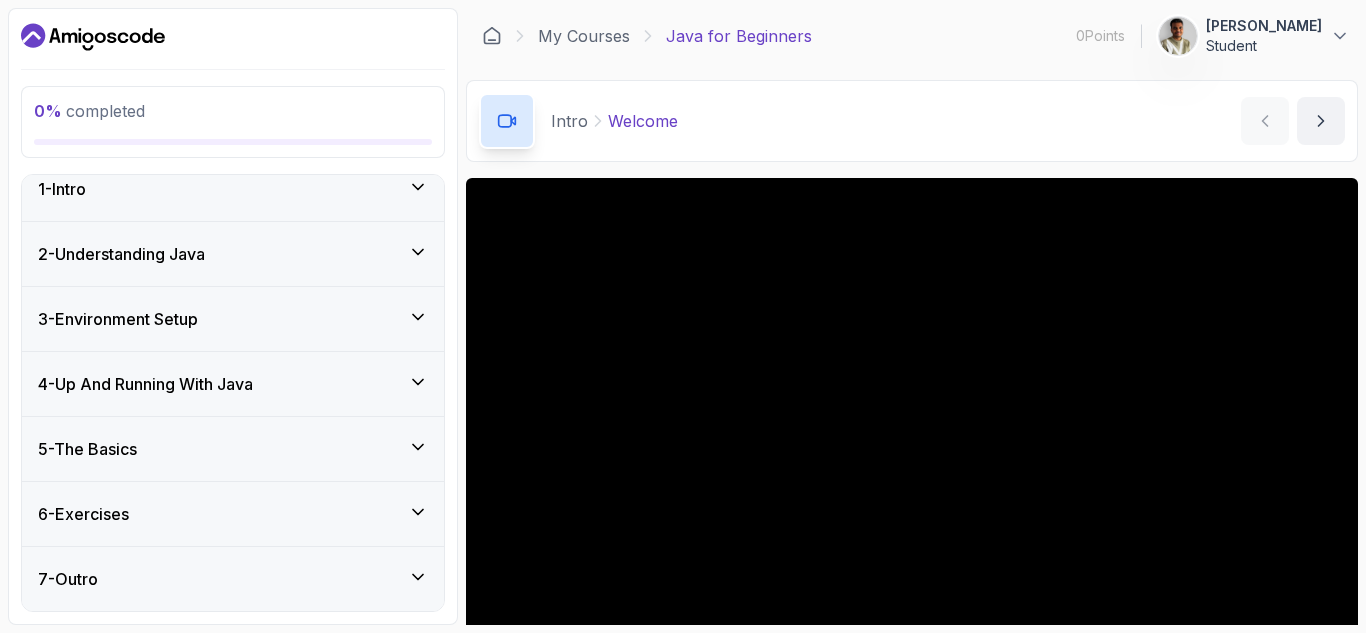scroll, scrollTop: 18, scrollLeft: 0, axis: vertical 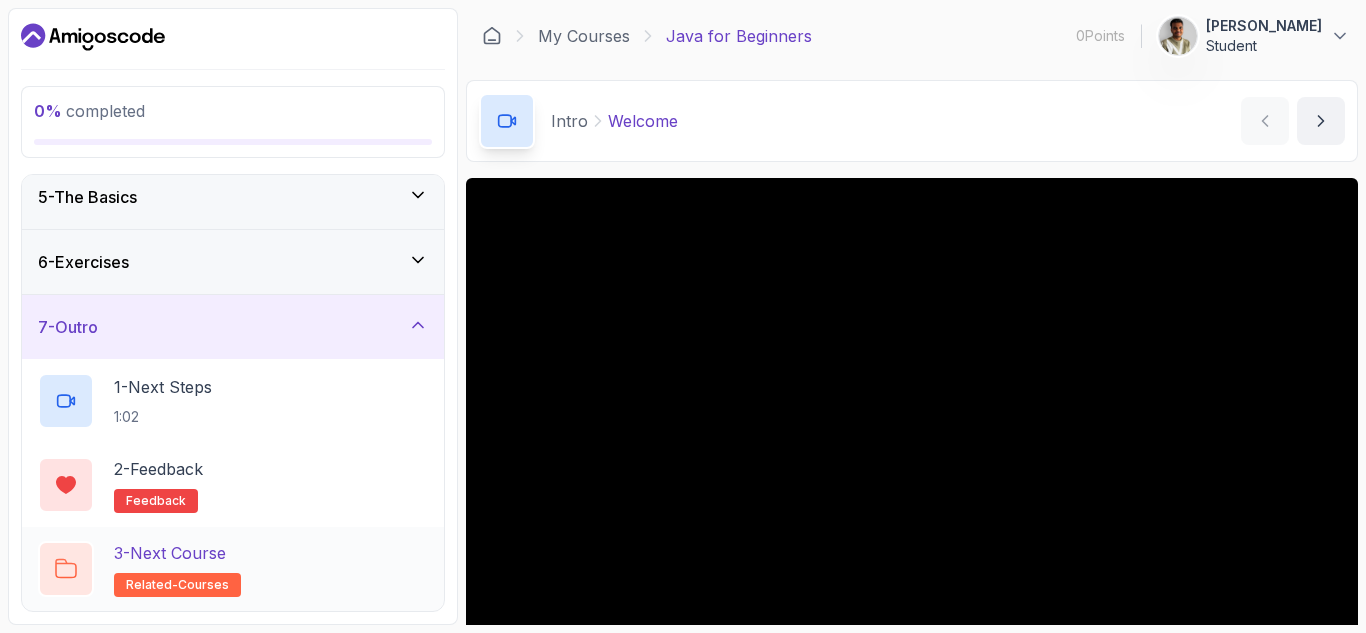 click on "3  -  Next Course related-courses" at bounding box center [233, 569] 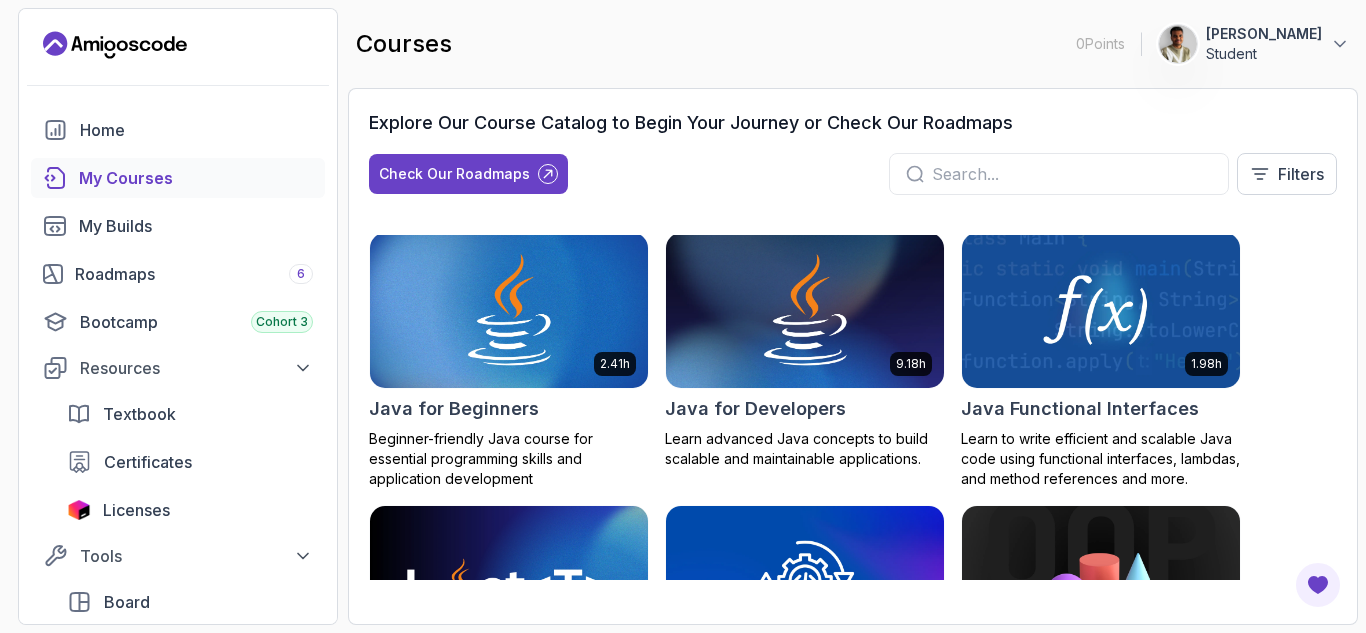 scroll, scrollTop: 1400, scrollLeft: 0, axis: vertical 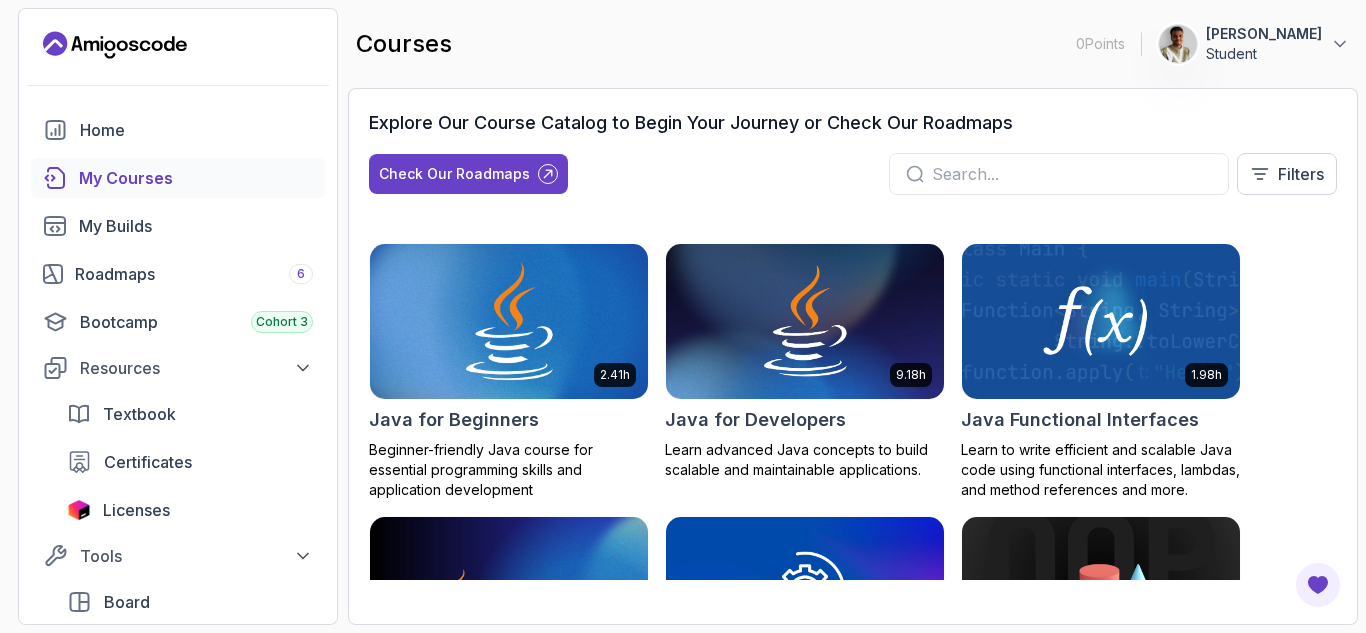 click at bounding box center (509, 321) 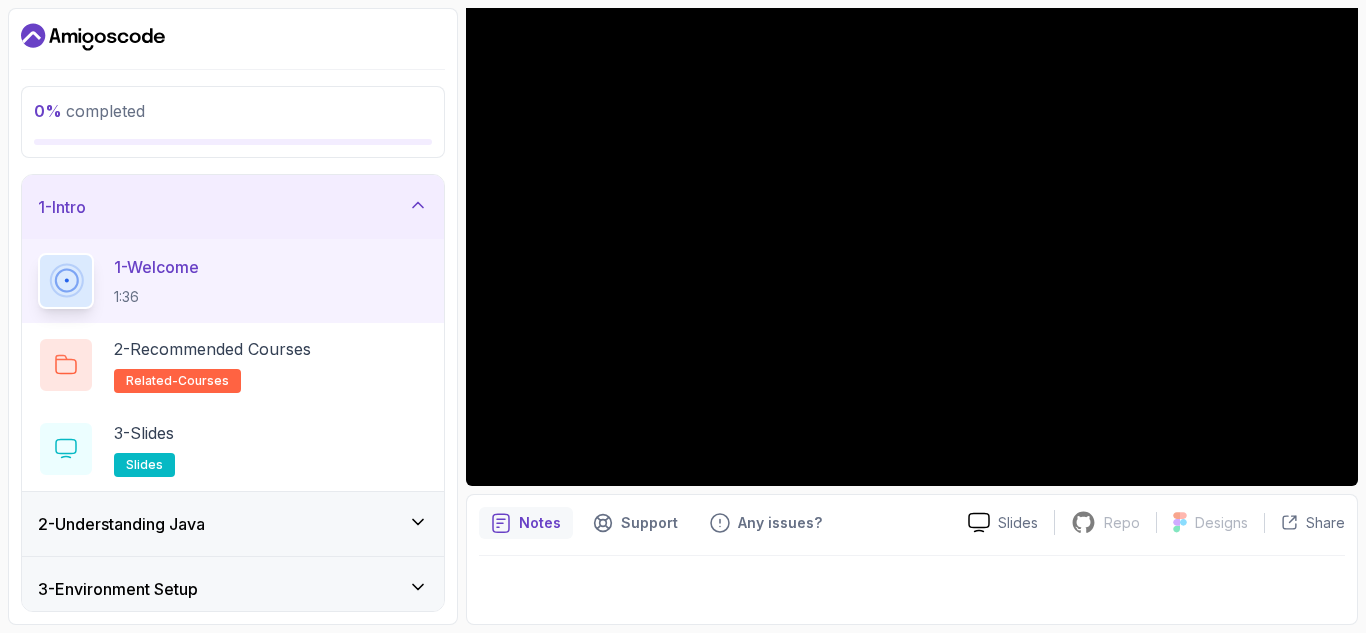 scroll, scrollTop: 59, scrollLeft: 0, axis: vertical 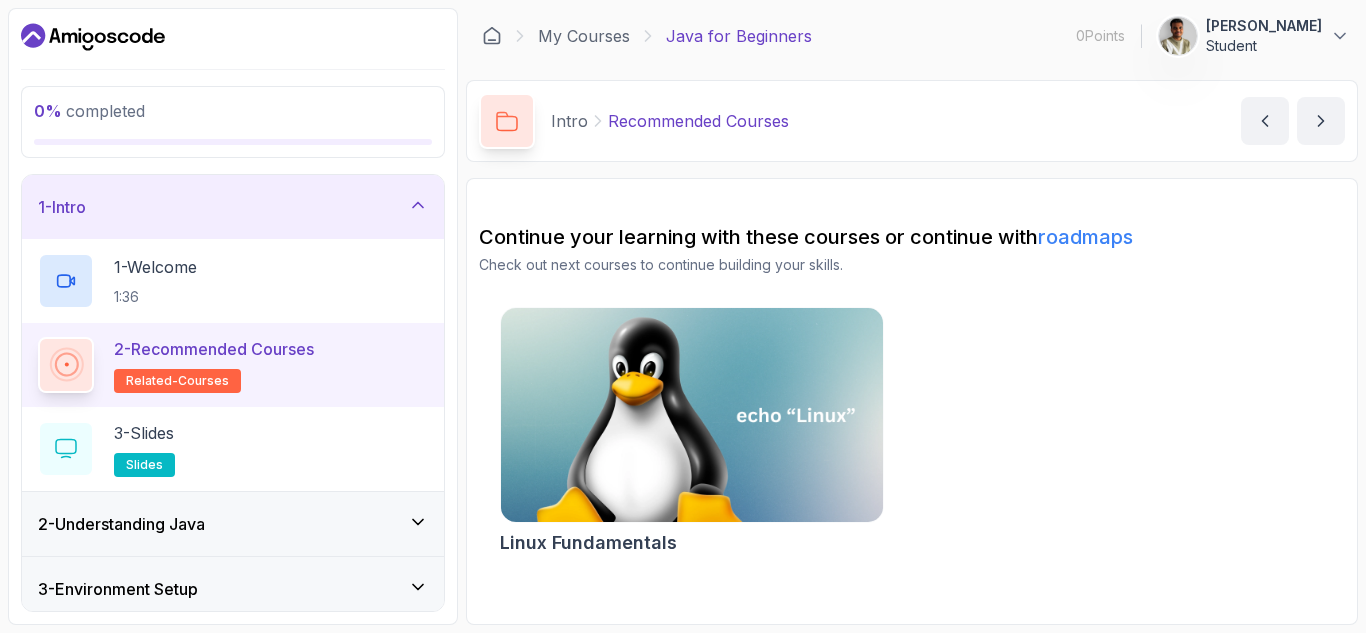 click 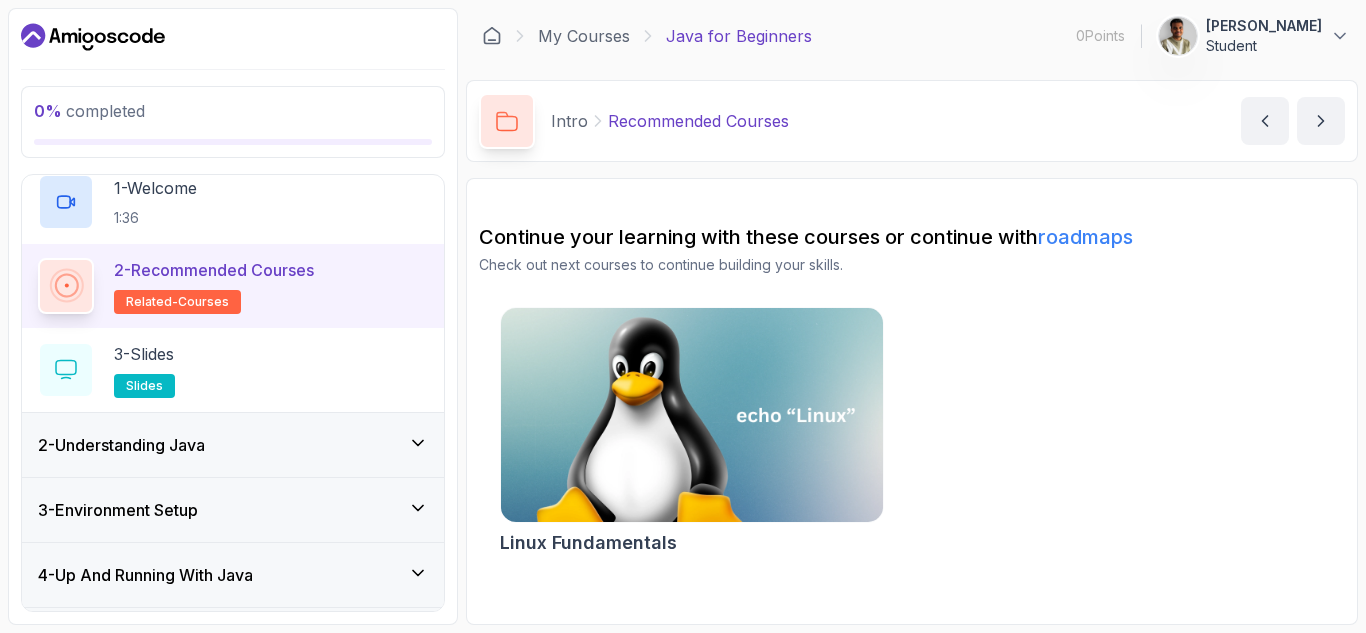 scroll, scrollTop: 100, scrollLeft: 0, axis: vertical 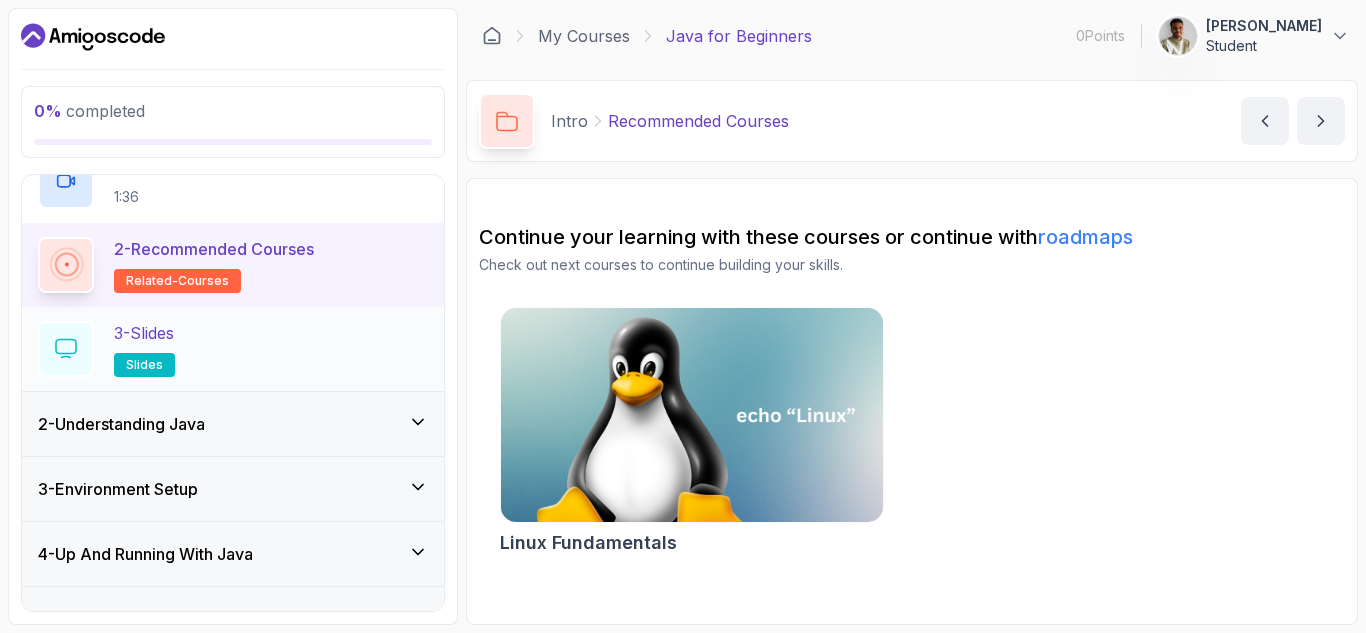 click at bounding box center (66, 349) 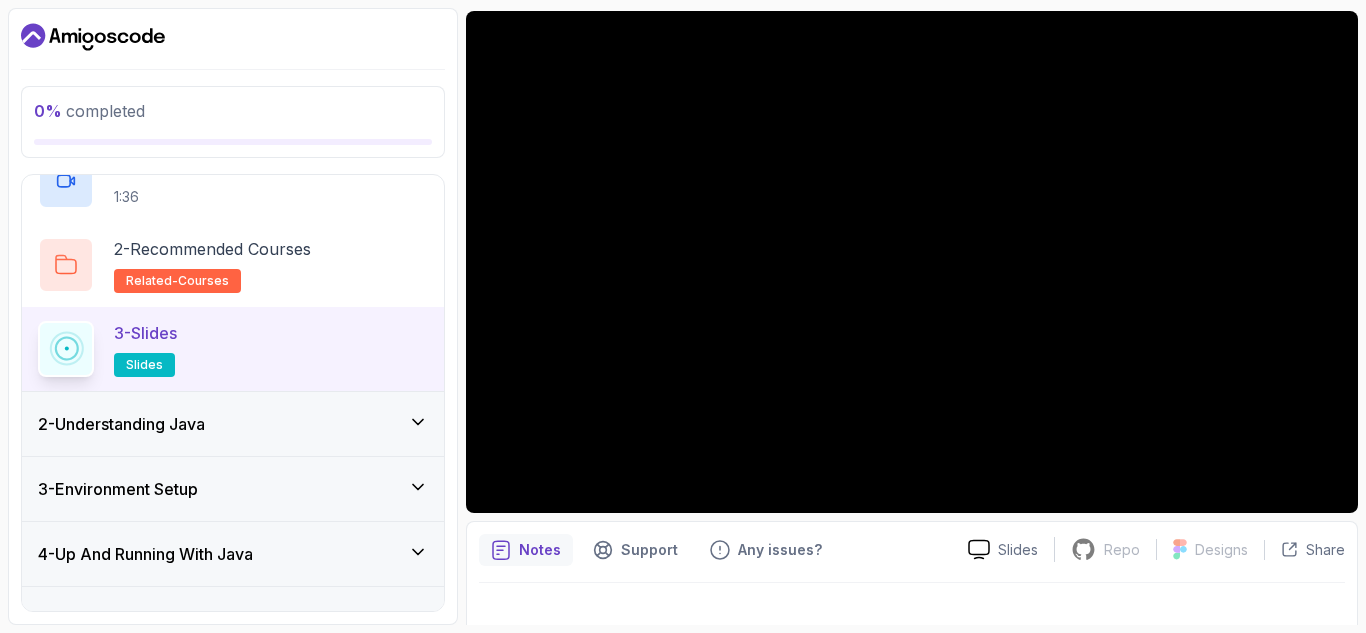 scroll, scrollTop: 194, scrollLeft: 0, axis: vertical 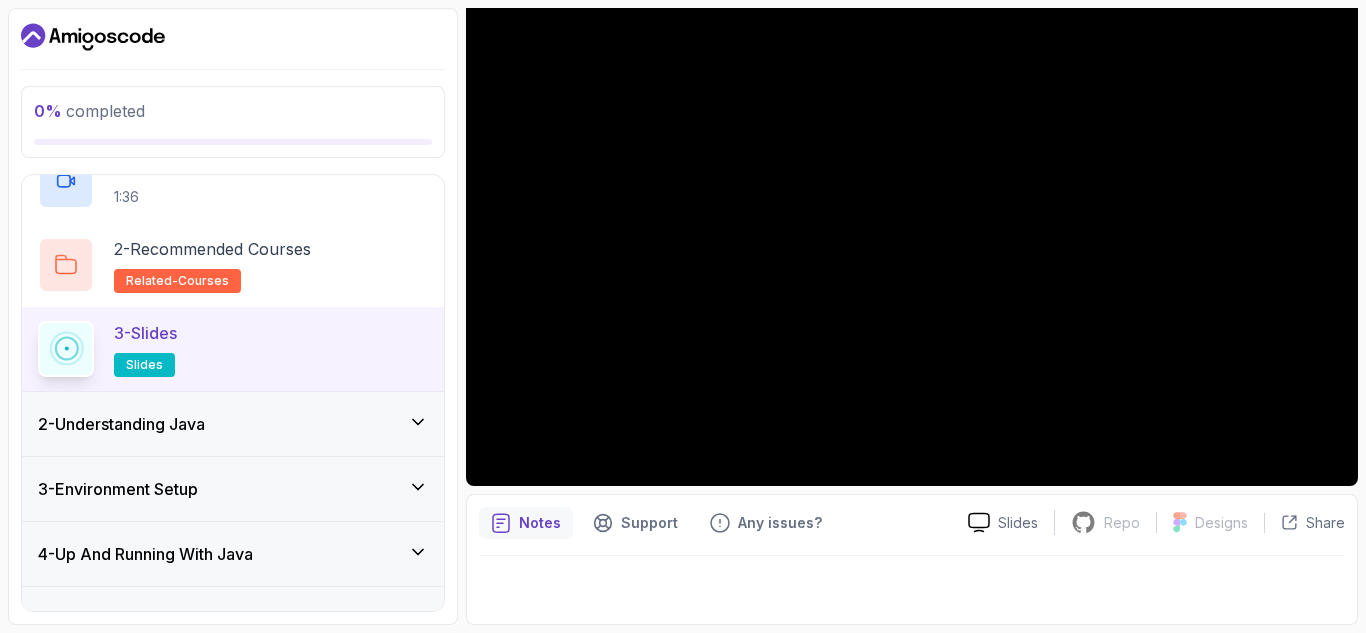 click on "2  -  Understanding Java" at bounding box center (121, 424) 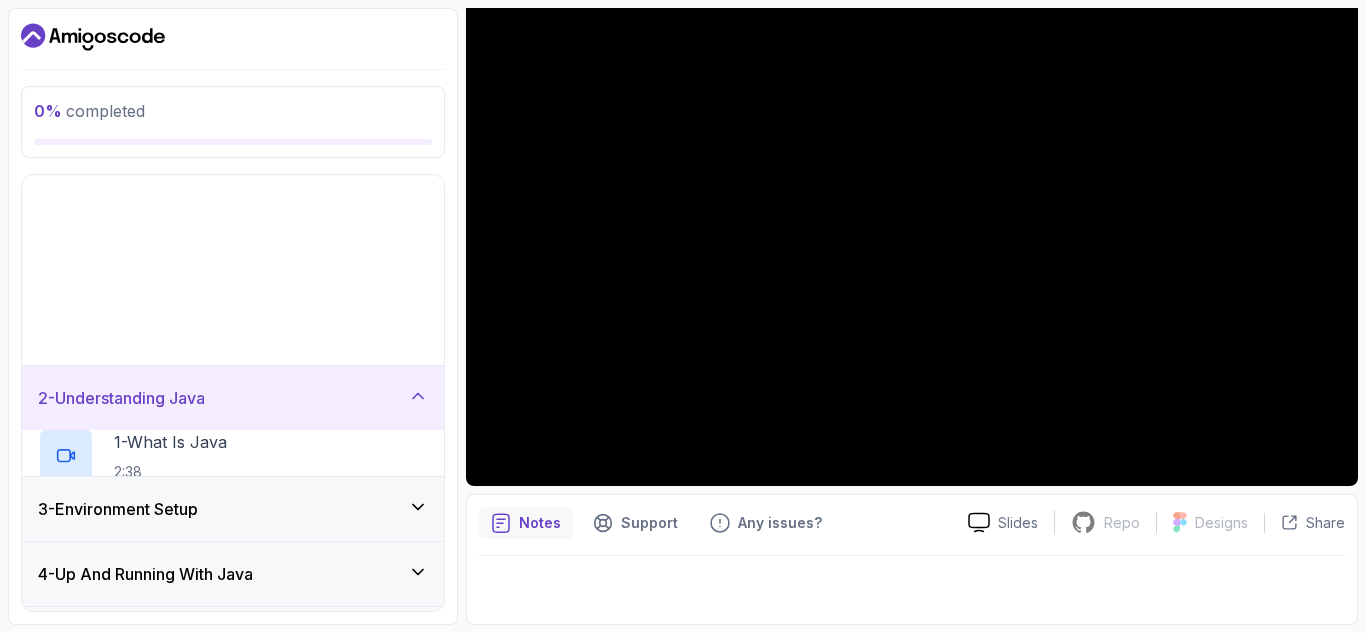scroll, scrollTop: 18, scrollLeft: 0, axis: vertical 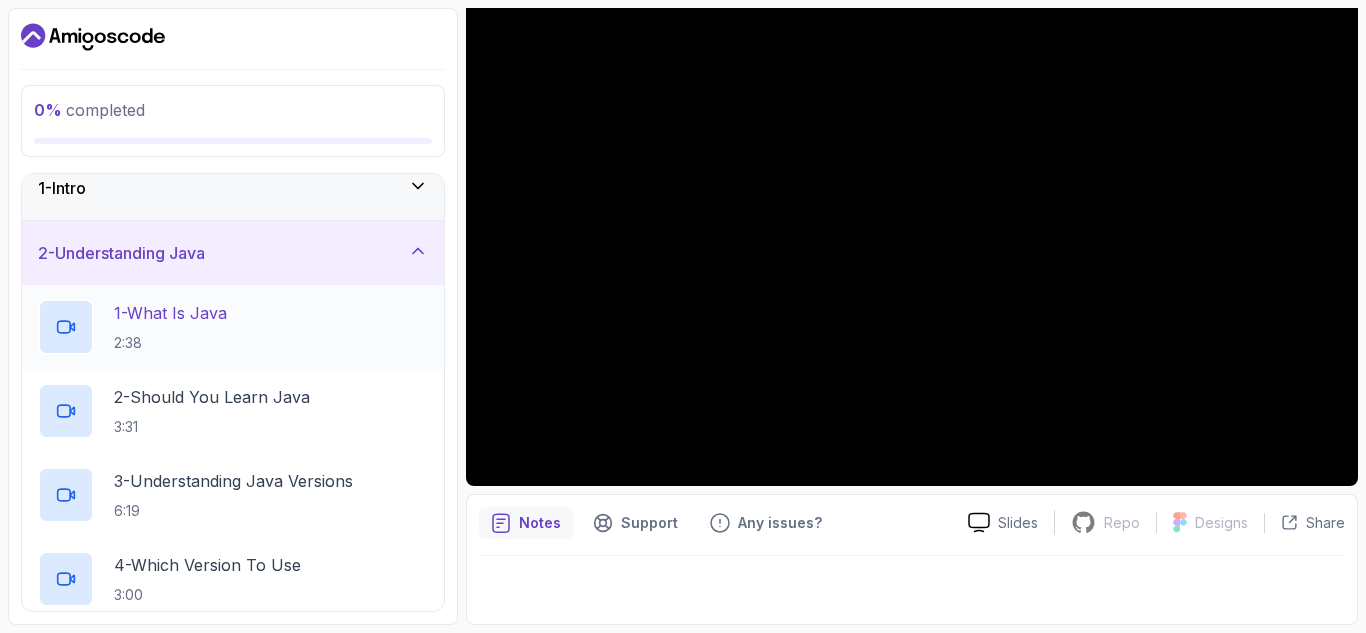 click on "1  -  What Is Java 2:38" at bounding box center (233, 327) 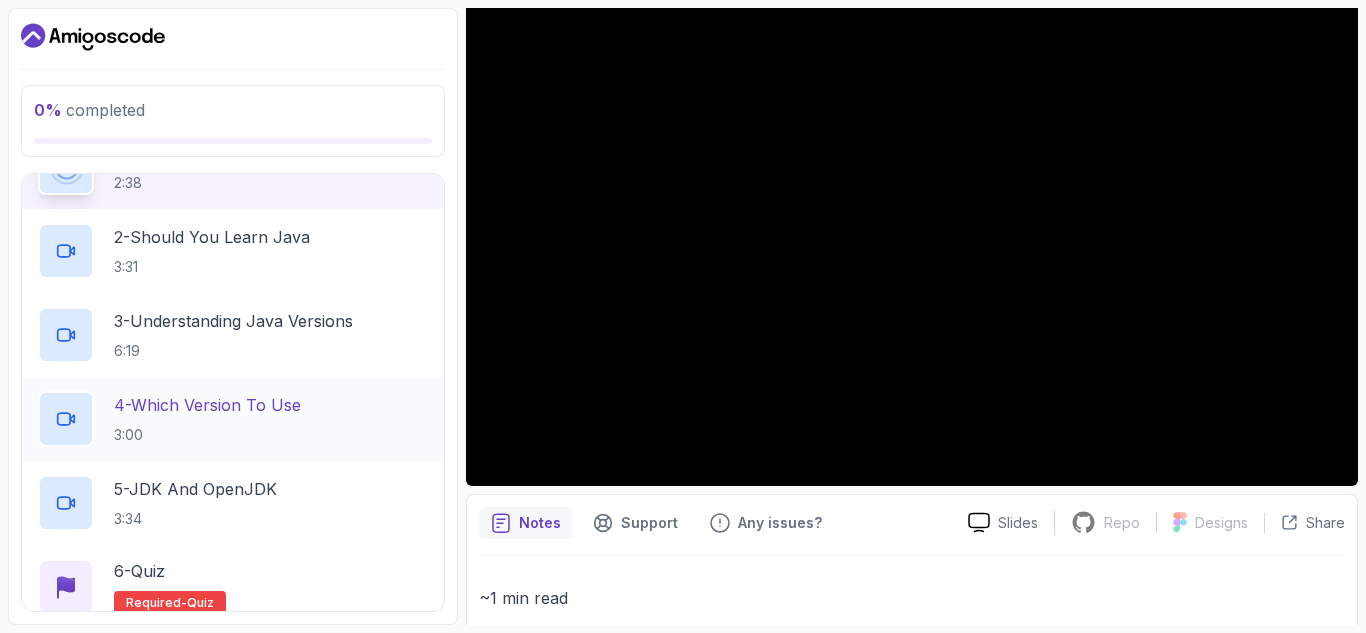 scroll, scrollTop: 218, scrollLeft: 0, axis: vertical 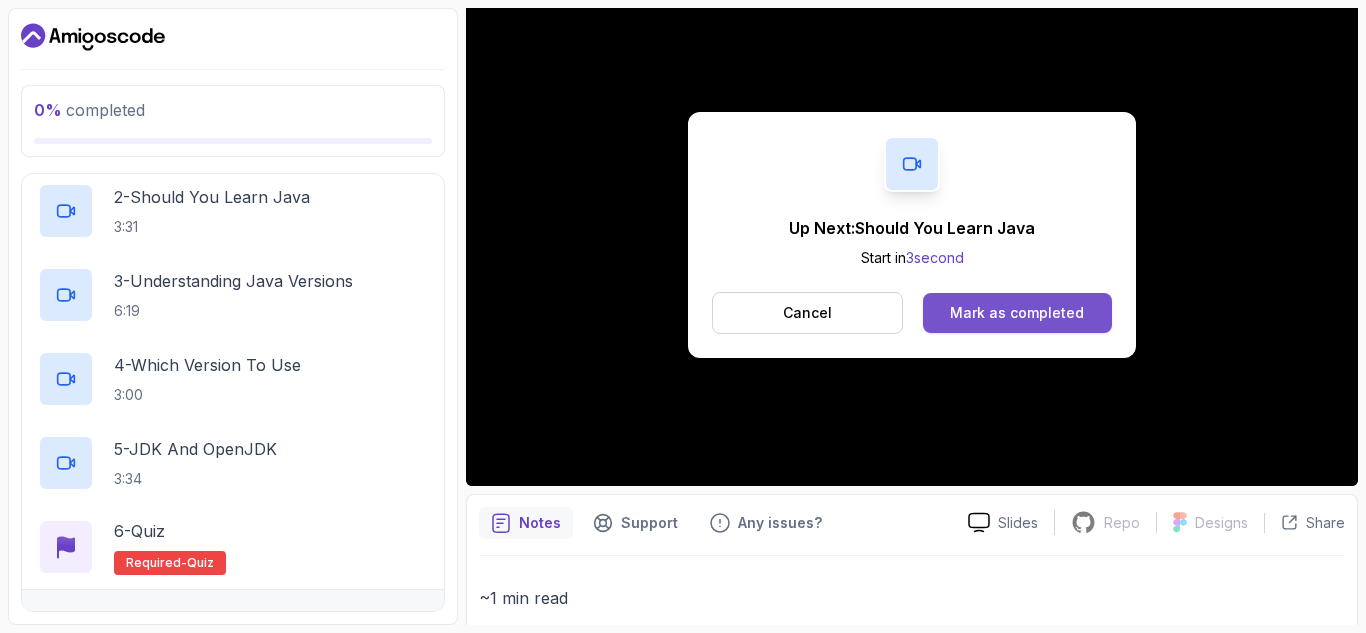click on "Mark as completed" at bounding box center [1017, 313] 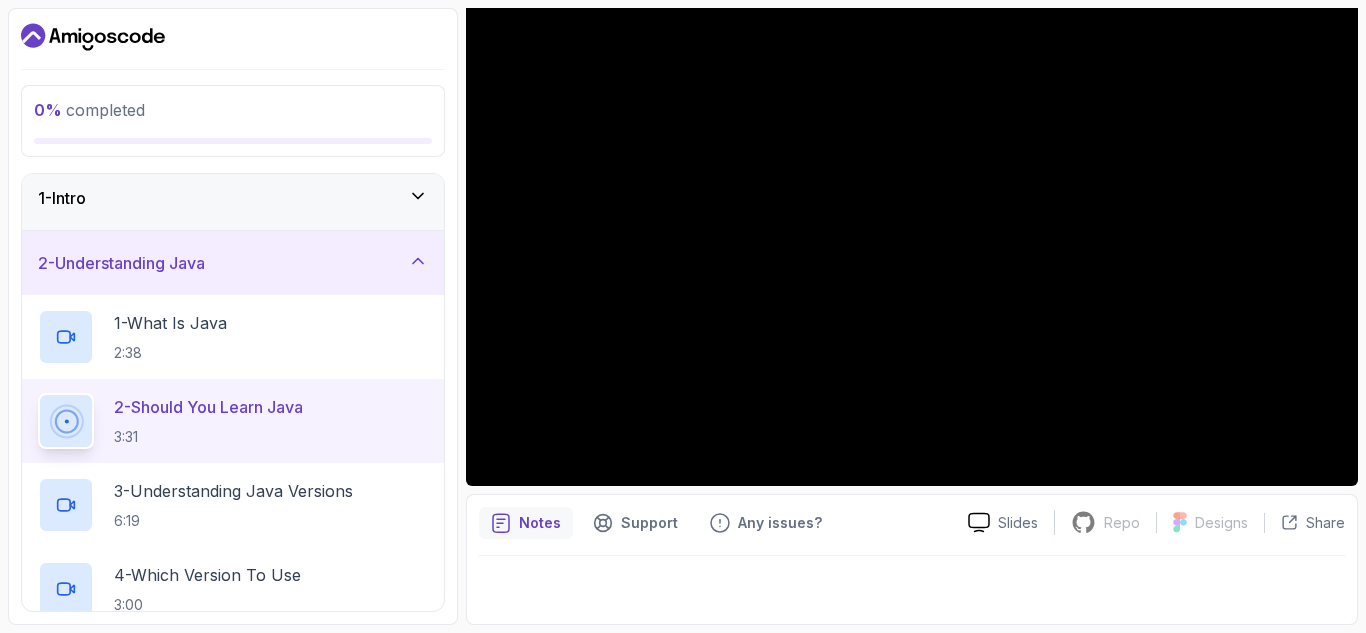 scroll, scrollTop: 0, scrollLeft: 0, axis: both 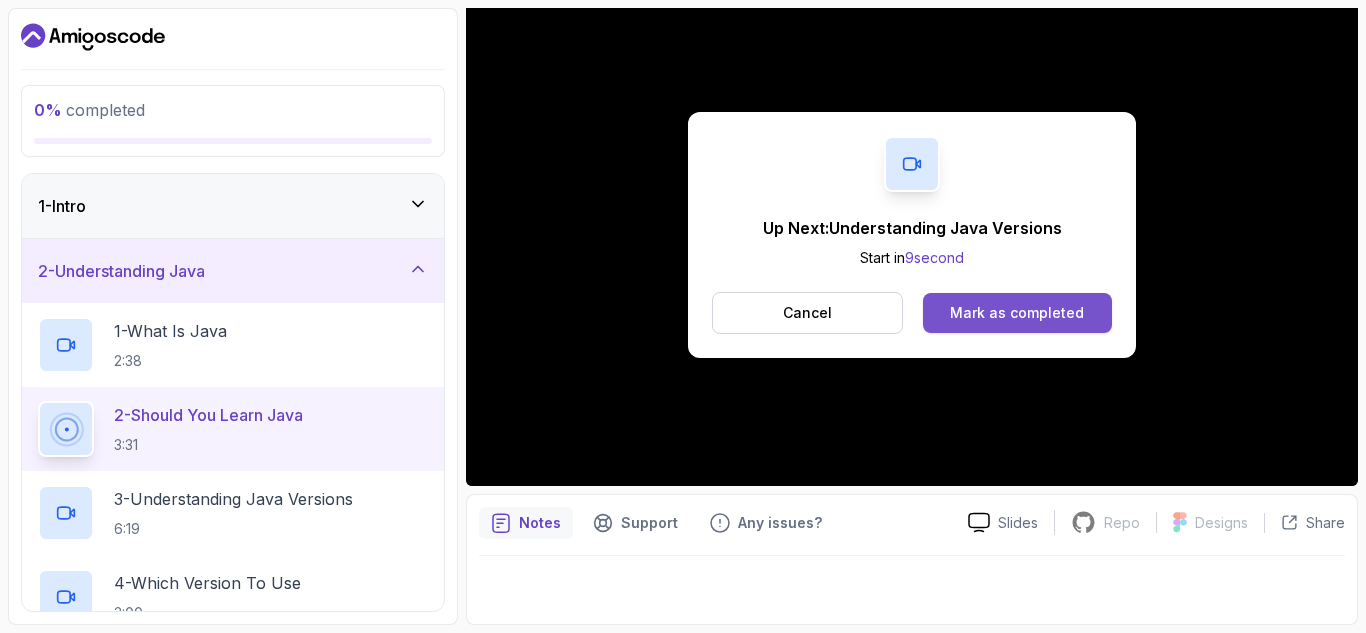 click on "Mark as completed" at bounding box center (1017, 313) 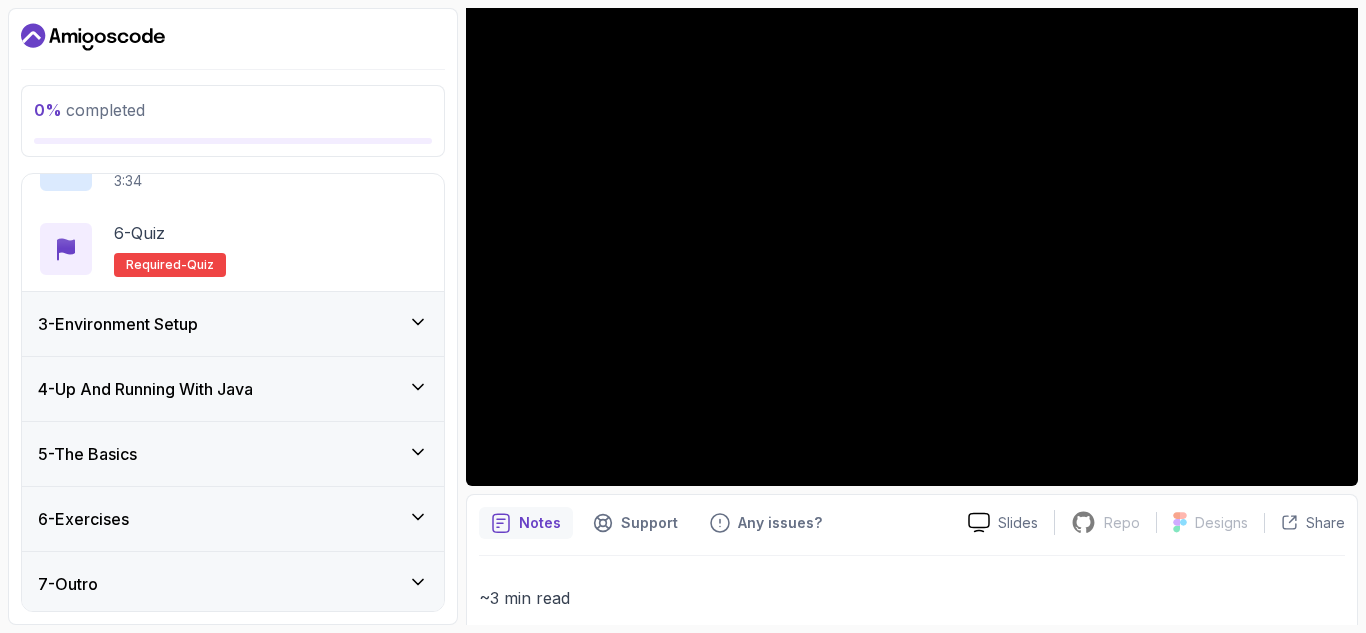 scroll, scrollTop: 521, scrollLeft: 0, axis: vertical 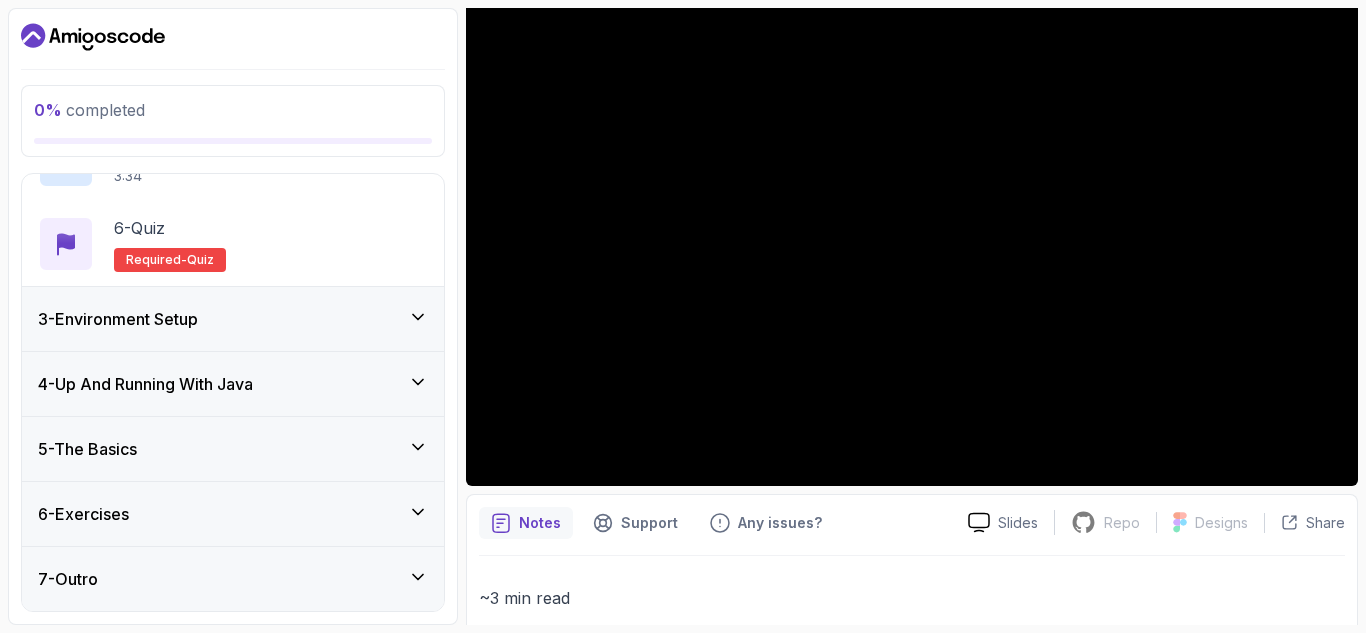 click on "3  -  Environment Setup" at bounding box center [233, 319] 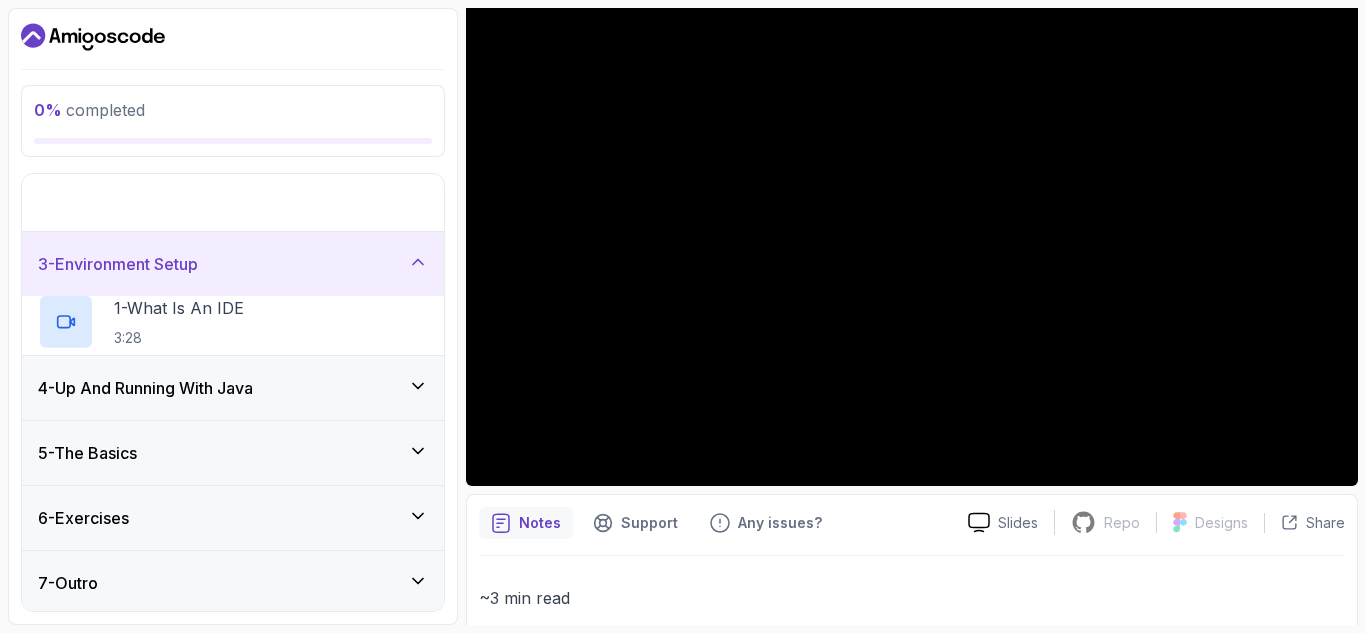 scroll, scrollTop: 18, scrollLeft: 0, axis: vertical 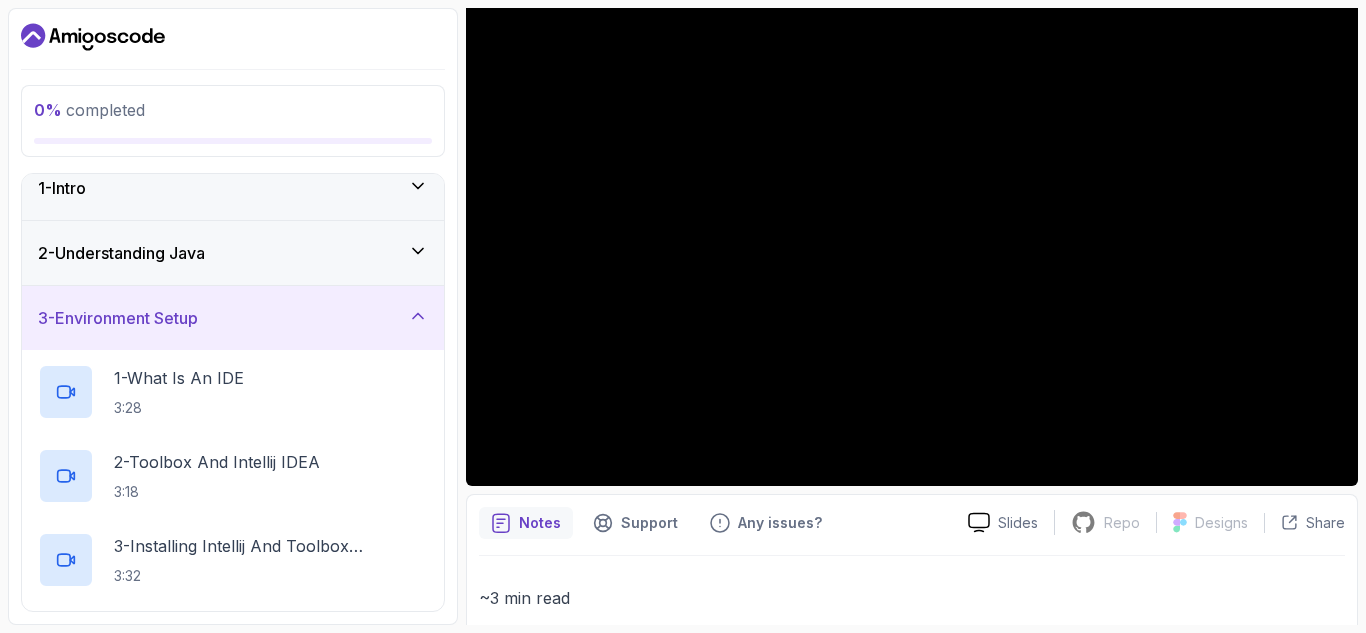 click on "3  -  Environment Setup" at bounding box center [233, 318] 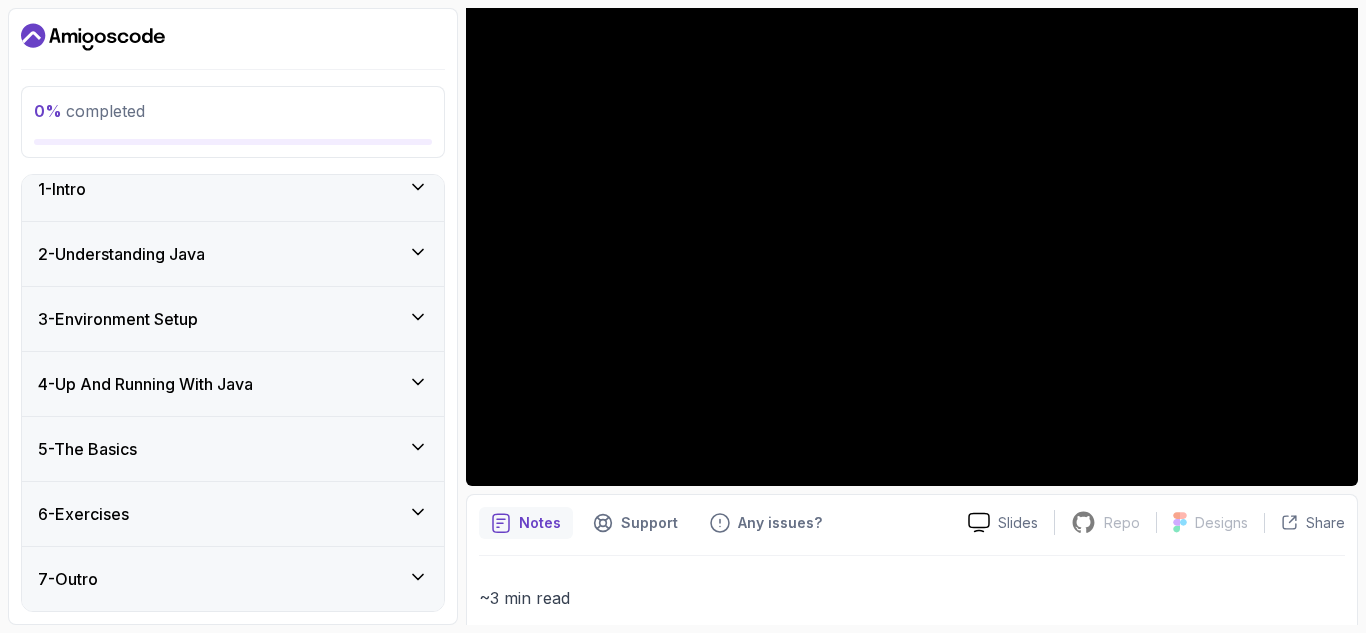 click on "3  -  Environment Setup" at bounding box center (233, 319) 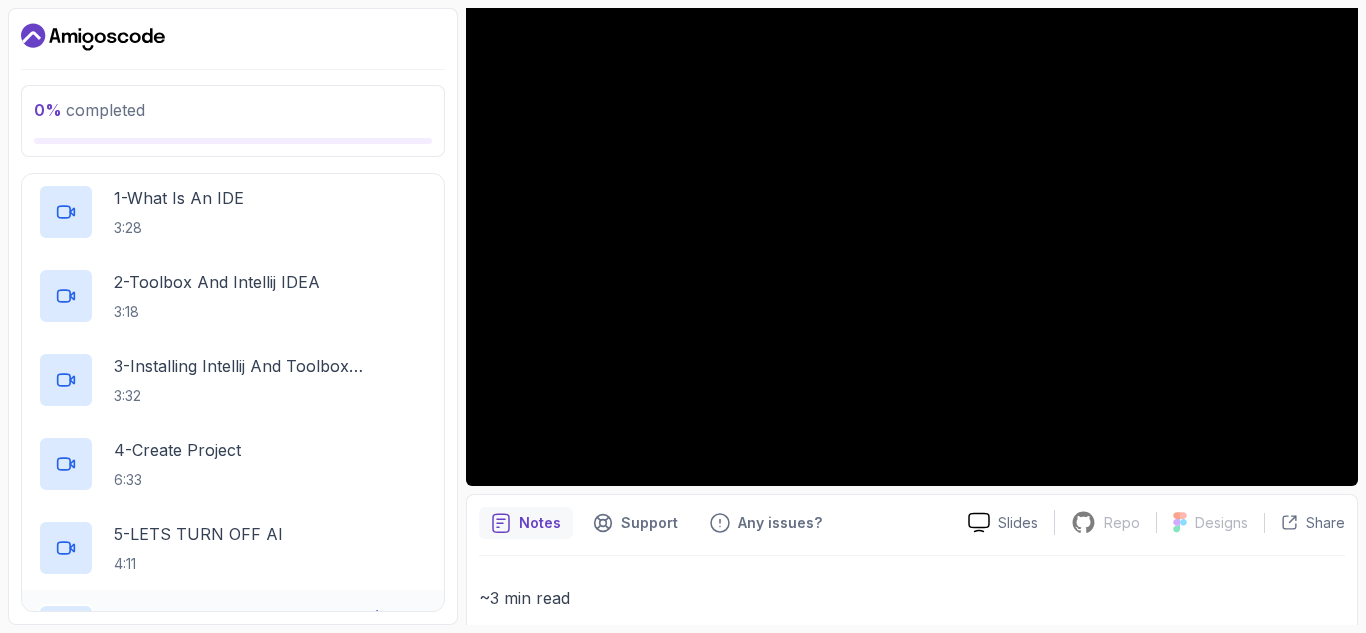 scroll, scrollTop: 118, scrollLeft: 0, axis: vertical 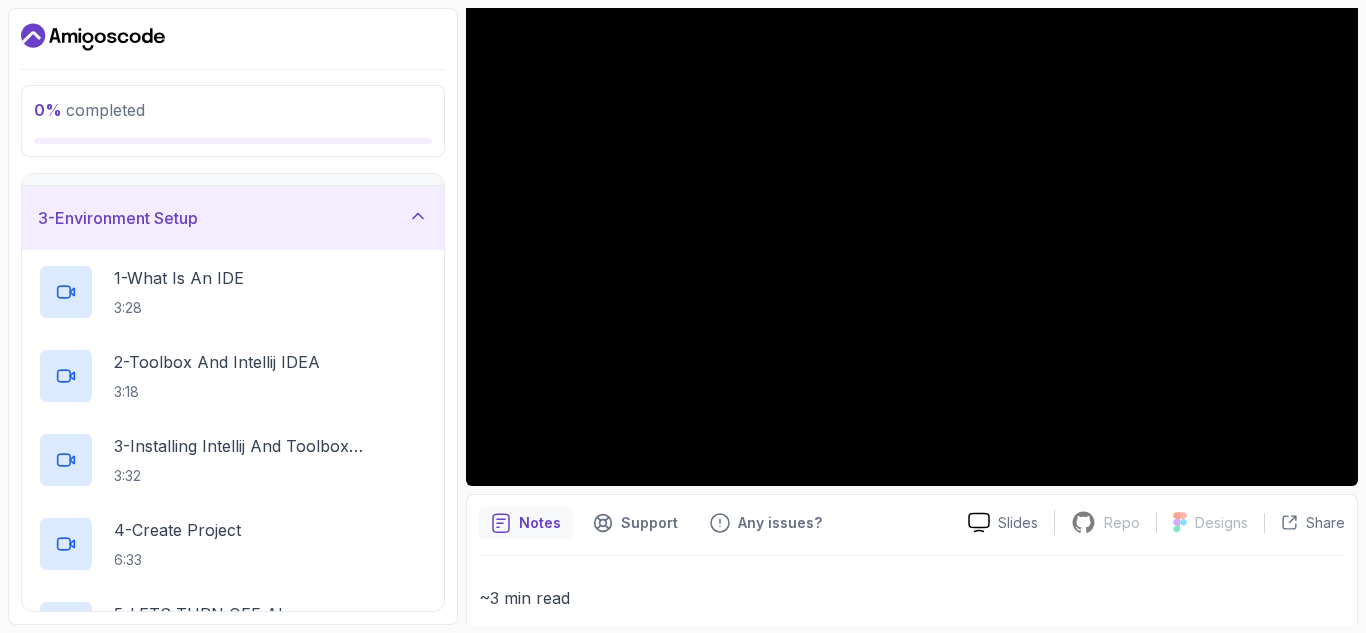 click on "3  -  Environment Setup" at bounding box center (233, 218) 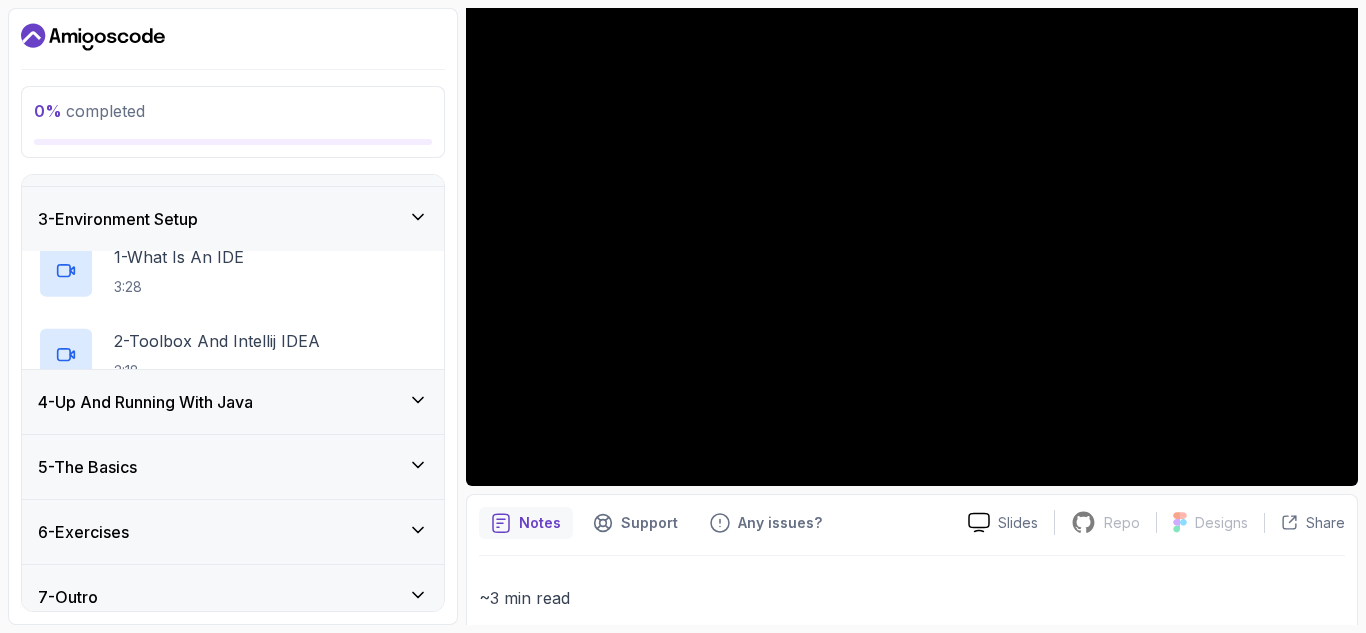 scroll, scrollTop: 18, scrollLeft: 0, axis: vertical 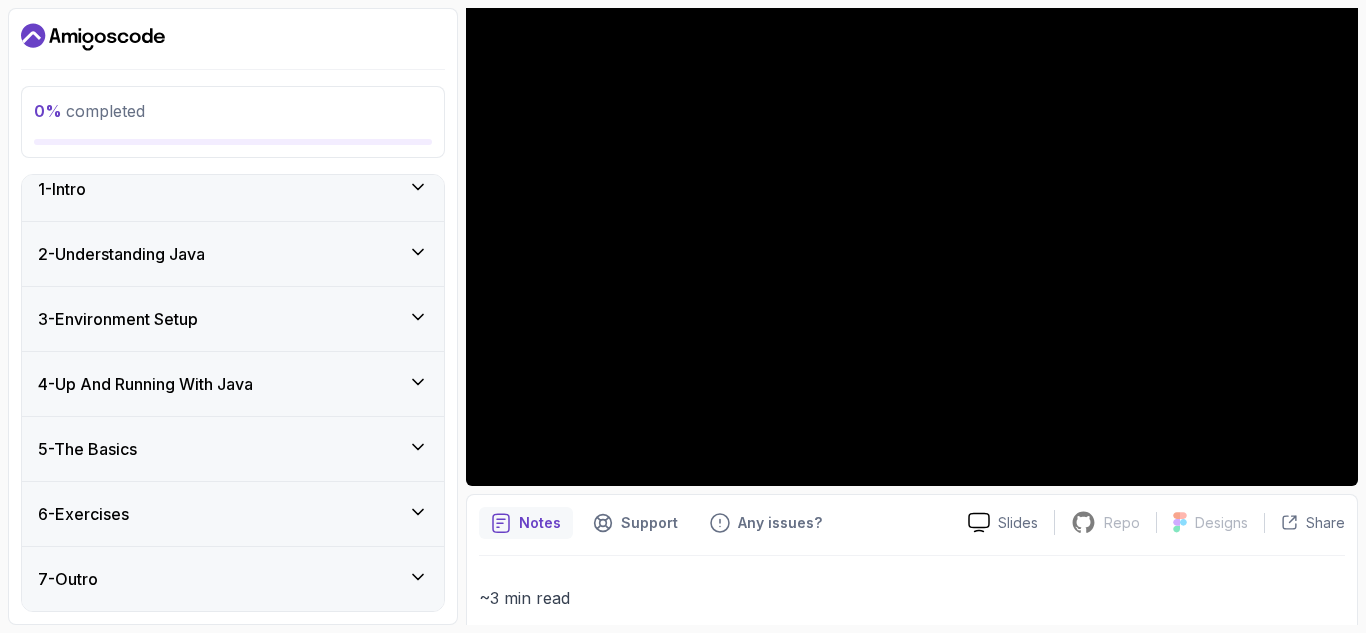 click on "4  -  Up And Running With Java" at bounding box center (145, 384) 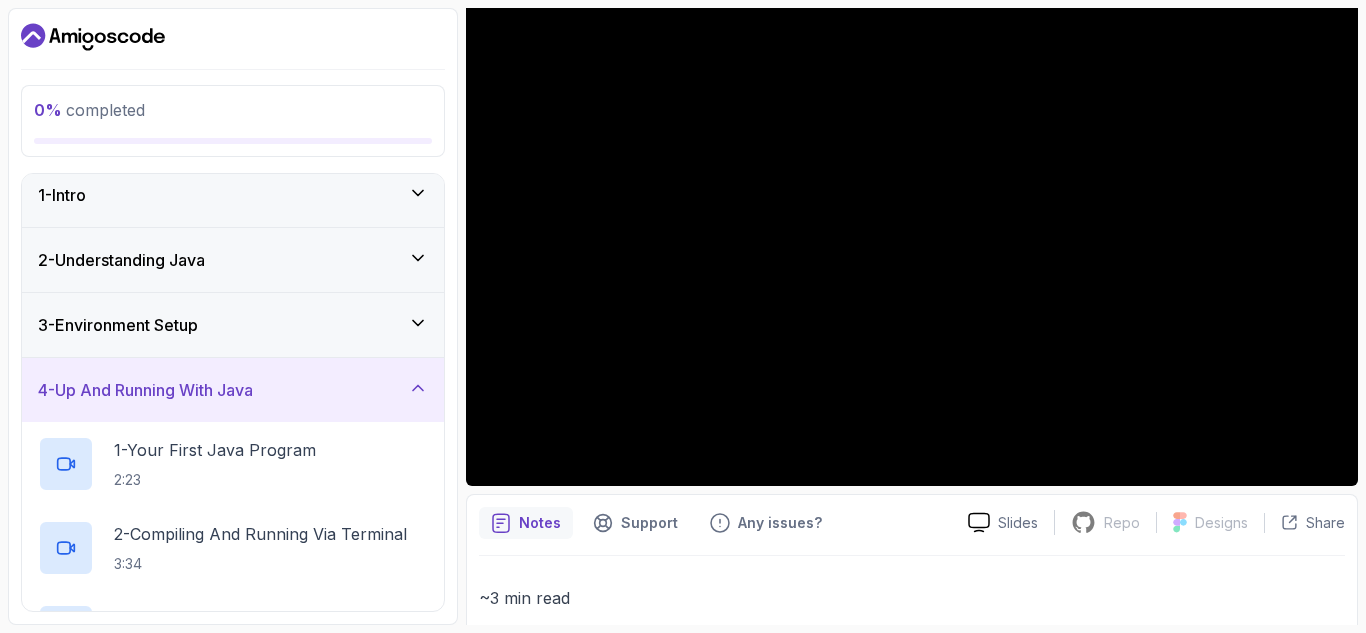 scroll, scrollTop: 0, scrollLeft: 0, axis: both 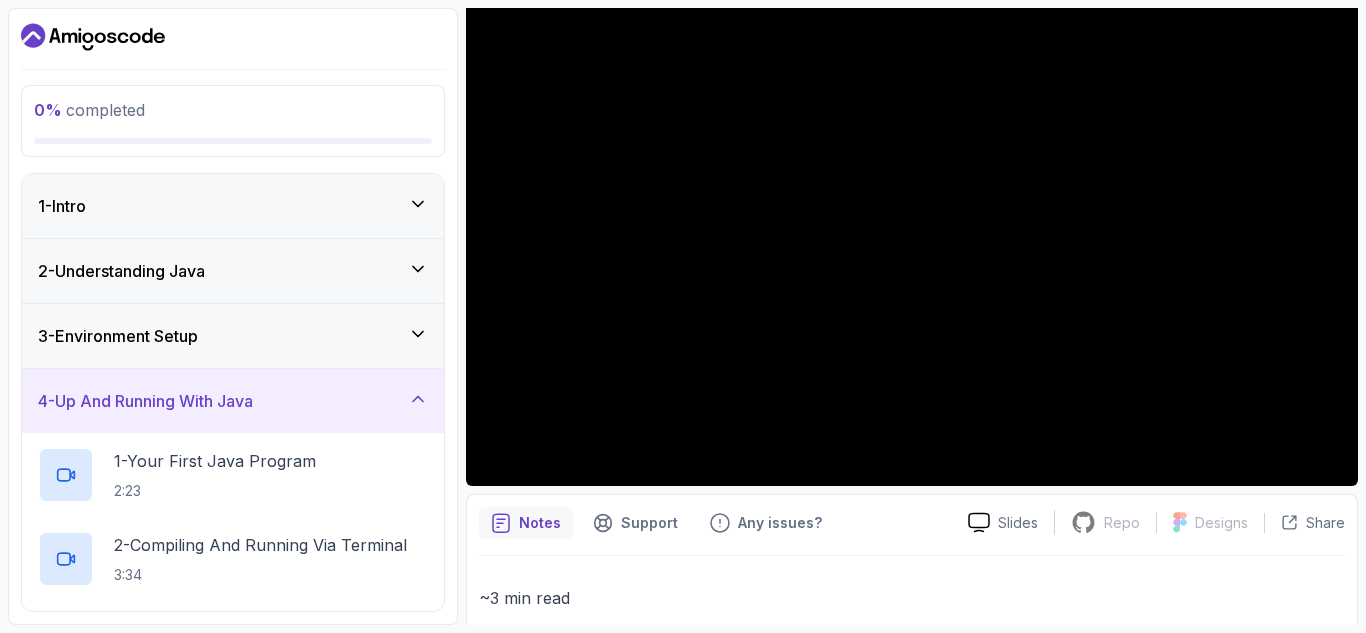 click on "4  -  Up And Running With Java" at bounding box center (145, 401) 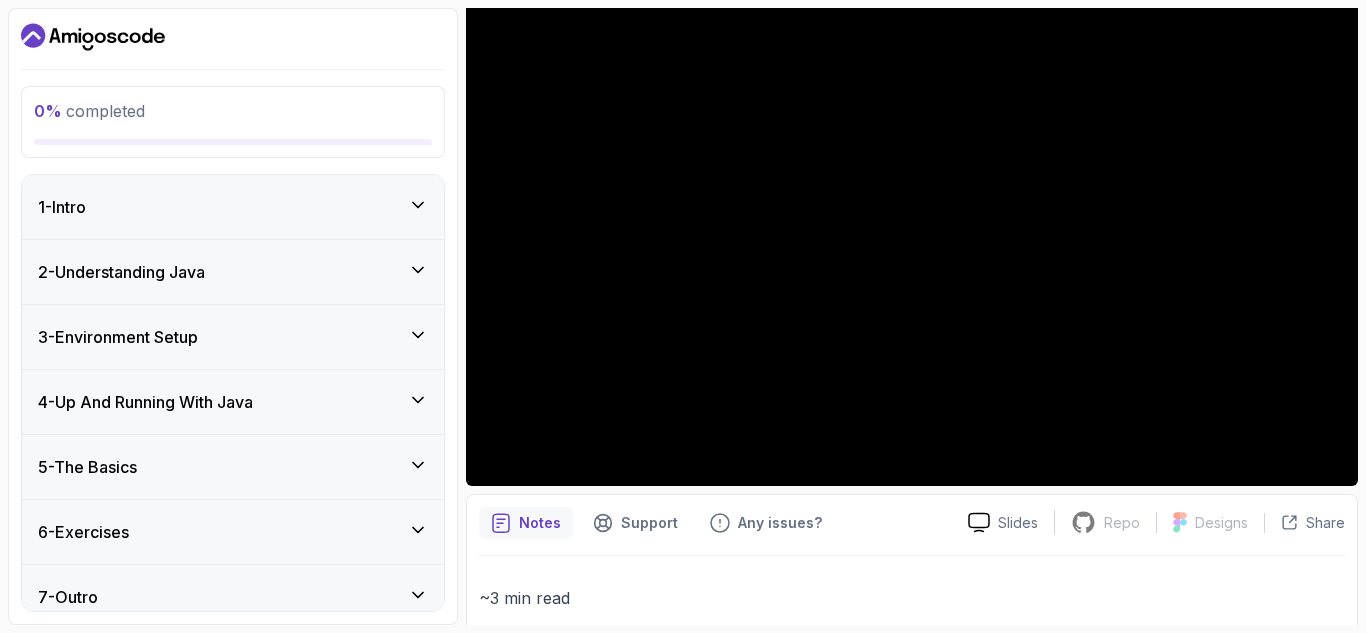 click on "5  -  The Basics" at bounding box center (233, 467) 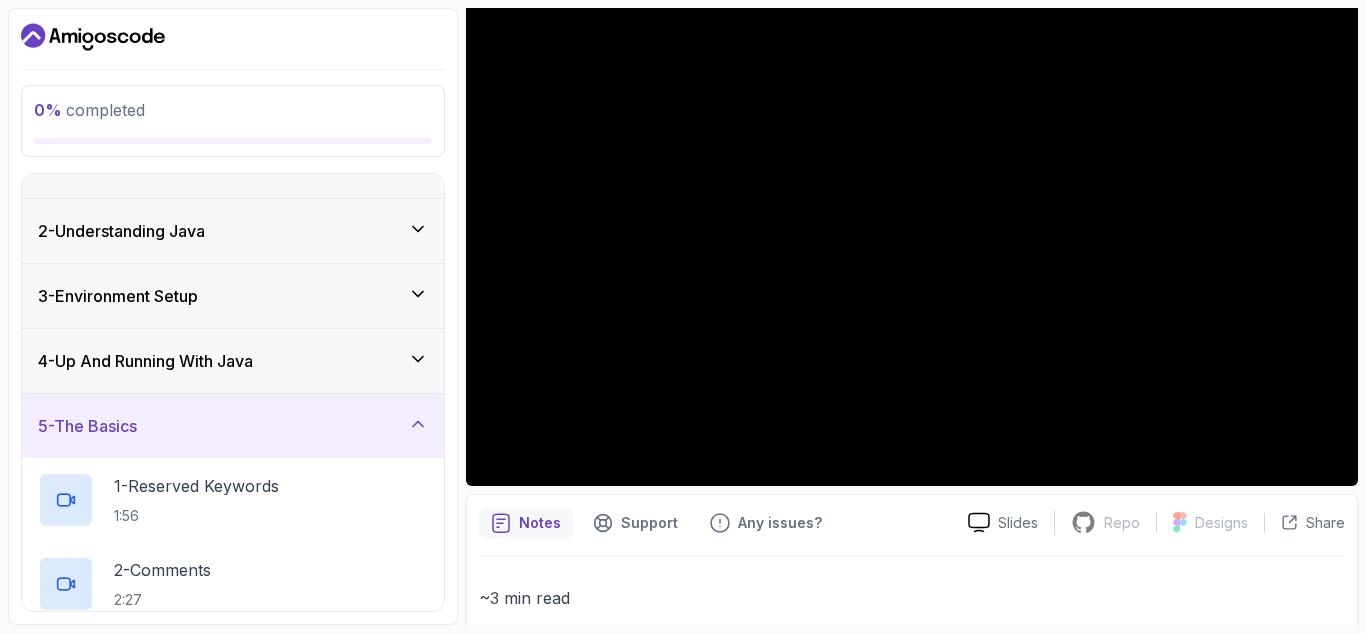 scroll, scrollTop: 0, scrollLeft: 0, axis: both 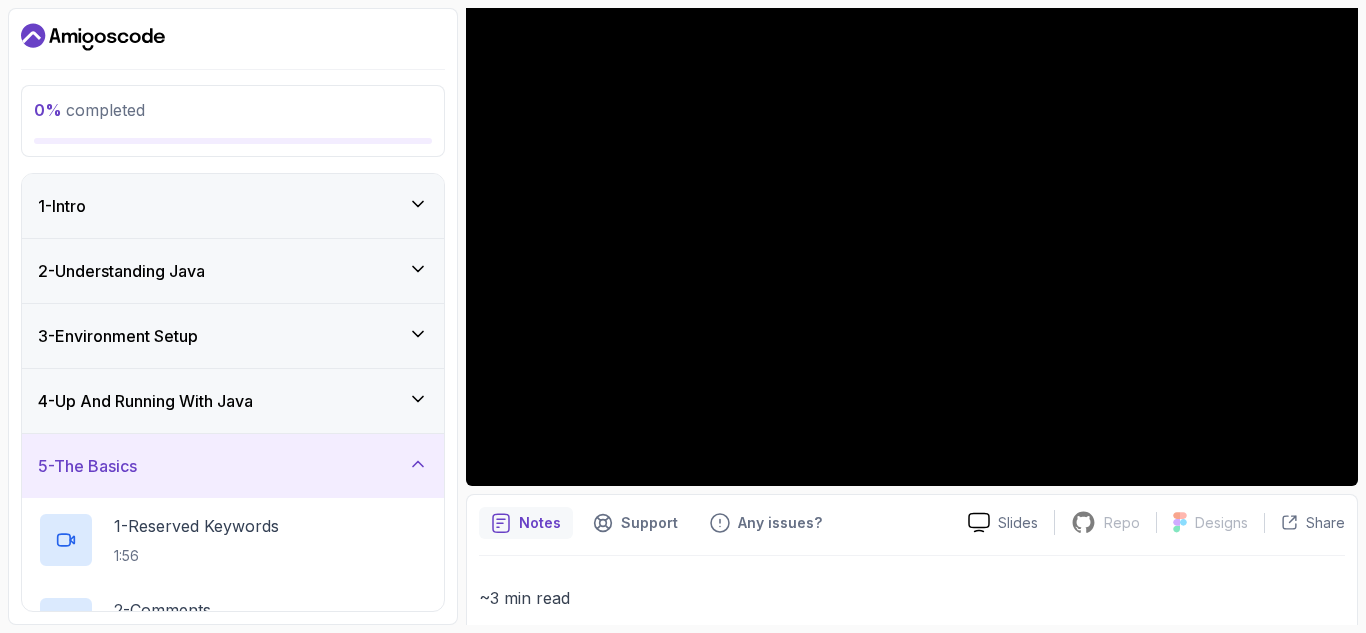 click on "5  -  The Basics" at bounding box center [233, 466] 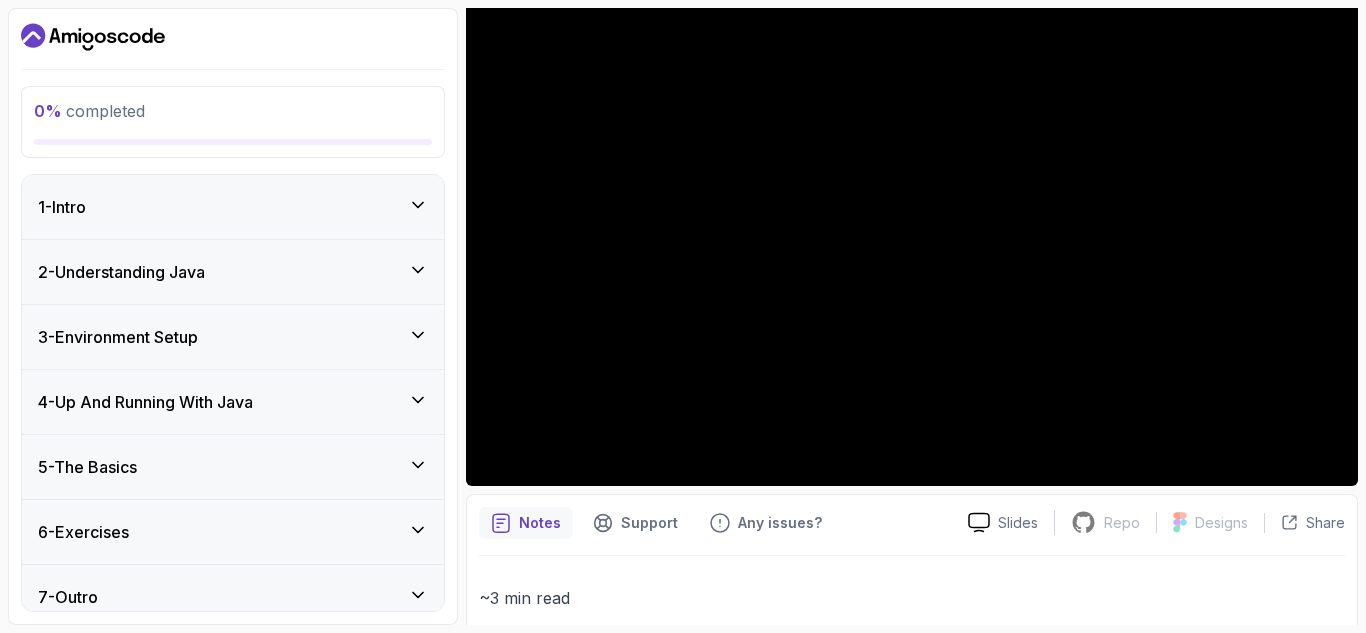 click on "3  -  Environment Setup" at bounding box center [233, 337] 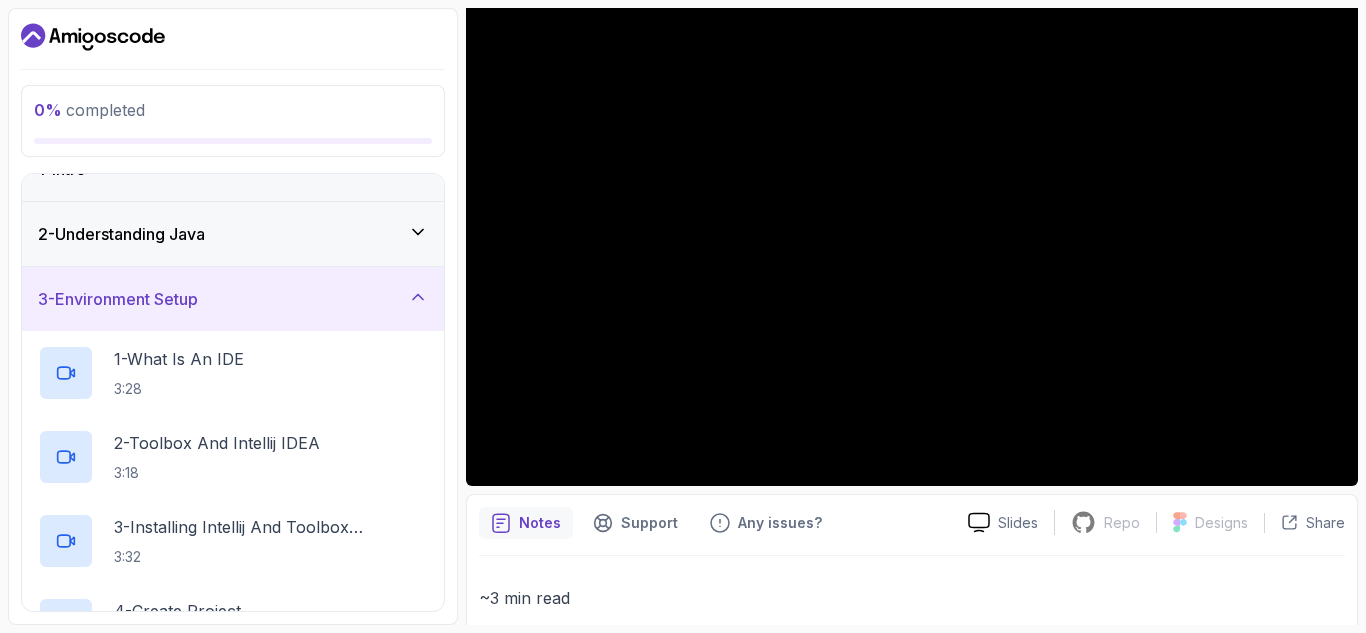 scroll, scrollTop: 0, scrollLeft: 0, axis: both 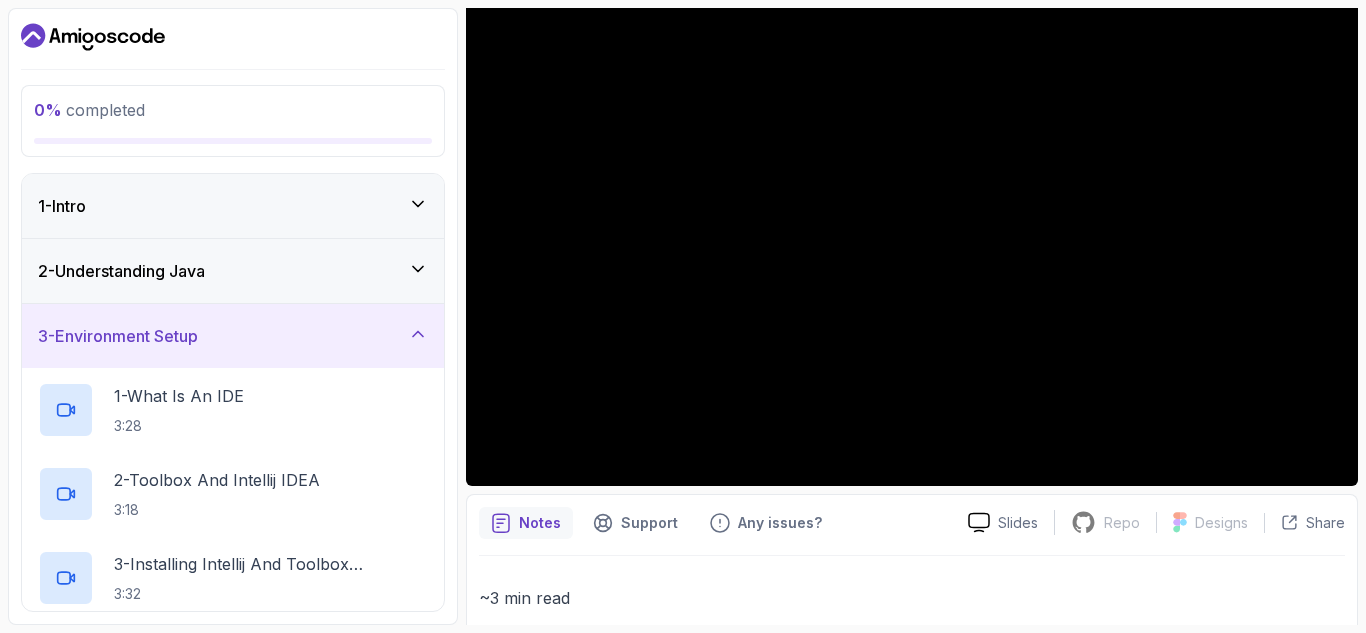 click on "3  -  Environment Setup" at bounding box center [233, 336] 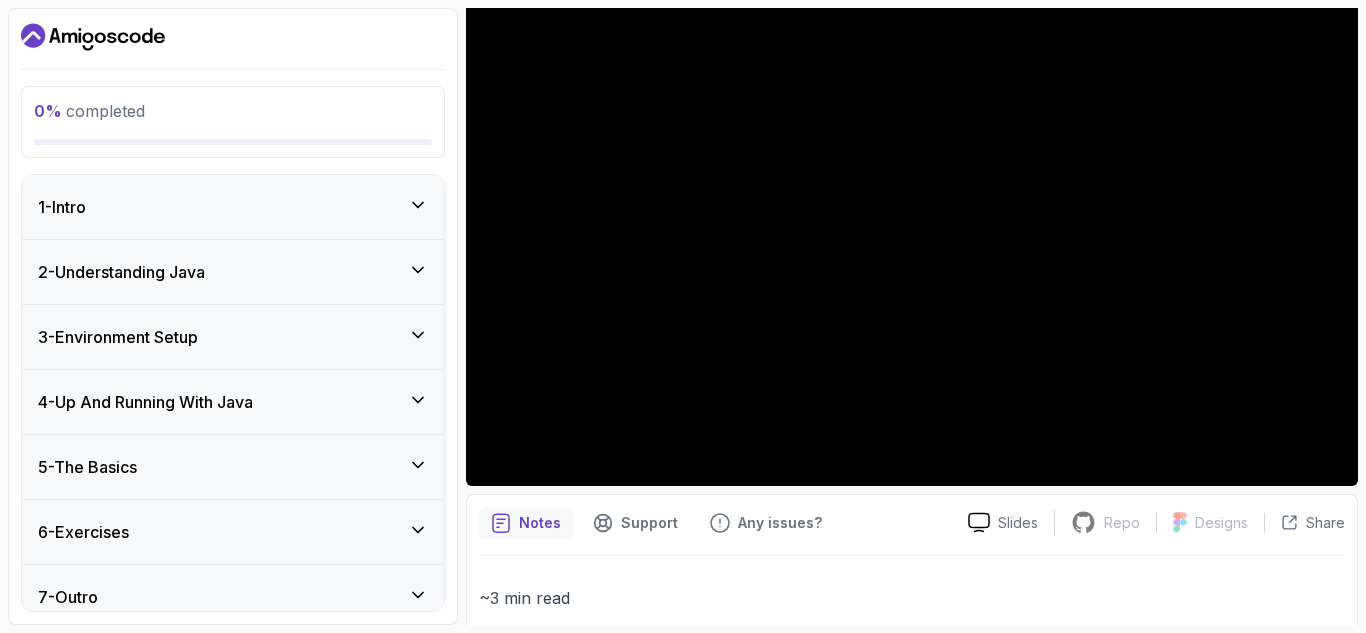click on "2  -  Understanding Java" at bounding box center (233, 272) 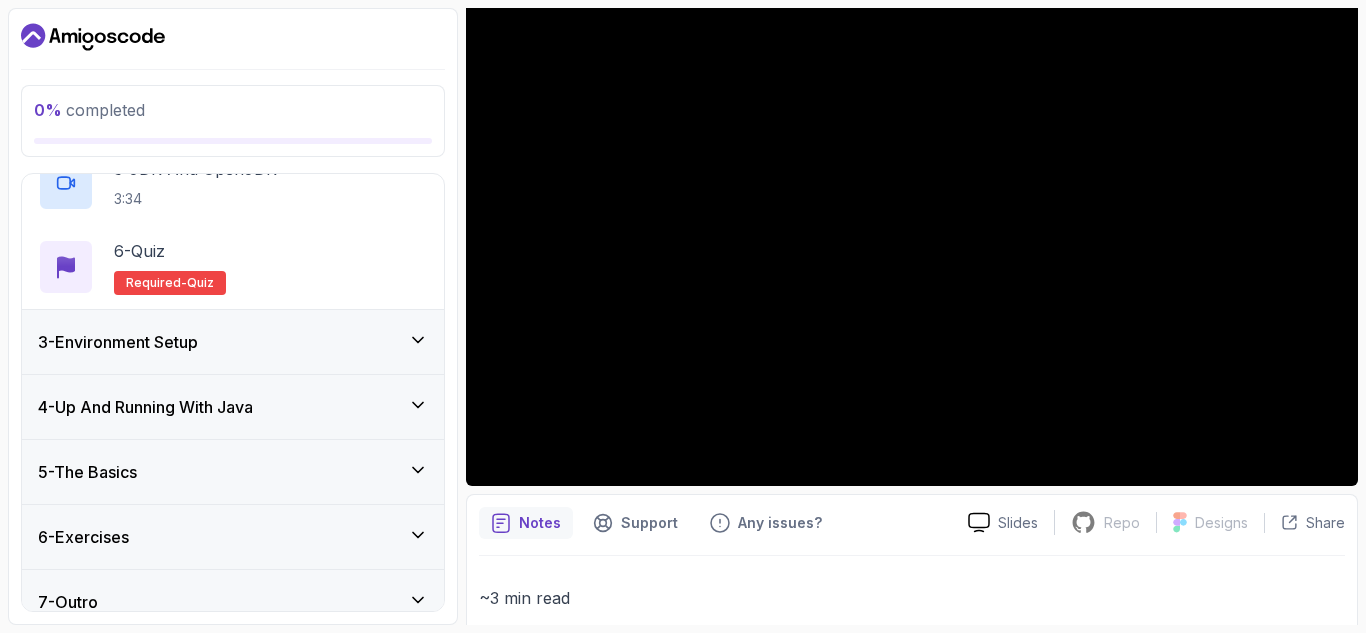 scroll, scrollTop: 500, scrollLeft: 0, axis: vertical 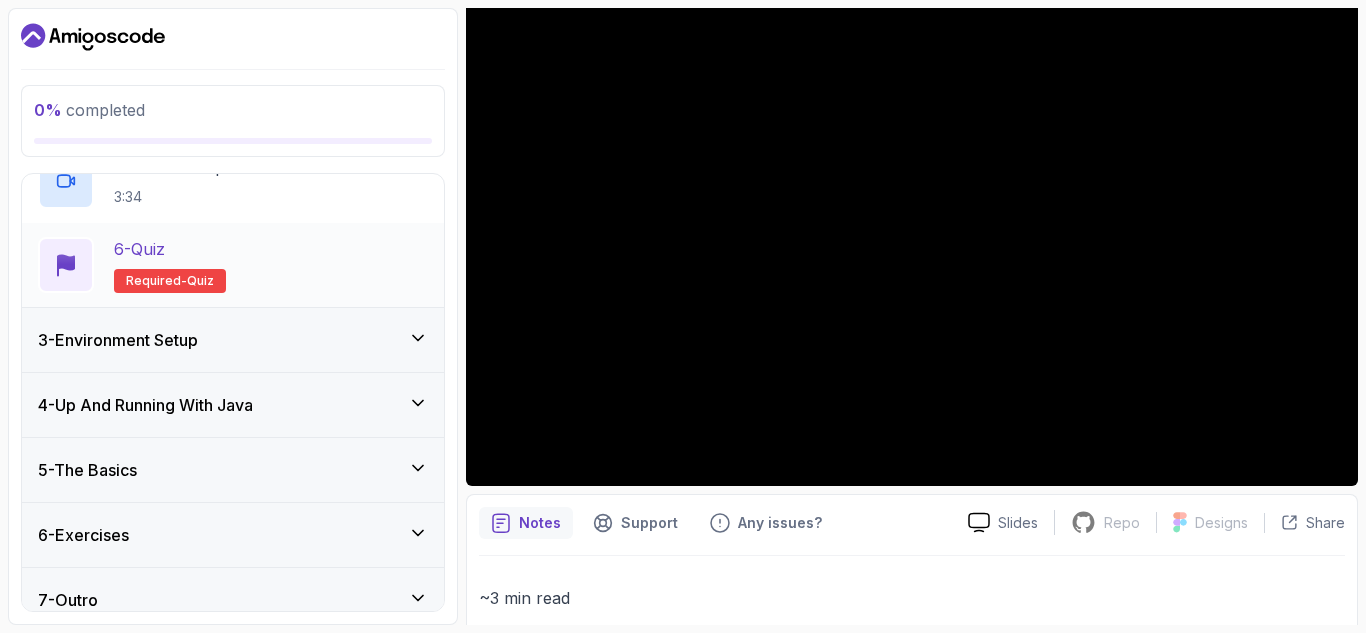 click on "6  -  Quiz Required- quiz" at bounding box center (170, 265) 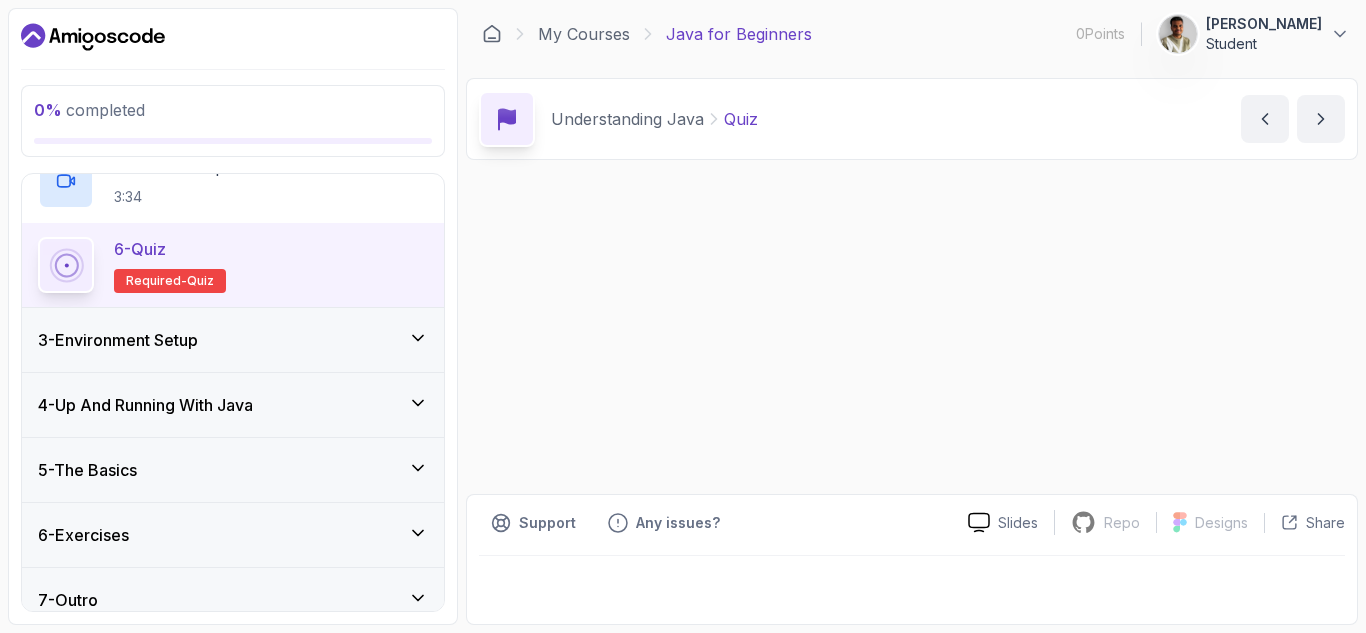 scroll, scrollTop: 0, scrollLeft: 0, axis: both 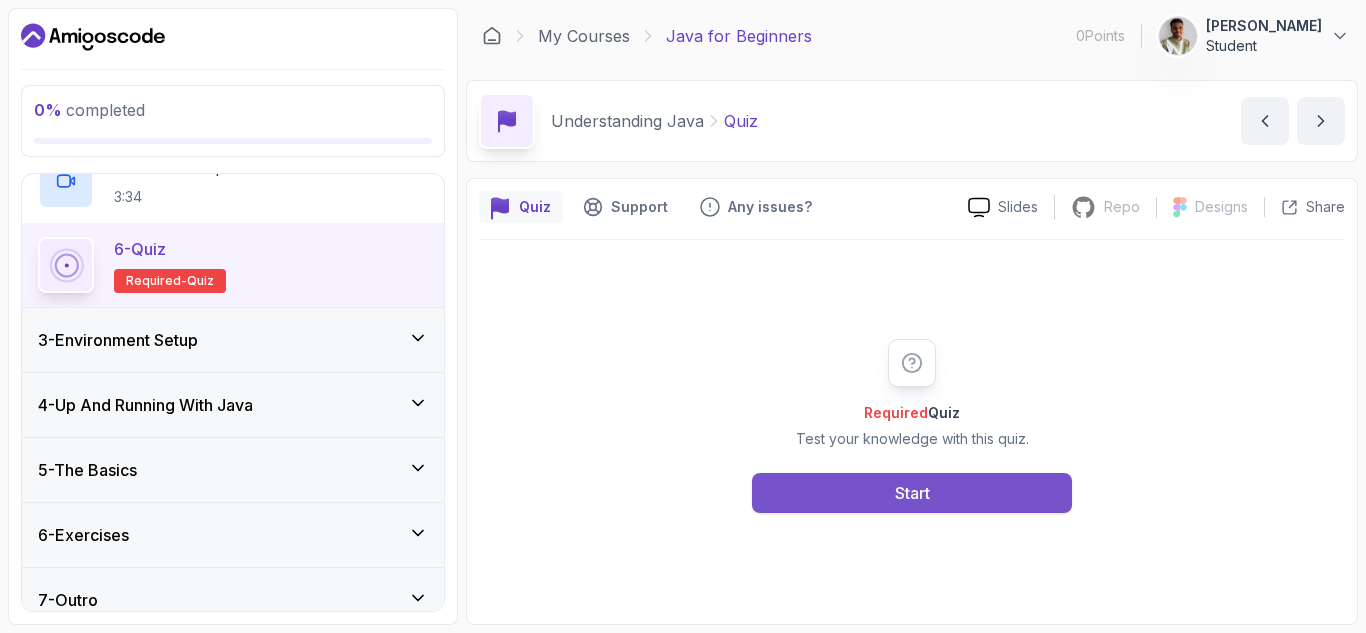 click on "Start" at bounding box center [912, 493] 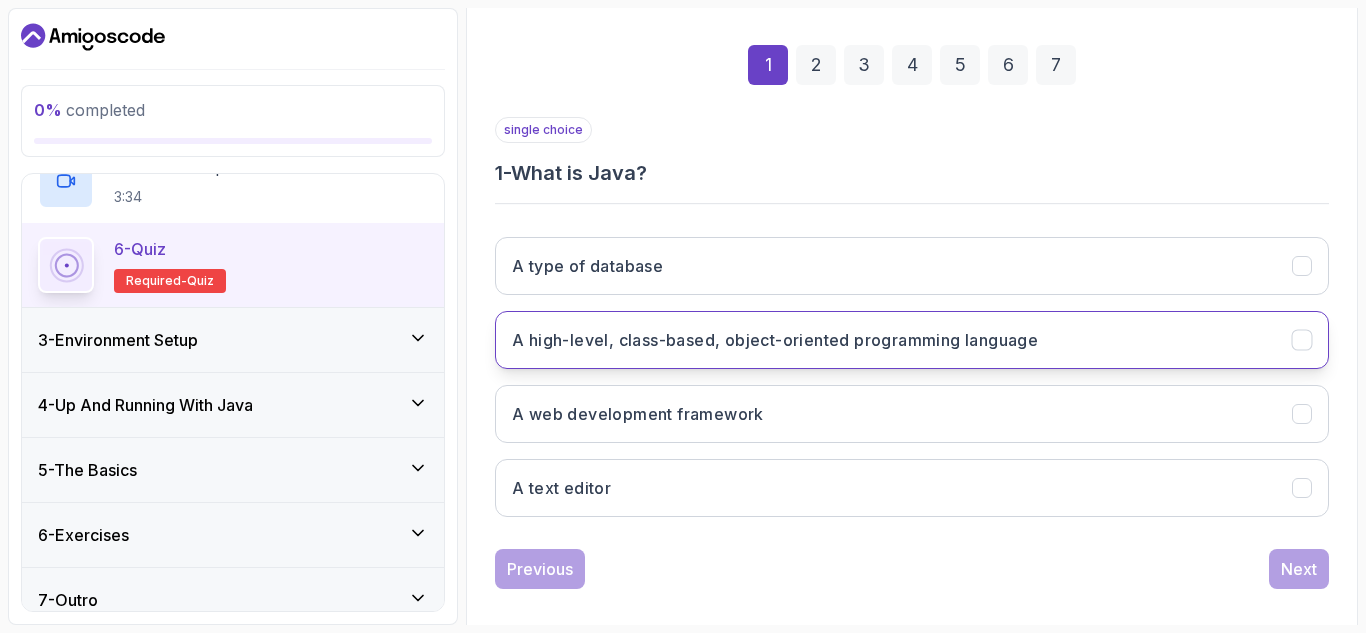 scroll, scrollTop: 292, scrollLeft: 0, axis: vertical 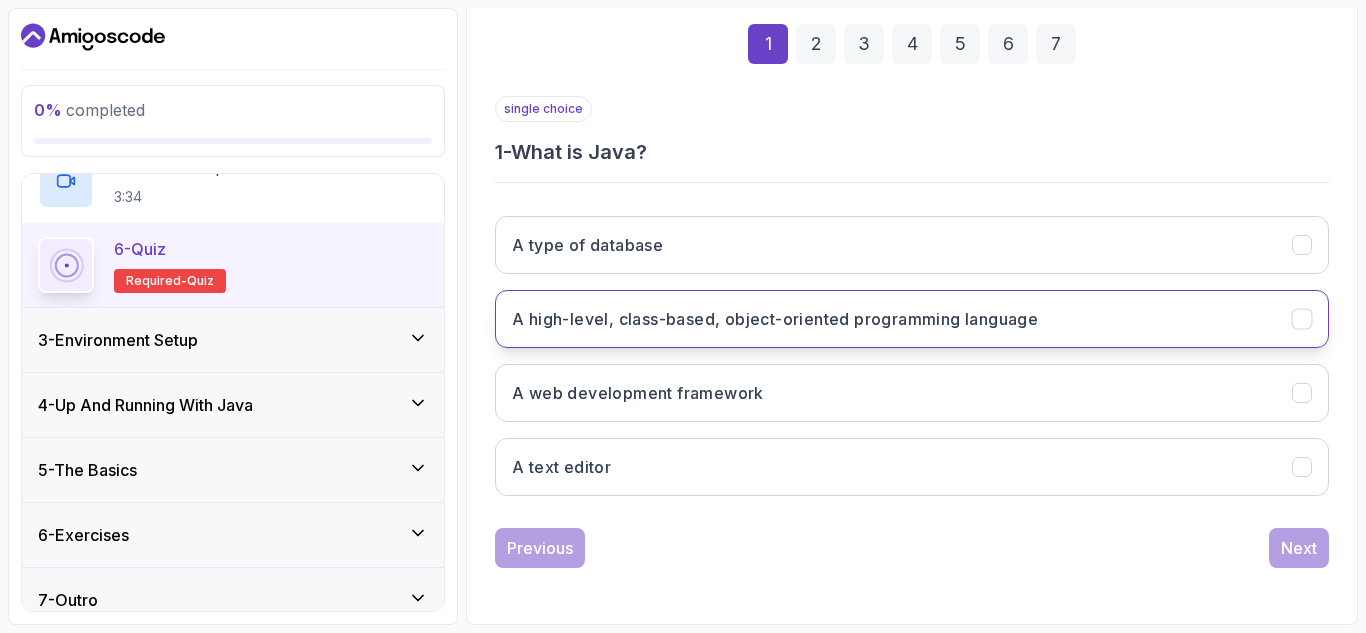 click on "A high-level, class-based, object-oriented programming language" at bounding box center (775, 319) 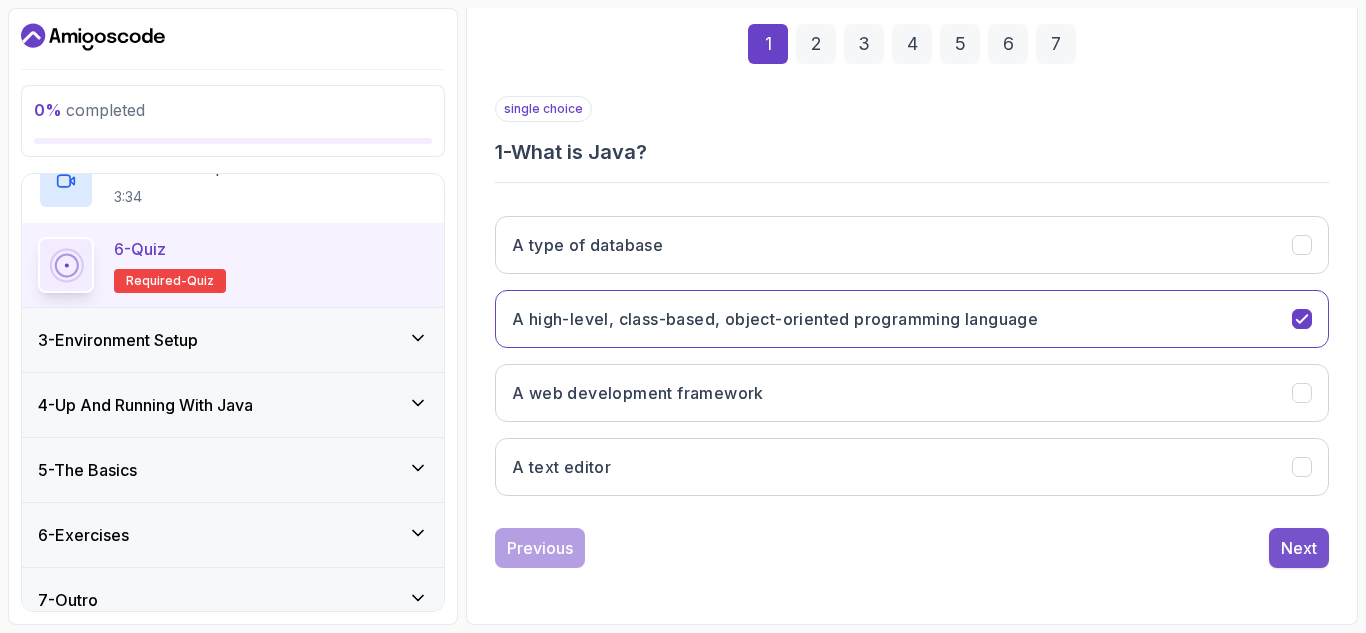 click on "Next" at bounding box center (1299, 548) 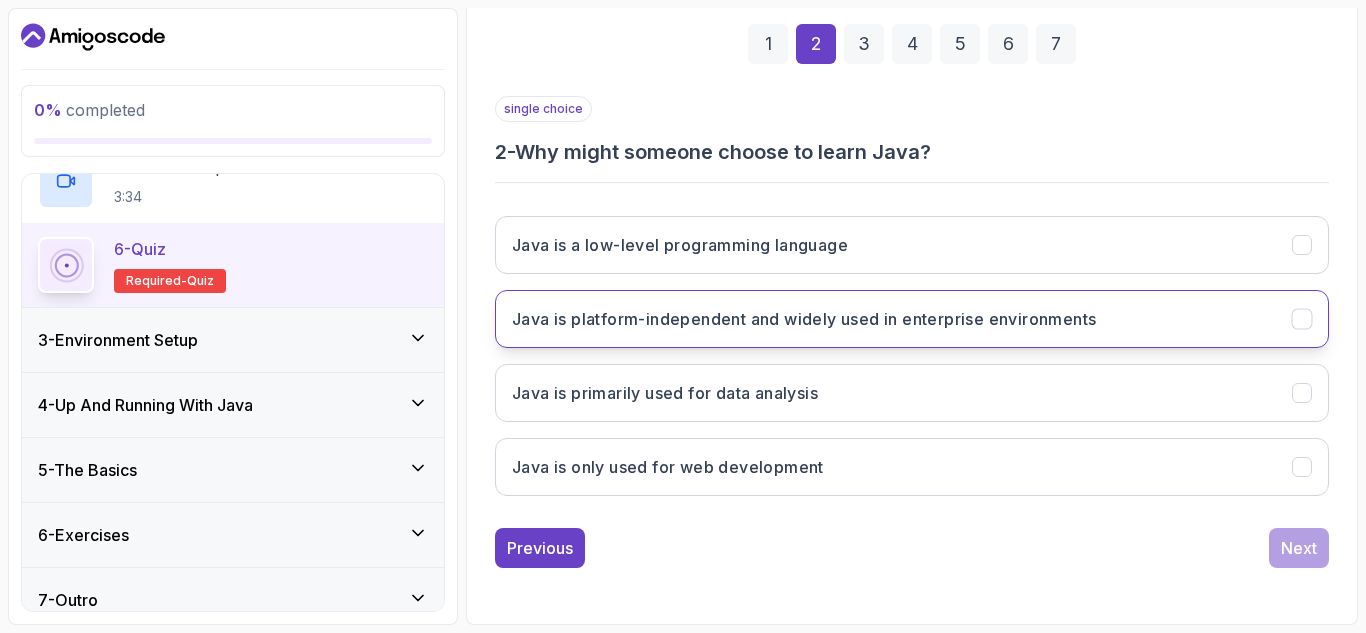 click on "Java is platform-independent and widely used in enterprise environments" at bounding box center (804, 319) 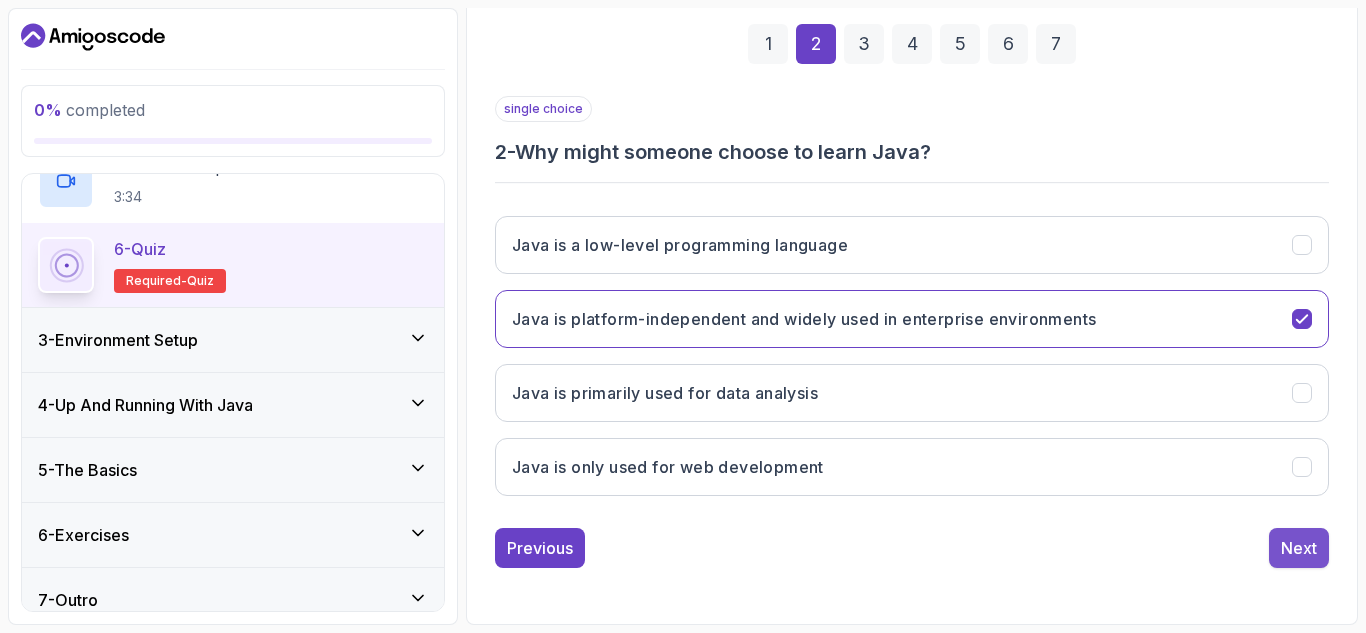 click on "Next" at bounding box center (1299, 548) 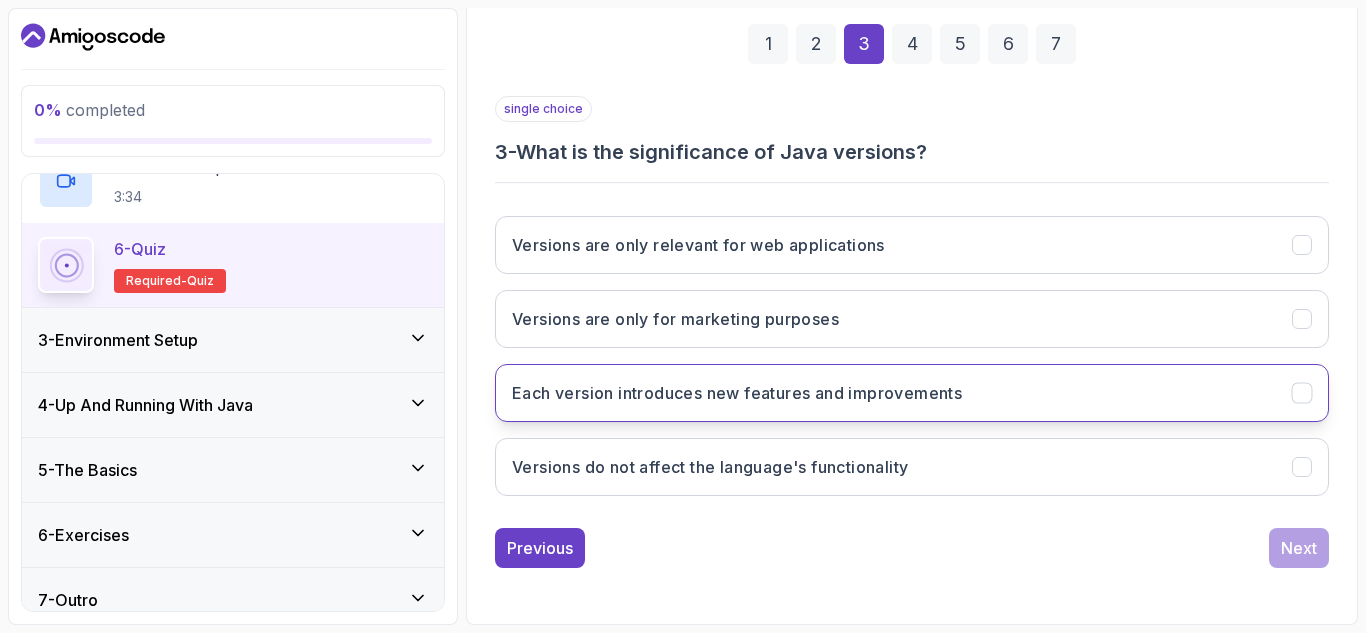click on "Each version introduces new features and improvements" at bounding box center [912, 393] 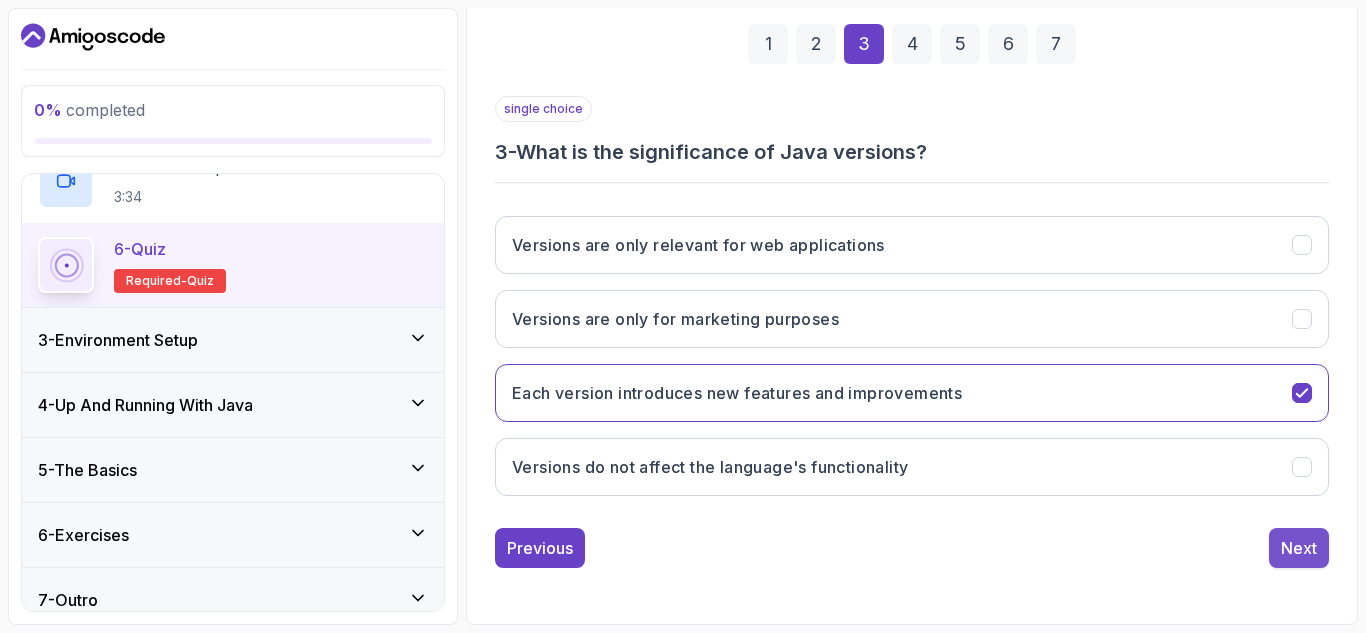 click on "Next" at bounding box center (1299, 548) 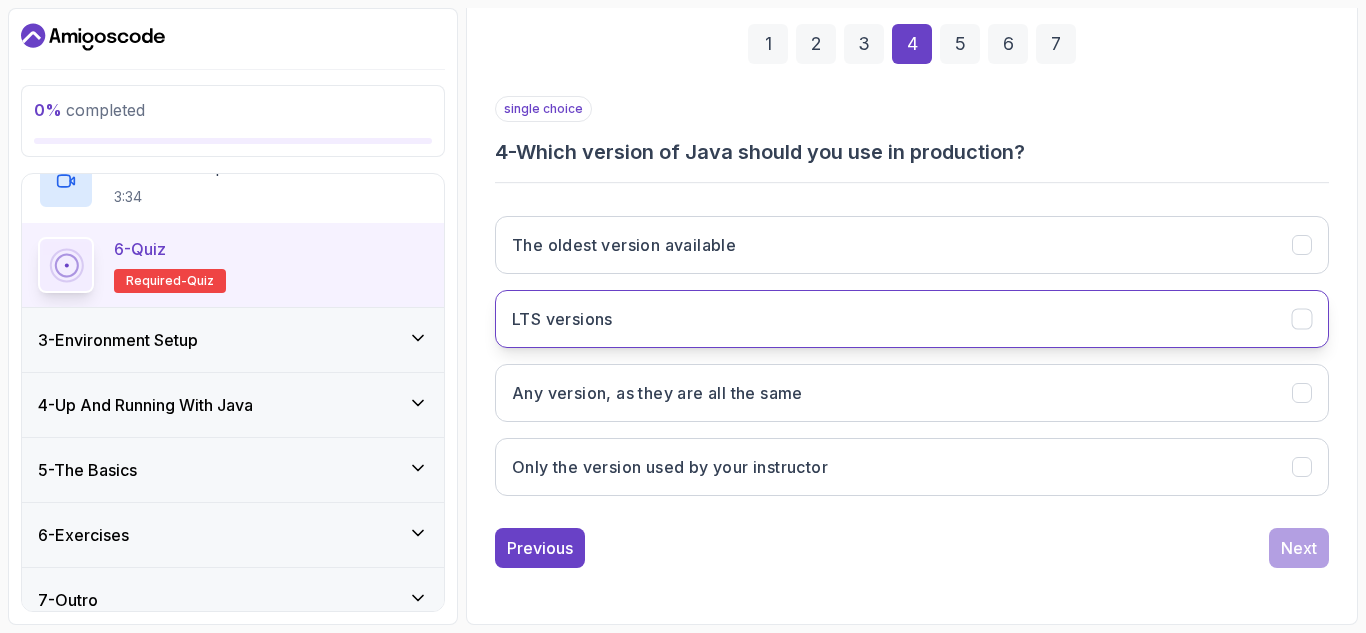 click on "LTS versions" at bounding box center (912, 319) 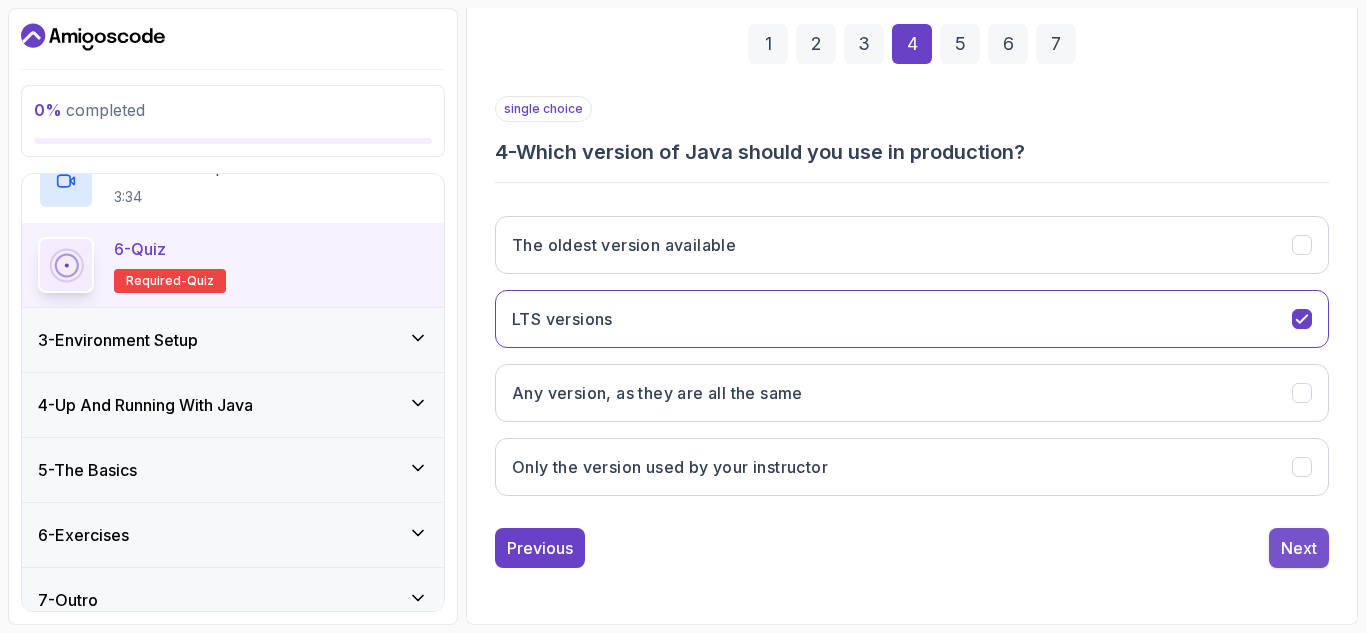 click on "Next" at bounding box center (1299, 548) 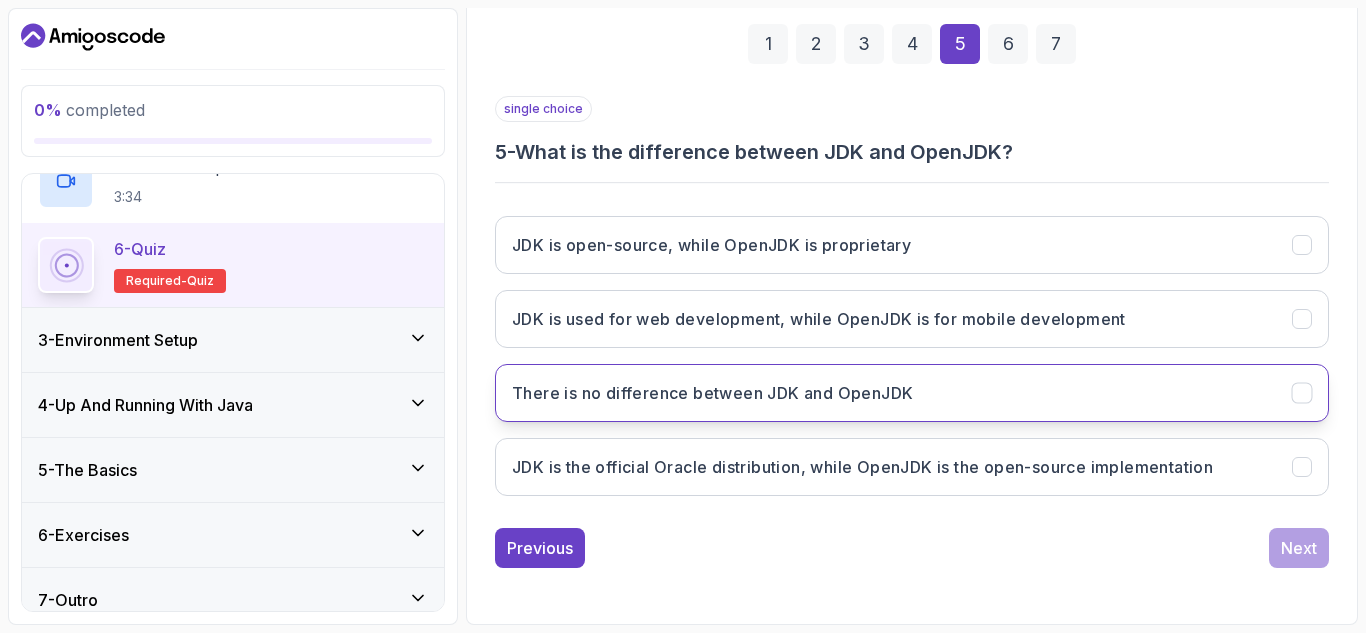 click on "There is no difference between JDK and OpenJDK" at bounding box center [712, 393] 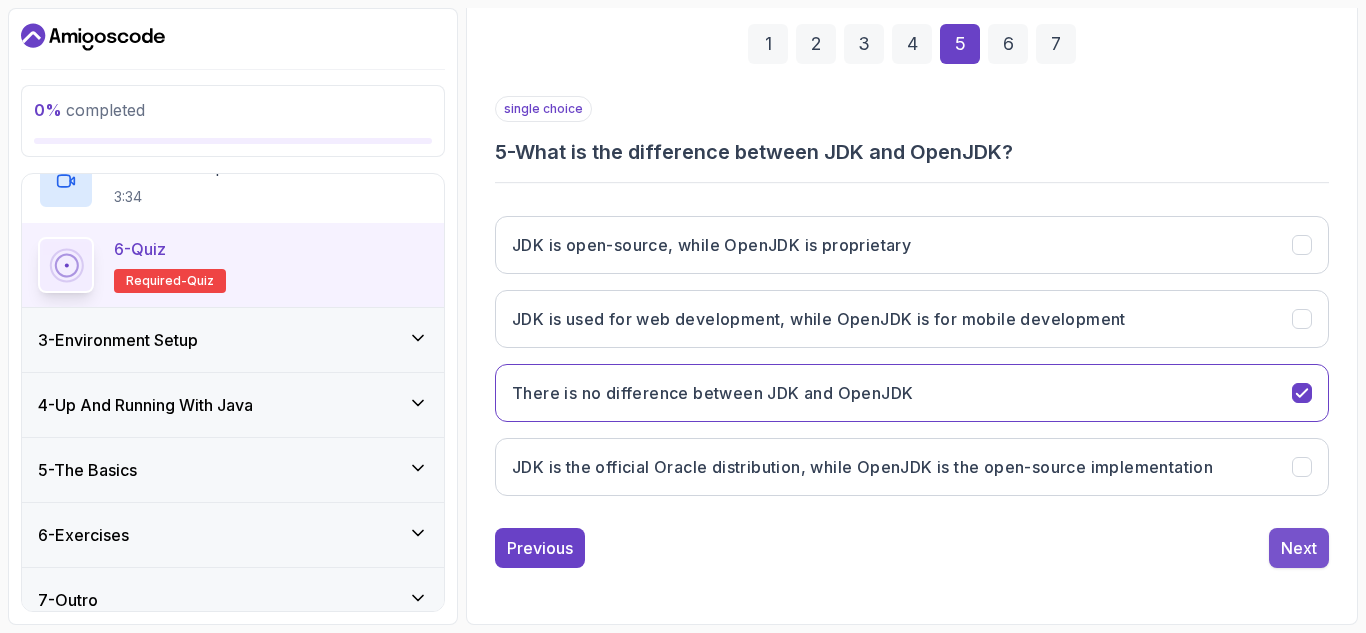 click on "Next" at bounding box center [1299, 548] 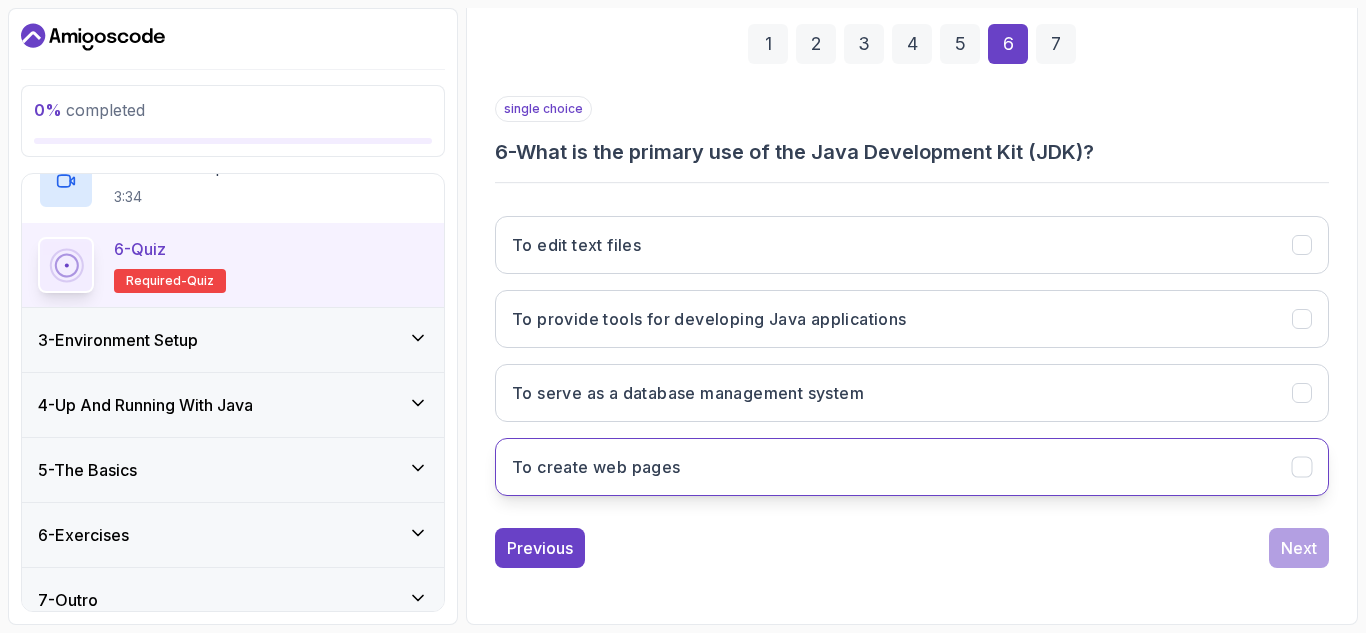 click on "To create web pages" at bounding box center [912, 467] 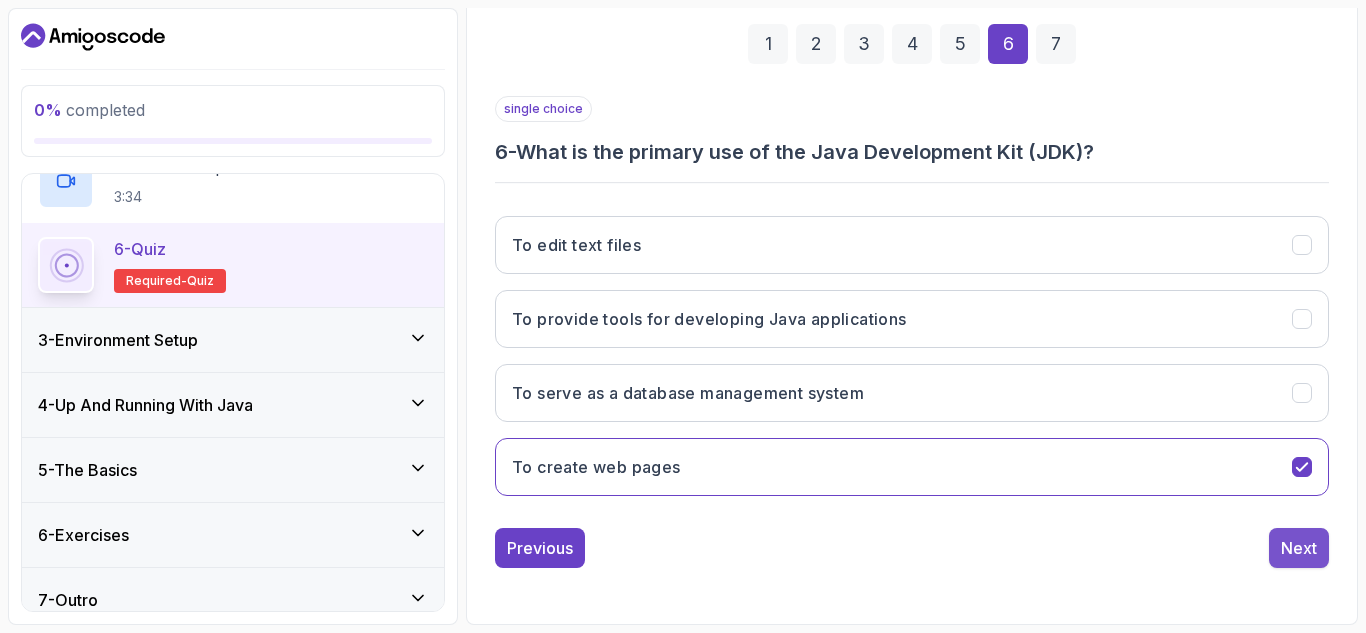click on "Next" at bounding box center [1299, 548] 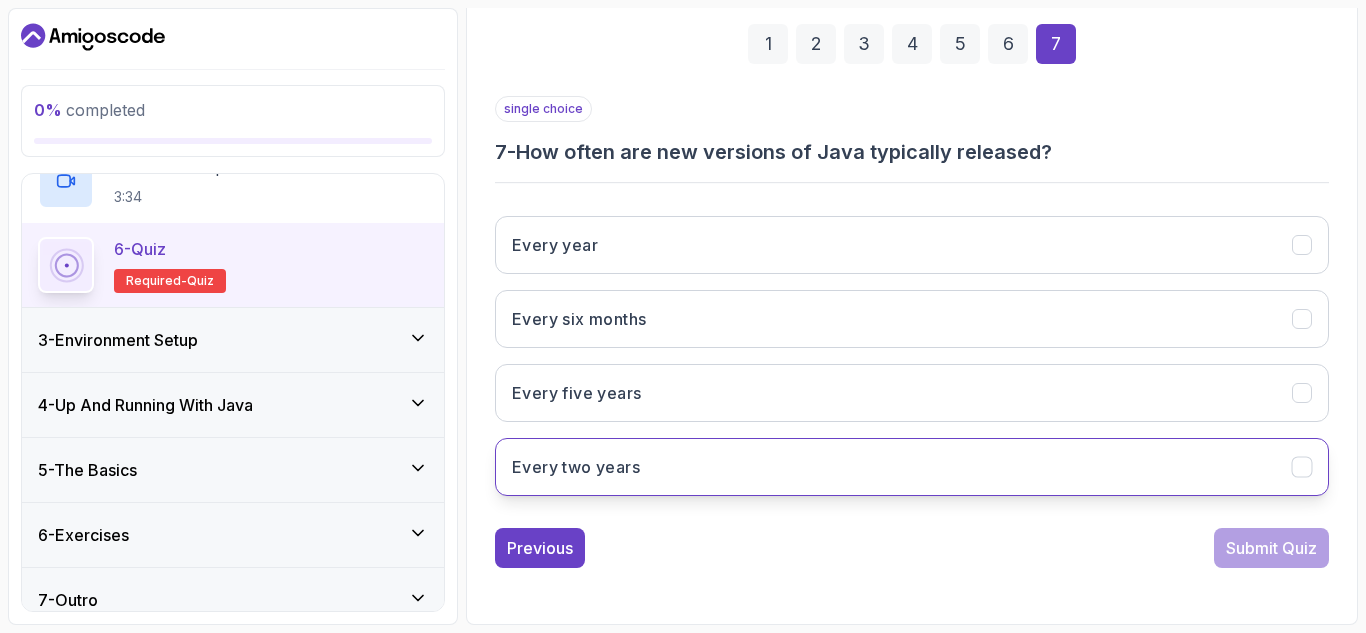 click on "Every two years" at bounding box center (912, 467) 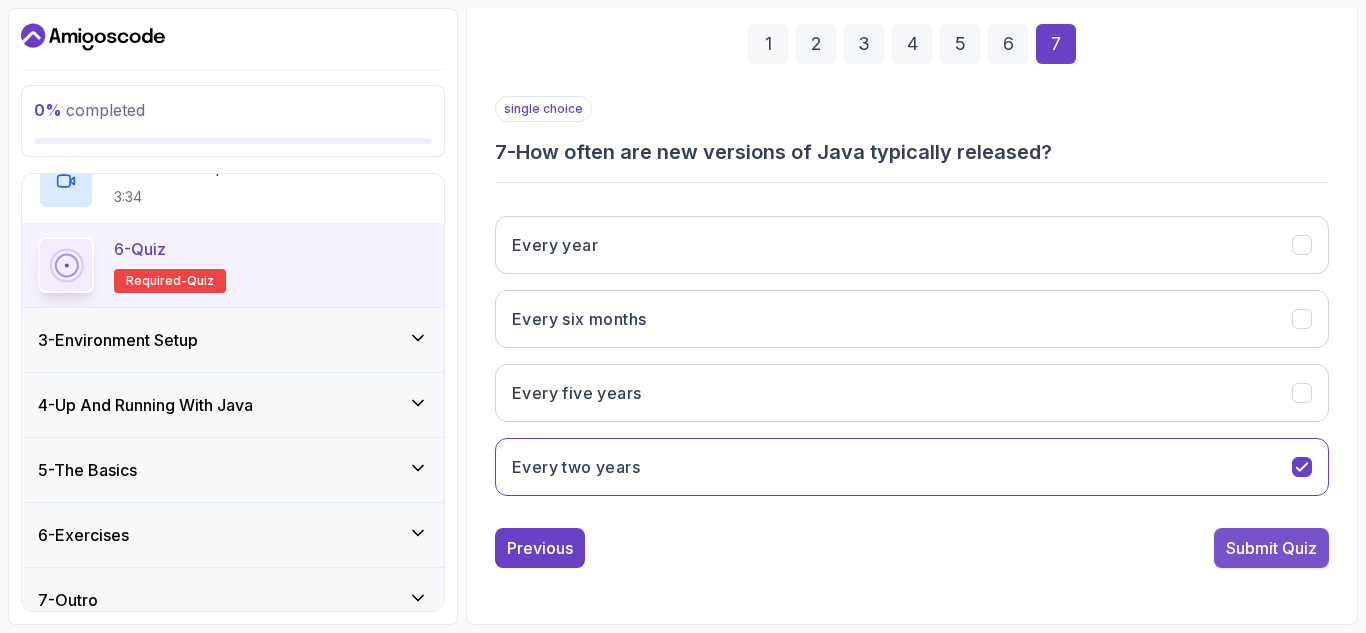 click on "Submit Quiz" at bounding box center (1271, 548) 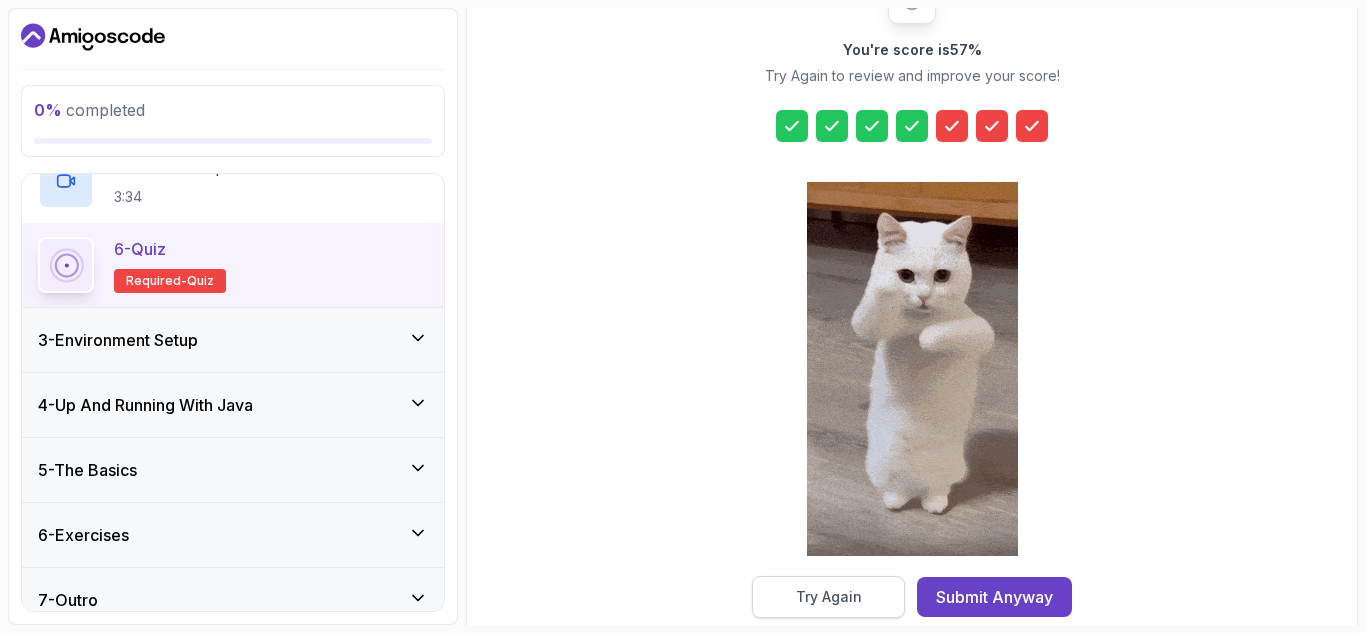 click on "Try Again" at bounding box center (829, 597) 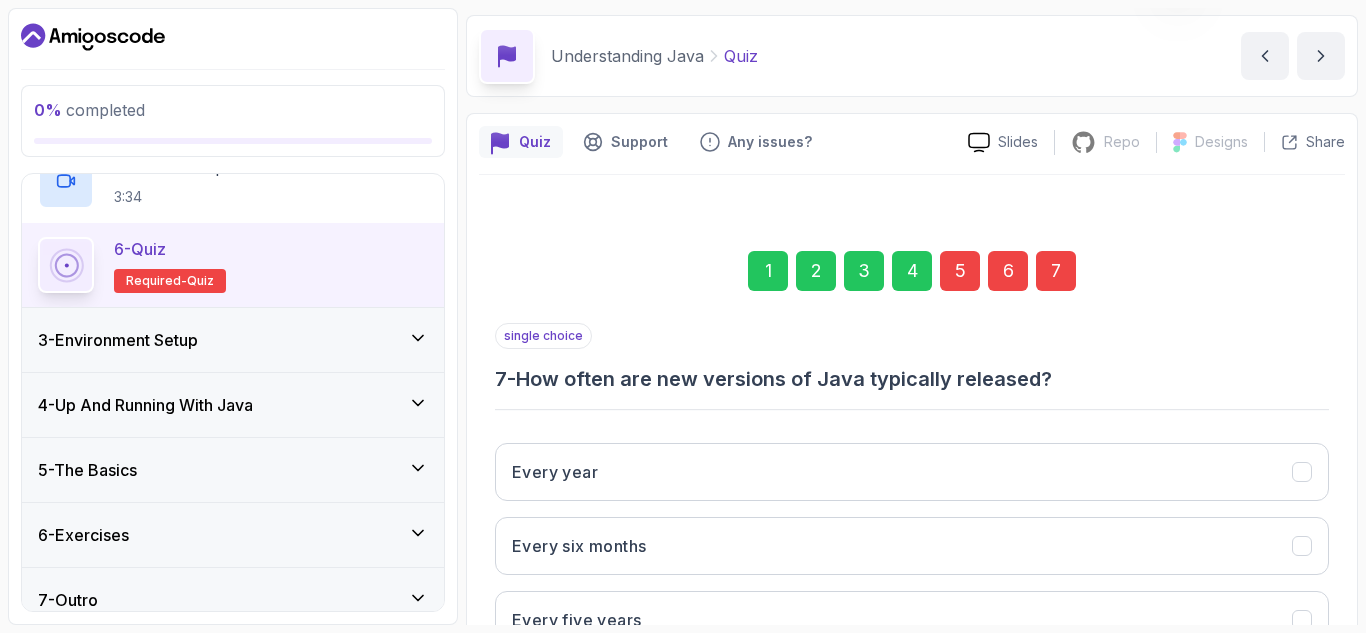 scroll, scrollTop: 100, scrollLeft: 0, axis: vertical 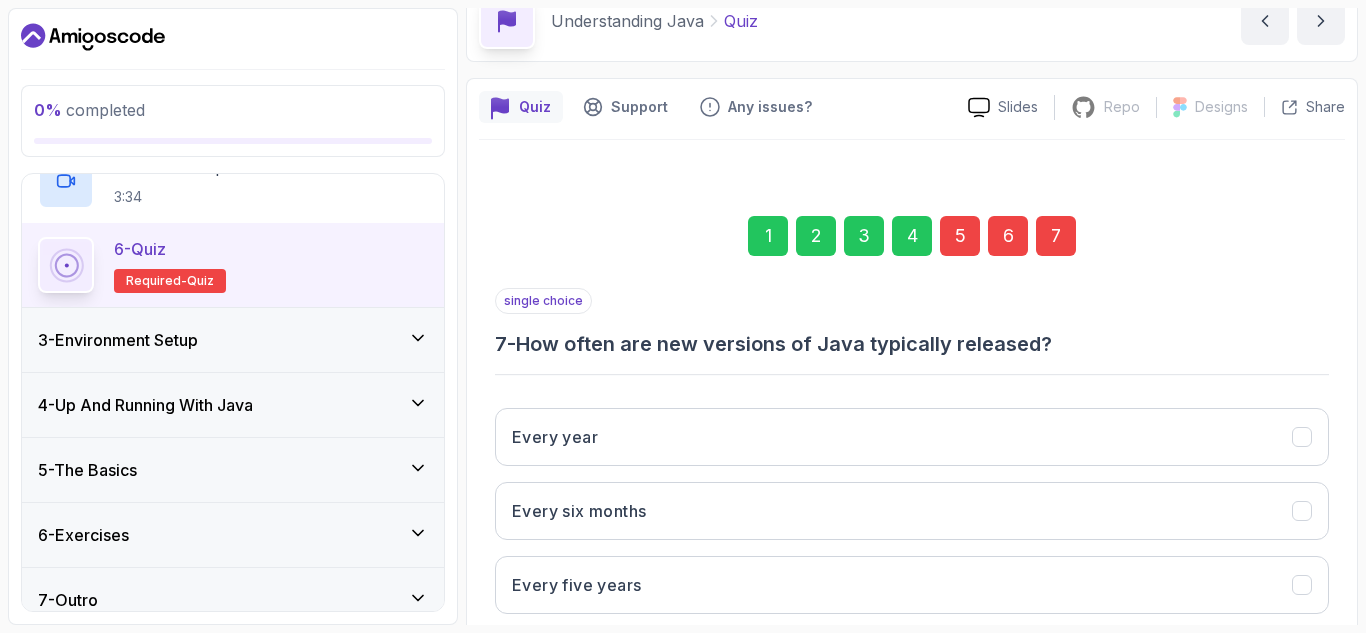 click on "5" at bounding box center (960, 236) 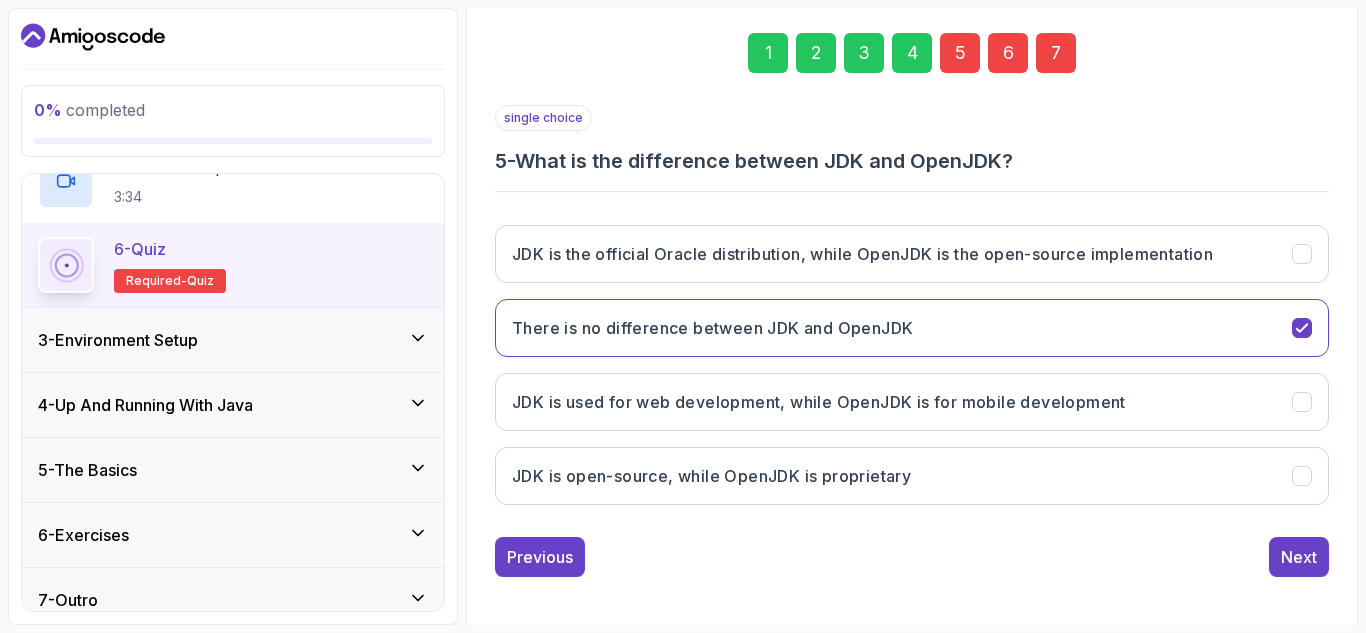 scroll, scrollTop: 292, scrollLeft: 0, axis: vertical 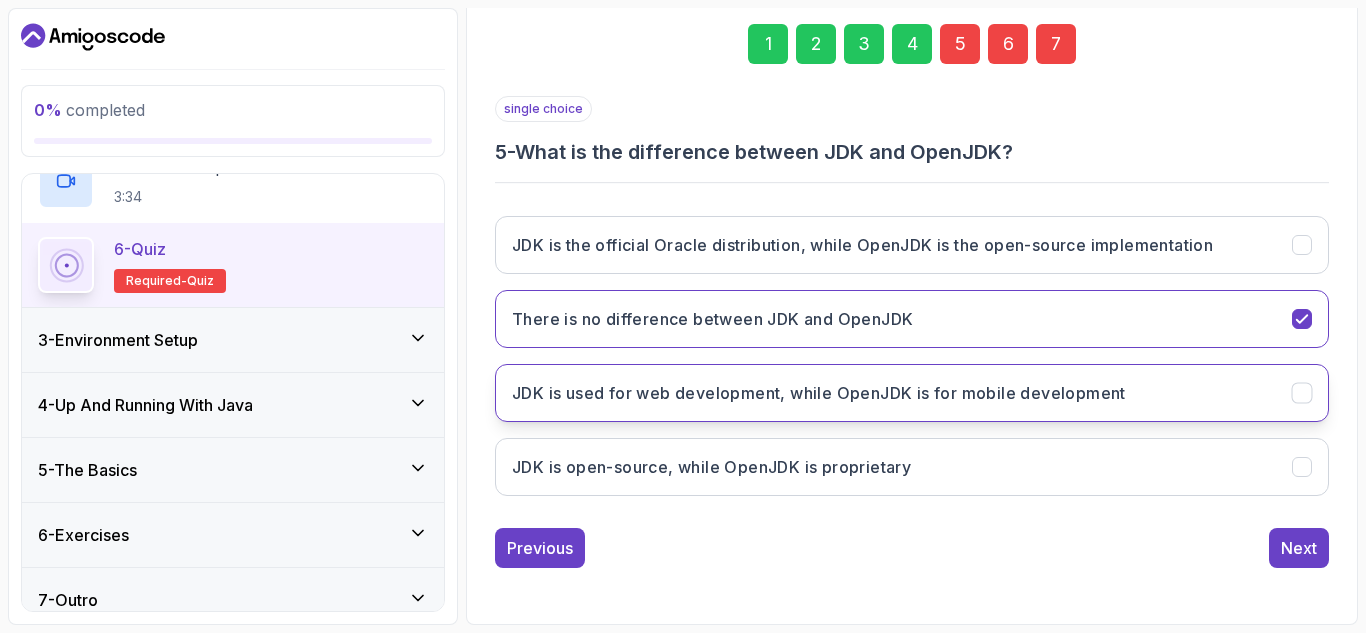 click on "JDK is used for web development, while OpenJDK is for mobile development" at bounding box center (819, 393) 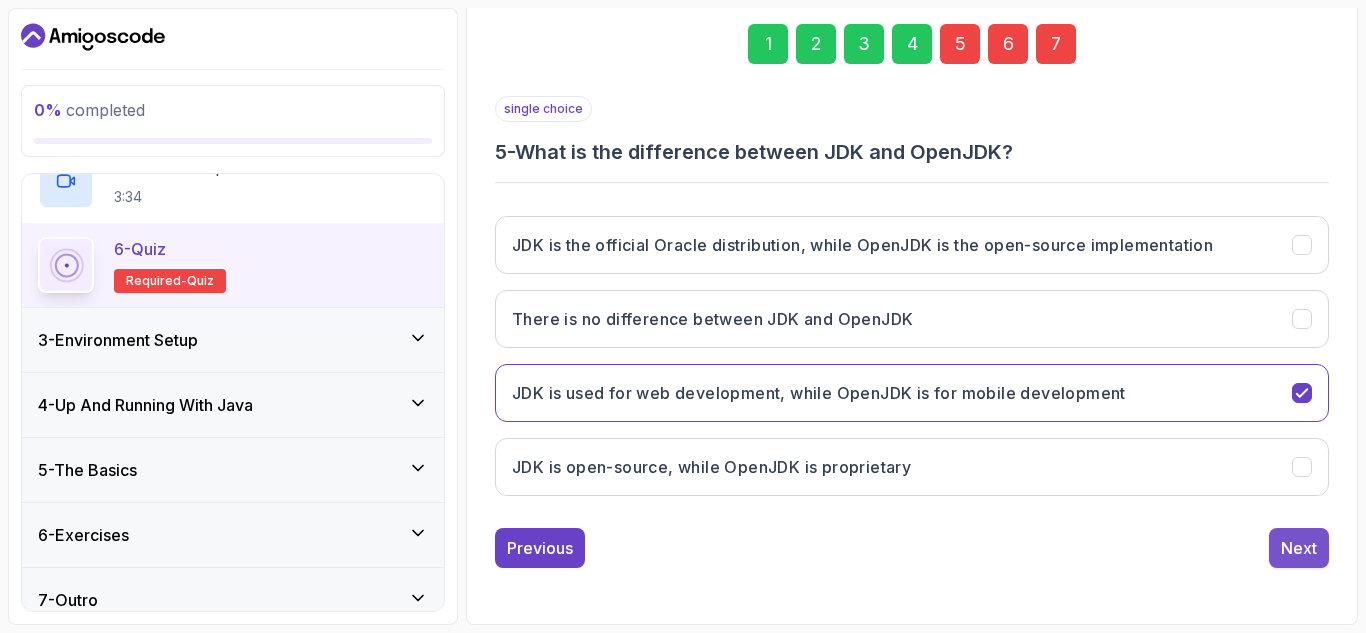 click on "Next" at bounding box center (1299, 548) 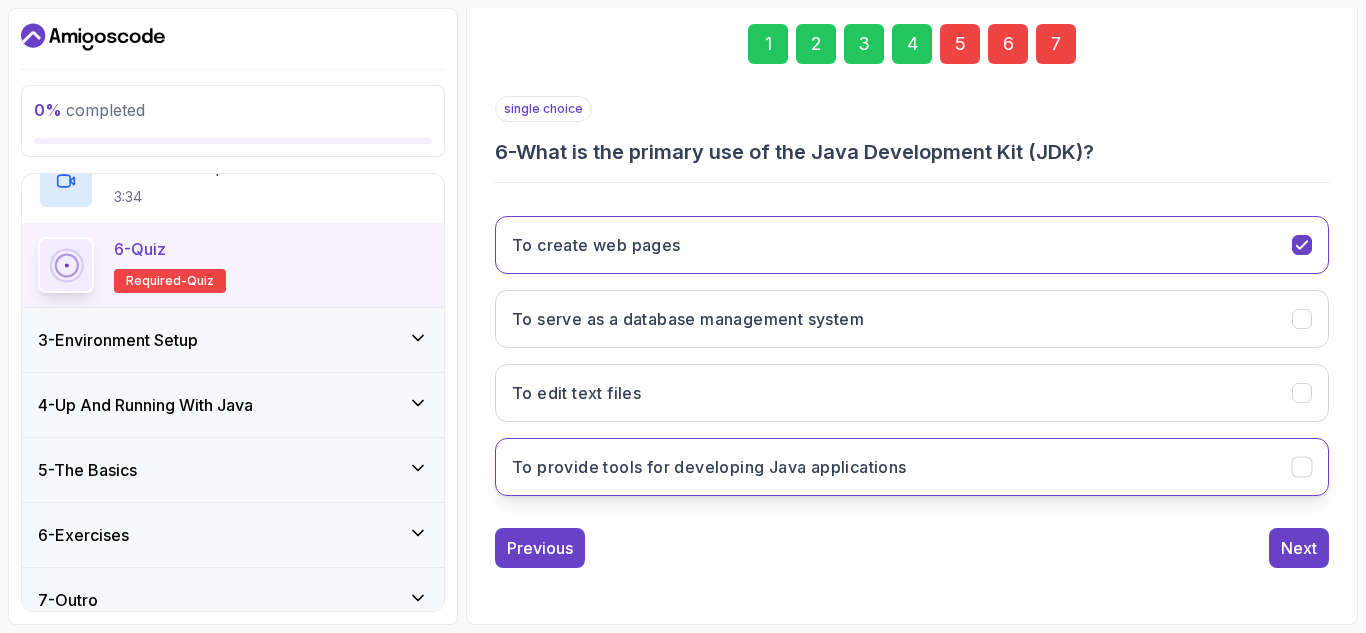 click on "To provide tools for developing Java applications" at bounding box center (912, 467) 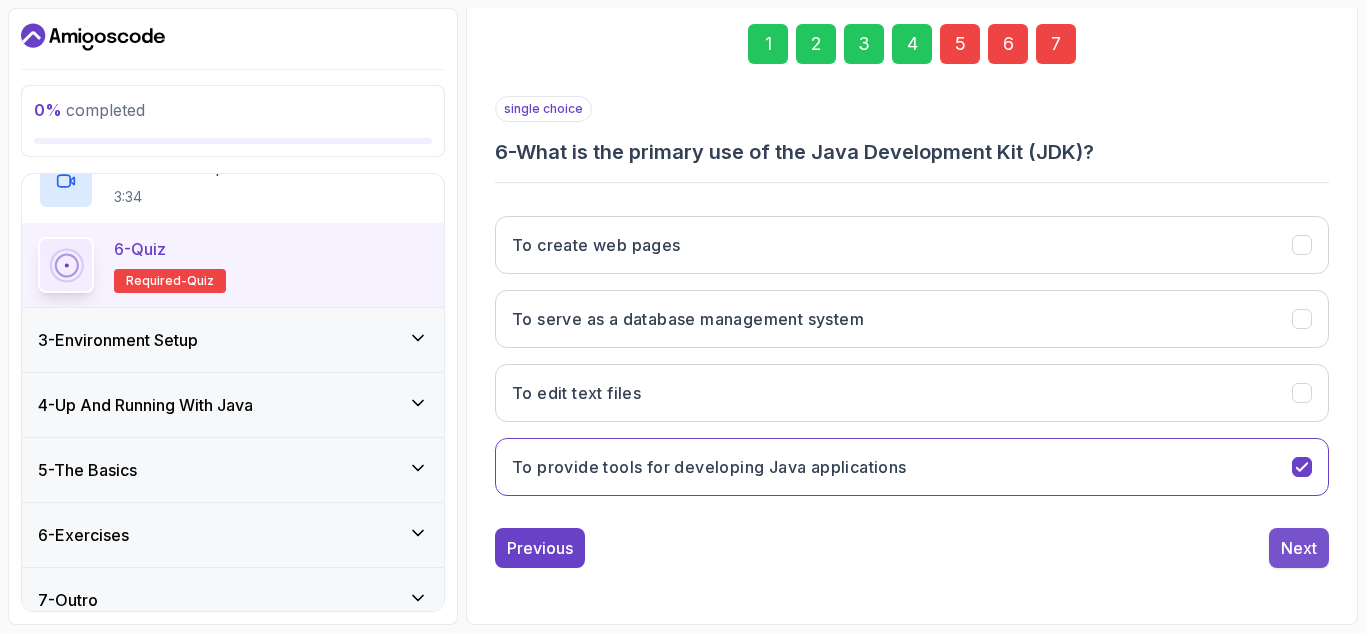 click on "Next" at bounding box center [1299, 548] 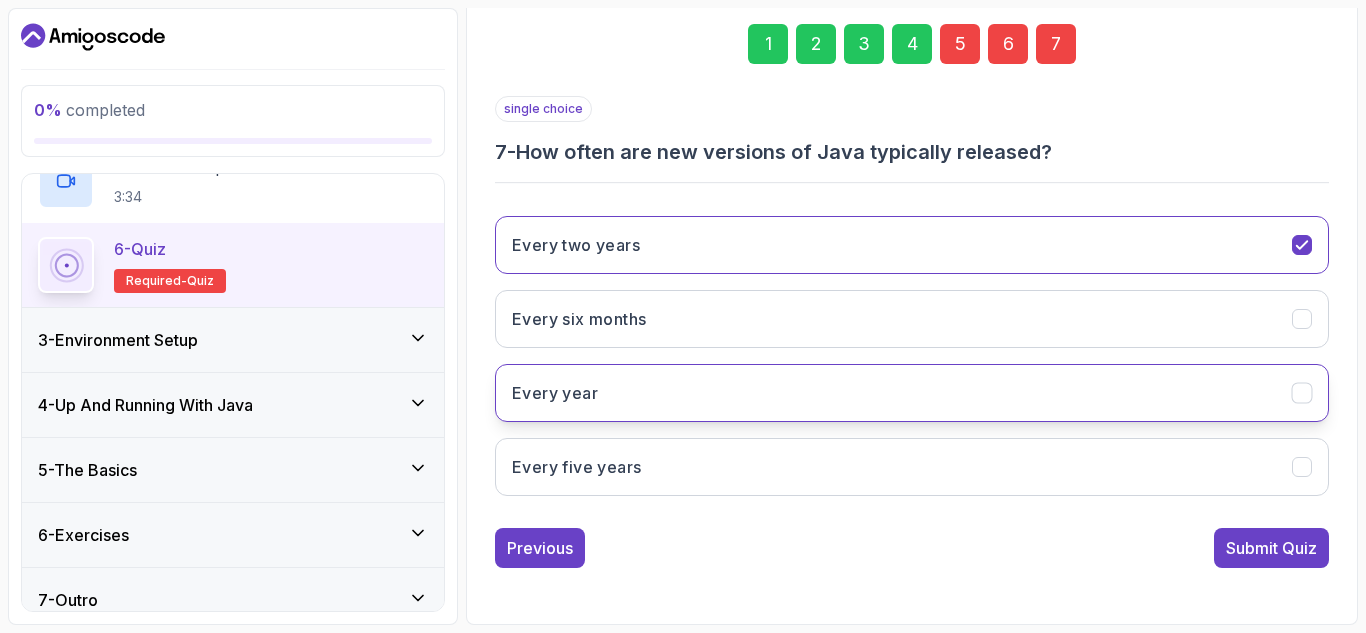 click on "Every year" at bounding box center [912, 393] 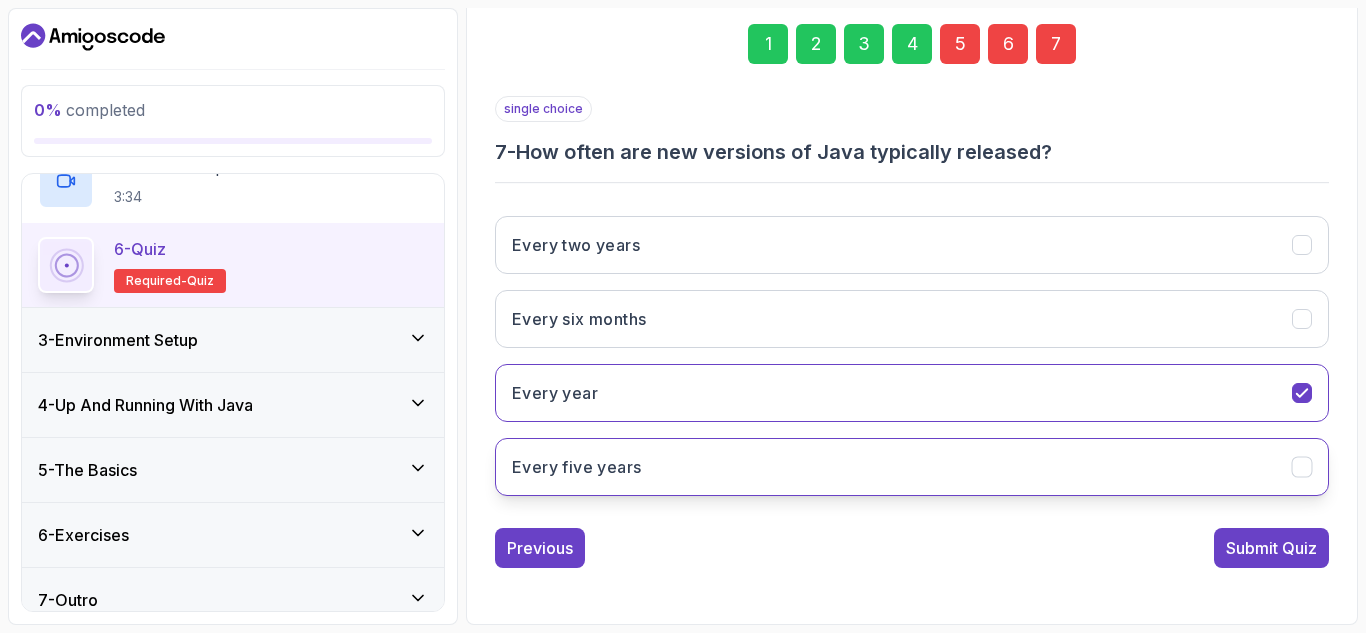 click on "Every five years" at bounding box center [912, 467] 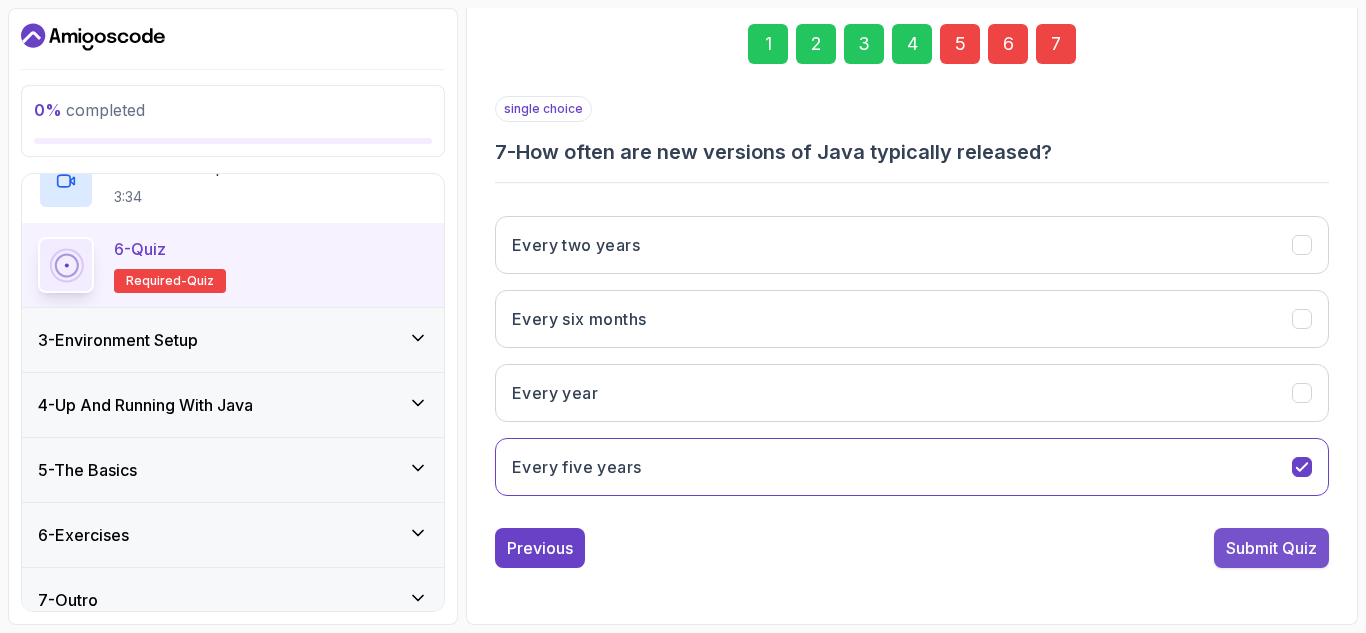 click on "Submit Quiz" at bounding box center (1271, 548) 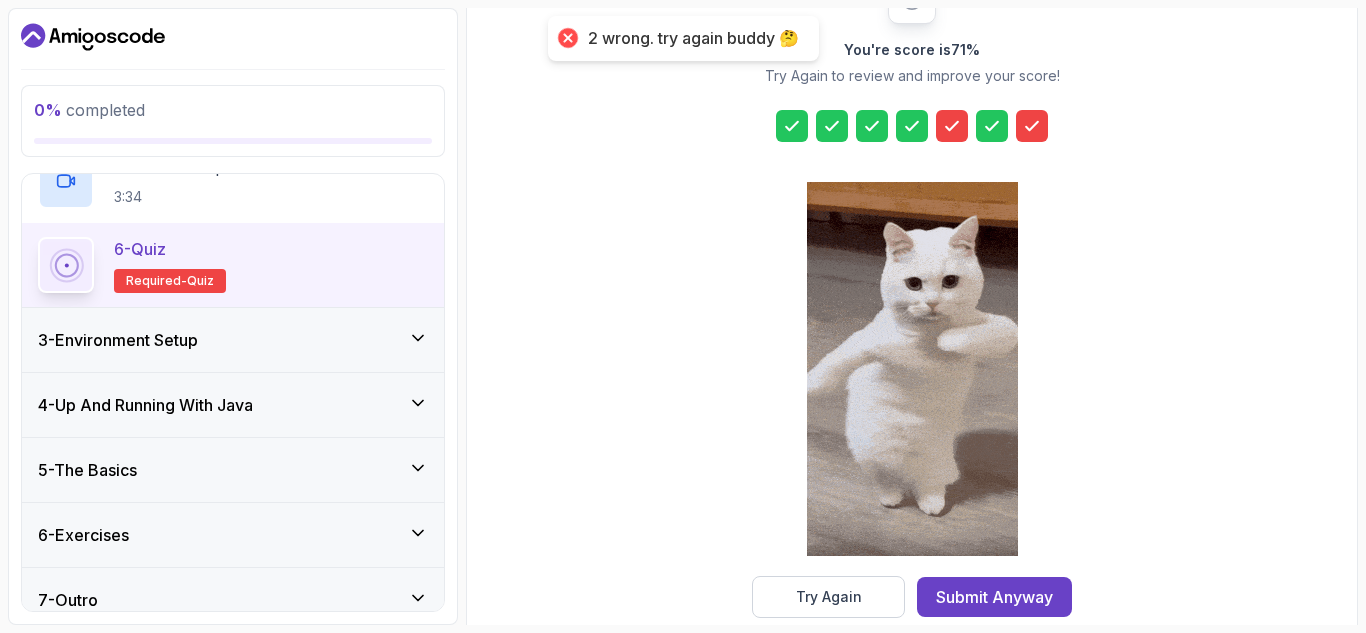 click 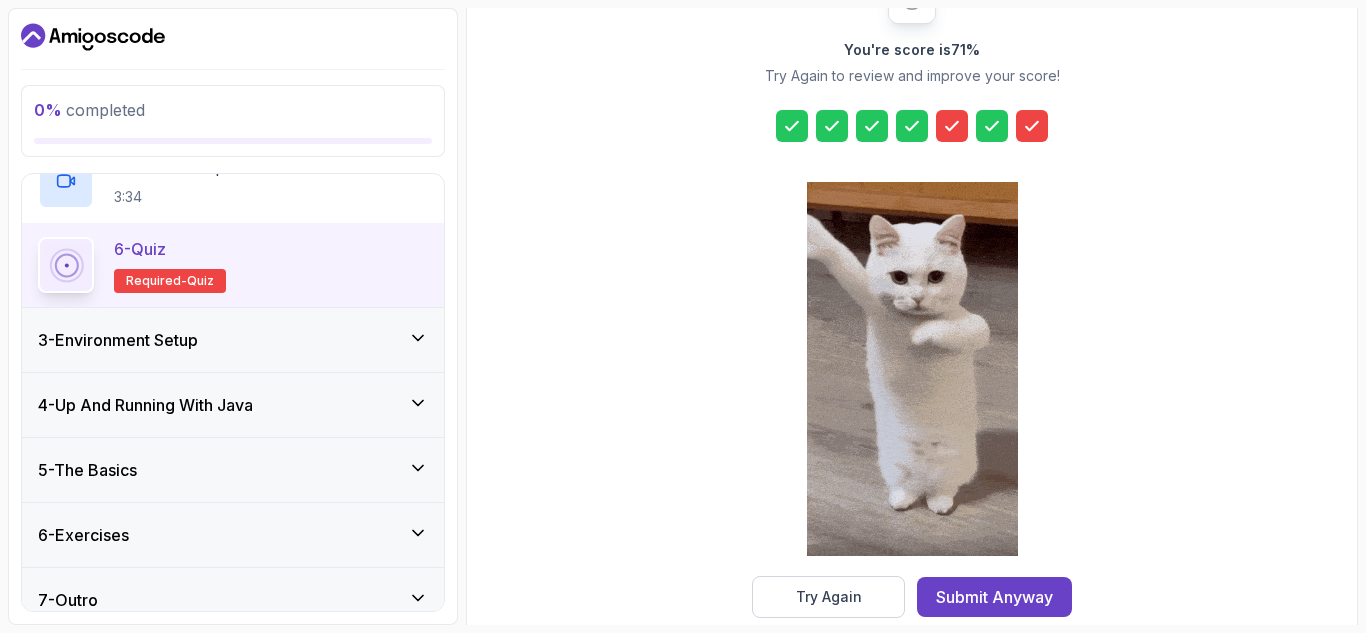 click 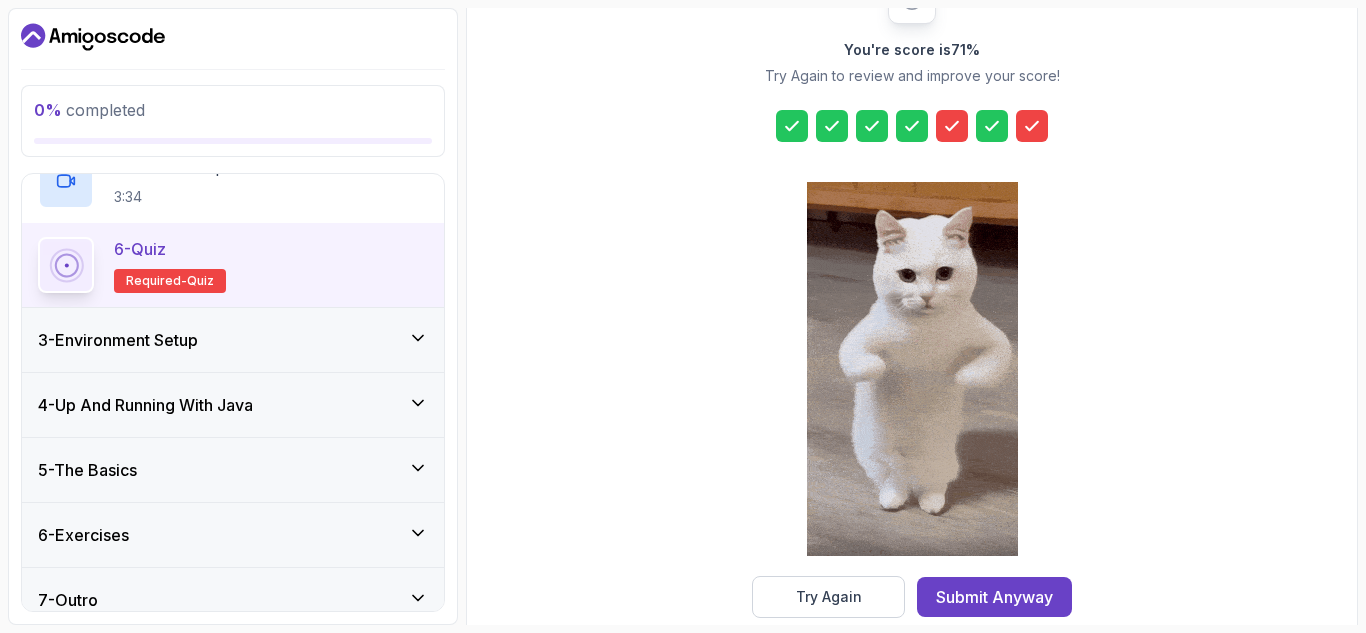 click 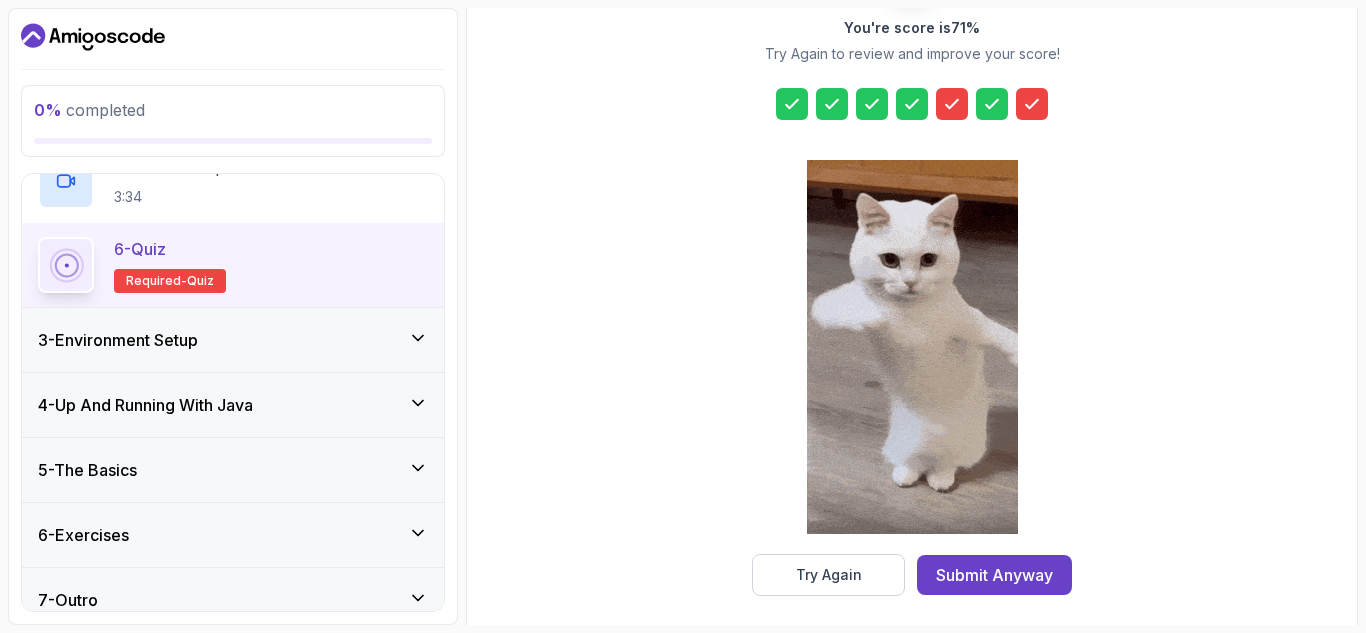 scroll, scrollTop: 326, scrollLeft: 0, axis: vertical 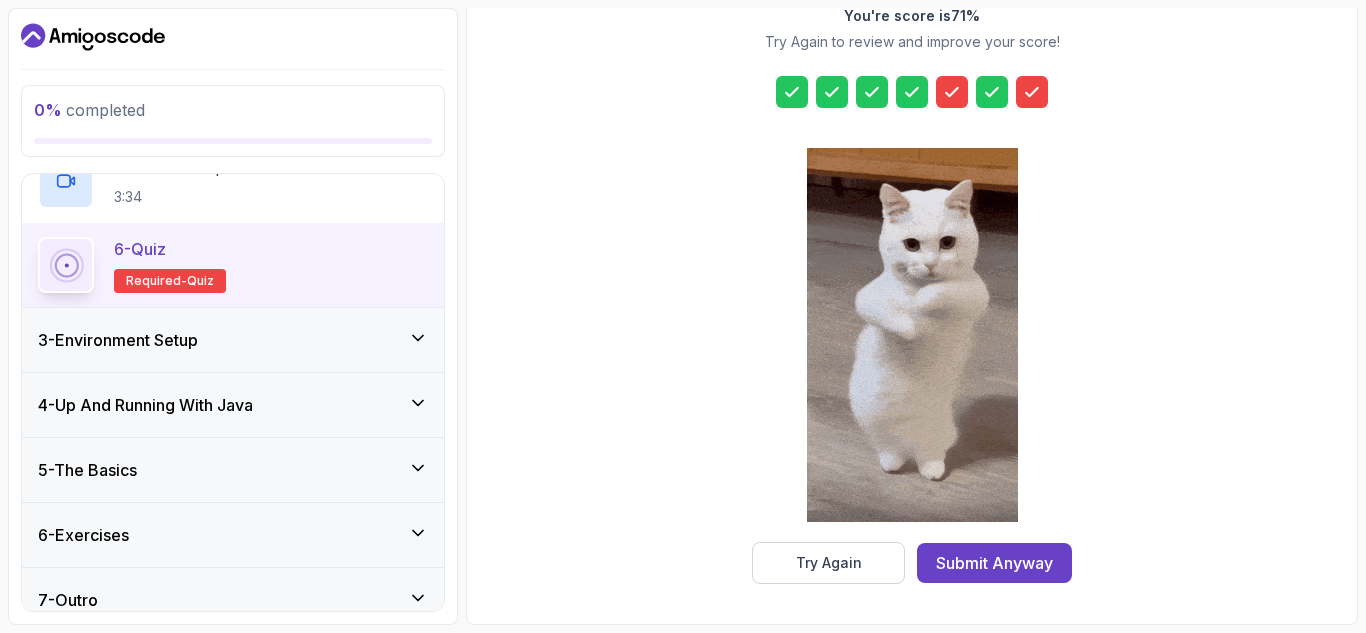 click 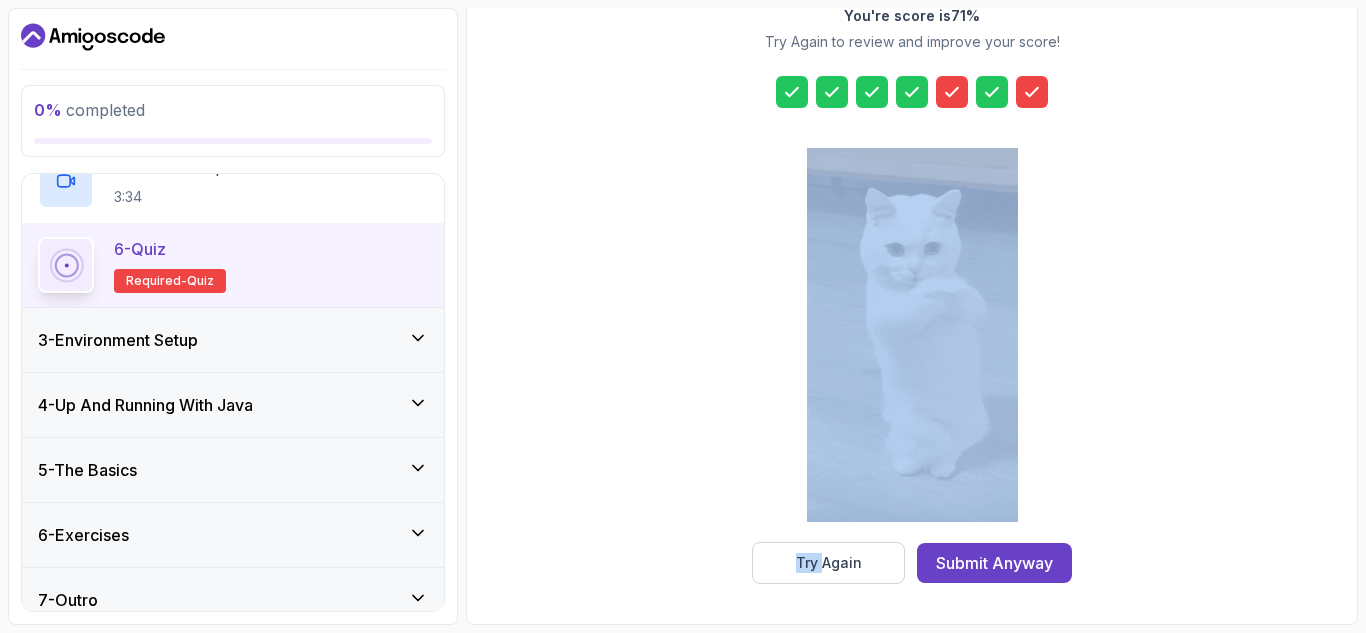 click 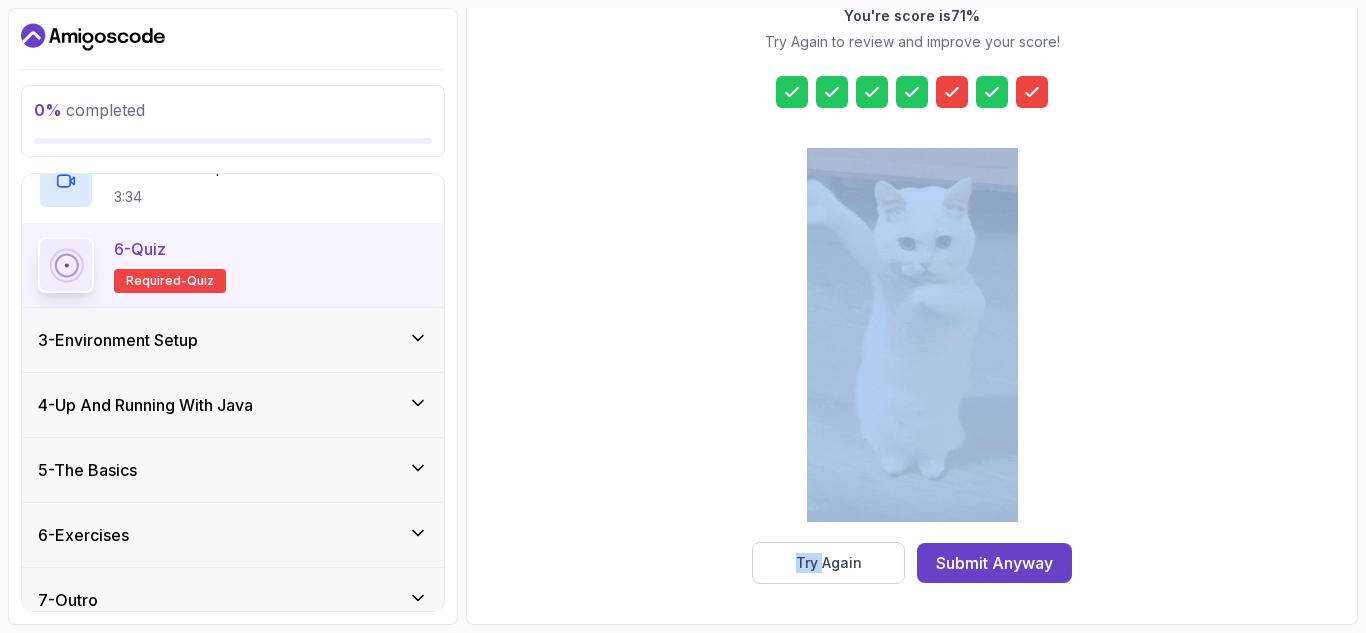 click at bounding box center [912, 335] 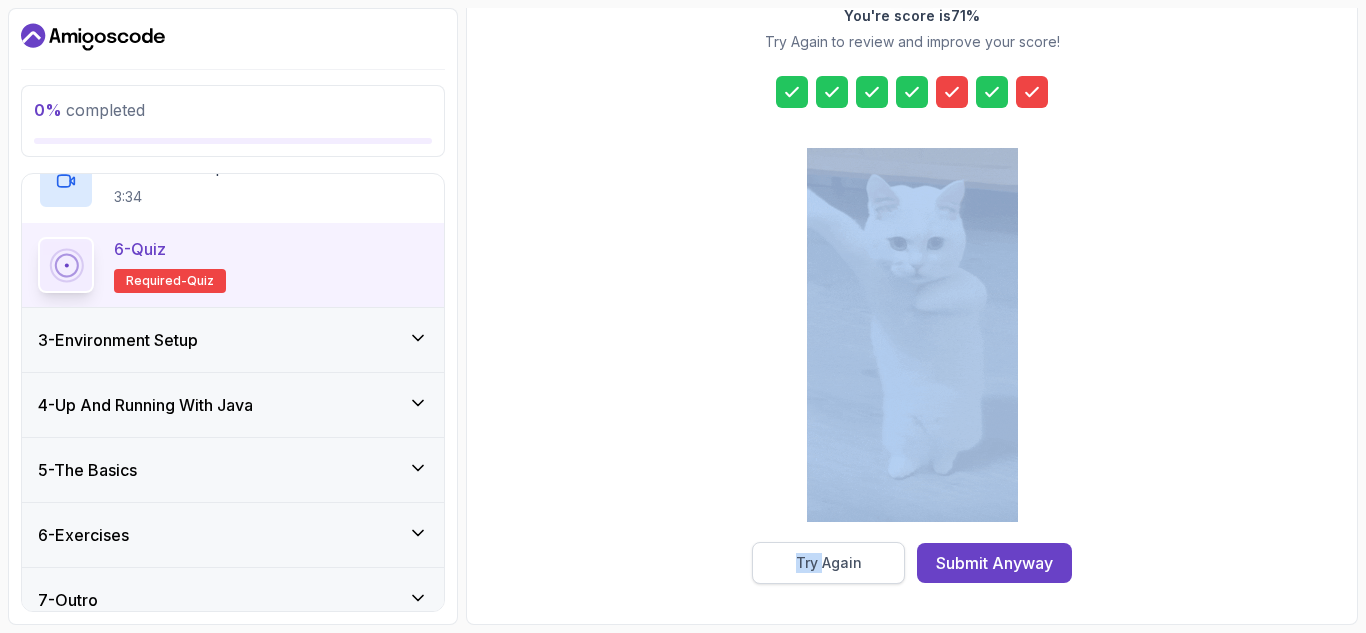 click on "Try Again" at bounding box center (828, 563) 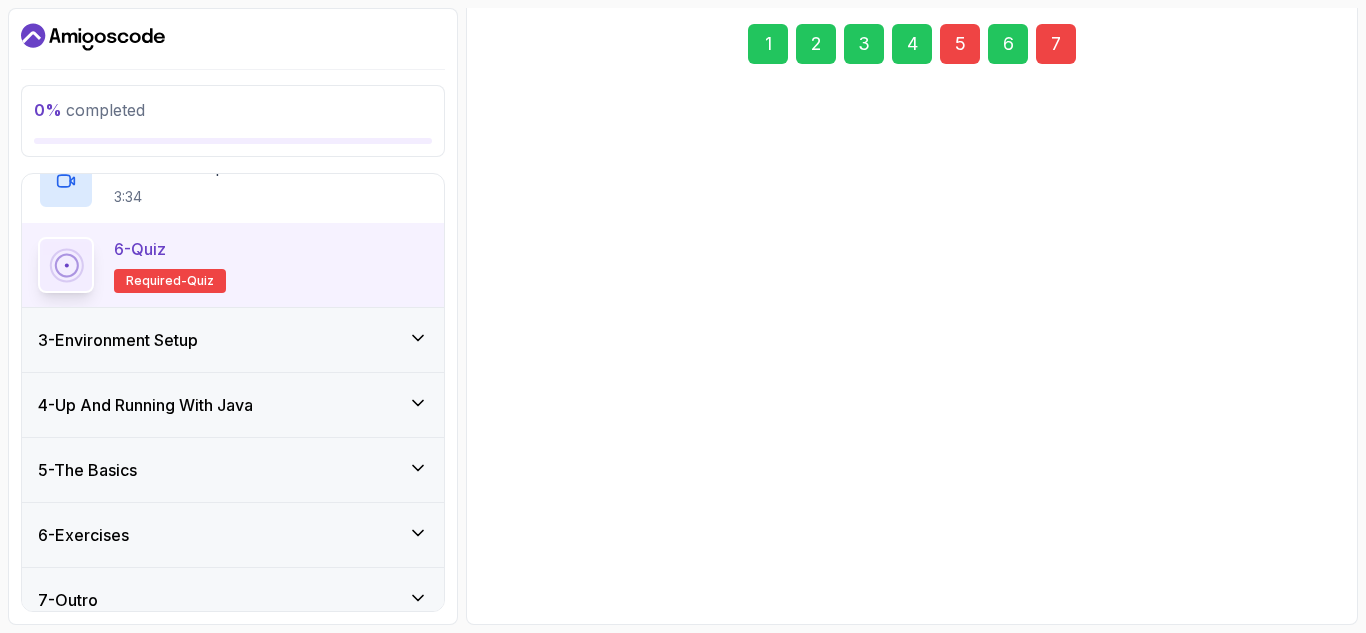 scroll, scrollTop: 292, scrollLeft: 0, axis: vertical 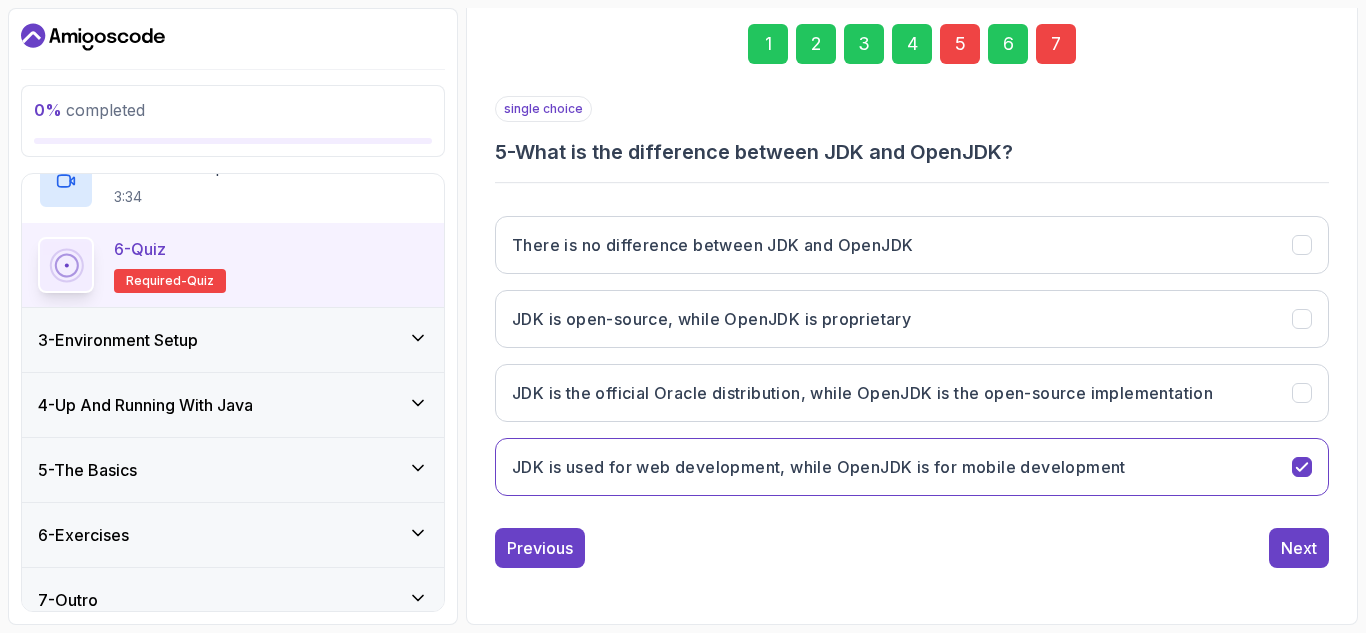 click on "5" at bounding box center (960, 44) 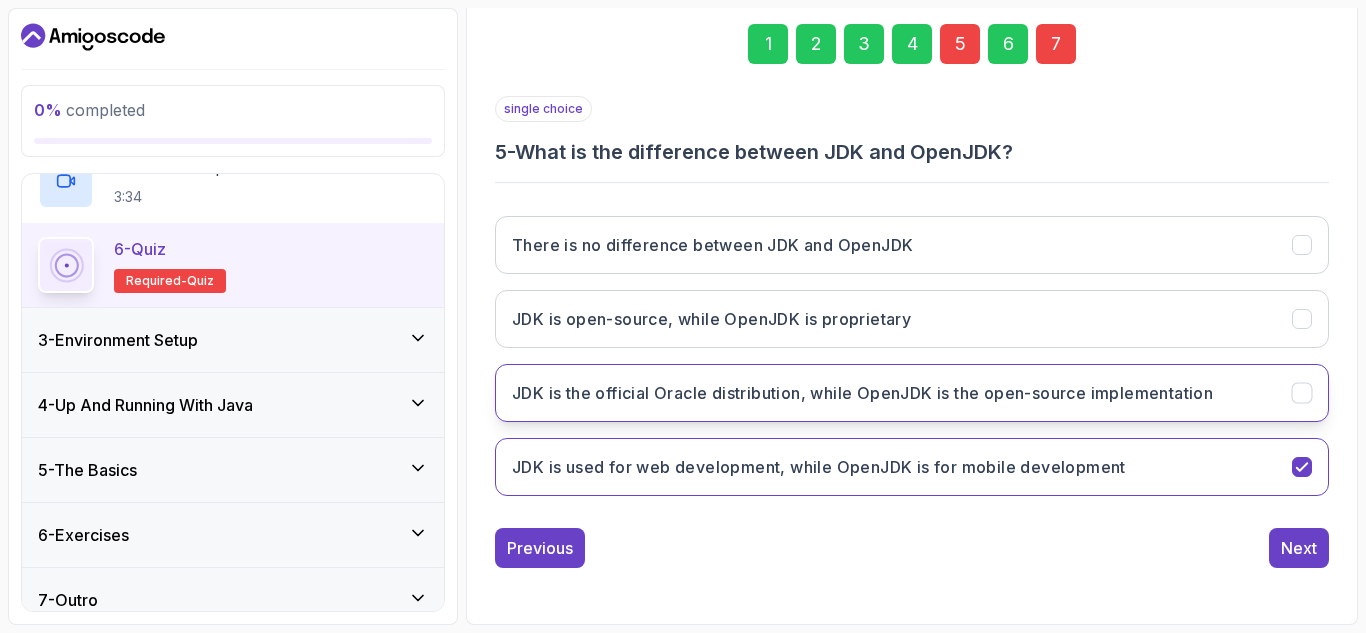 click on "JDK is the official Oracle distribution, while OpenJDK is the open-source implementation" at bounding box center (862, 393) 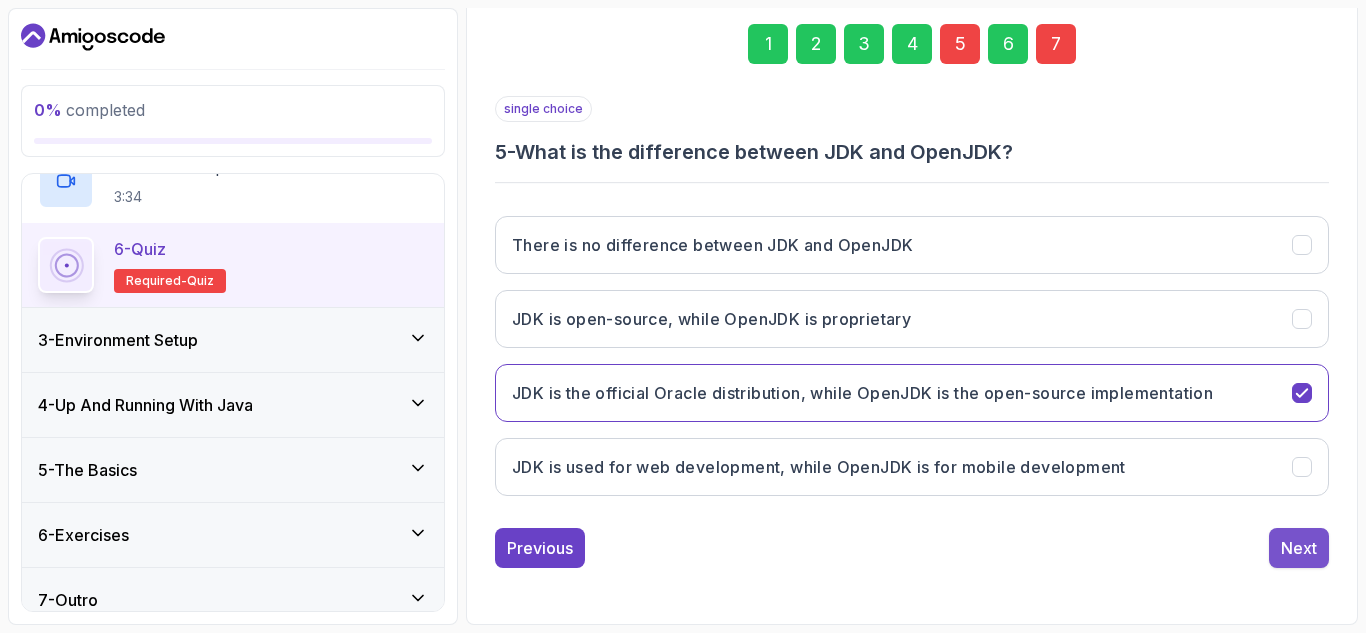click on "Next" at bounding box center (1299, 548) 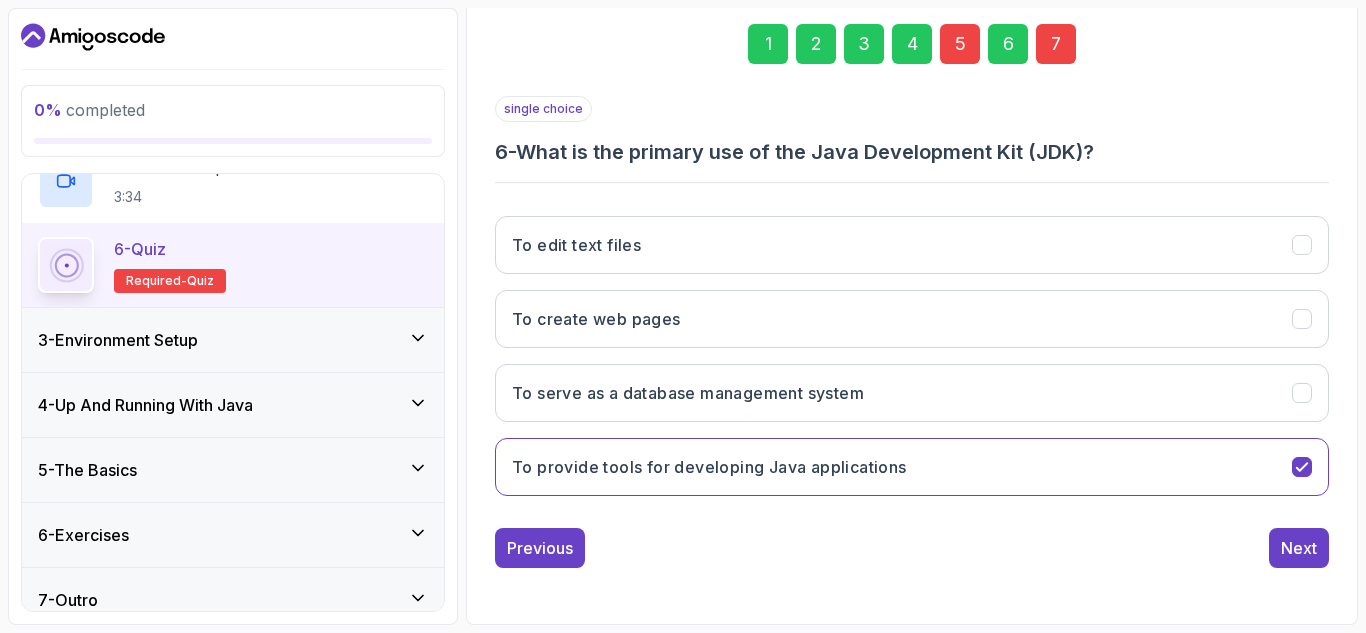 click on "7" at bounding box center (1056, 44) 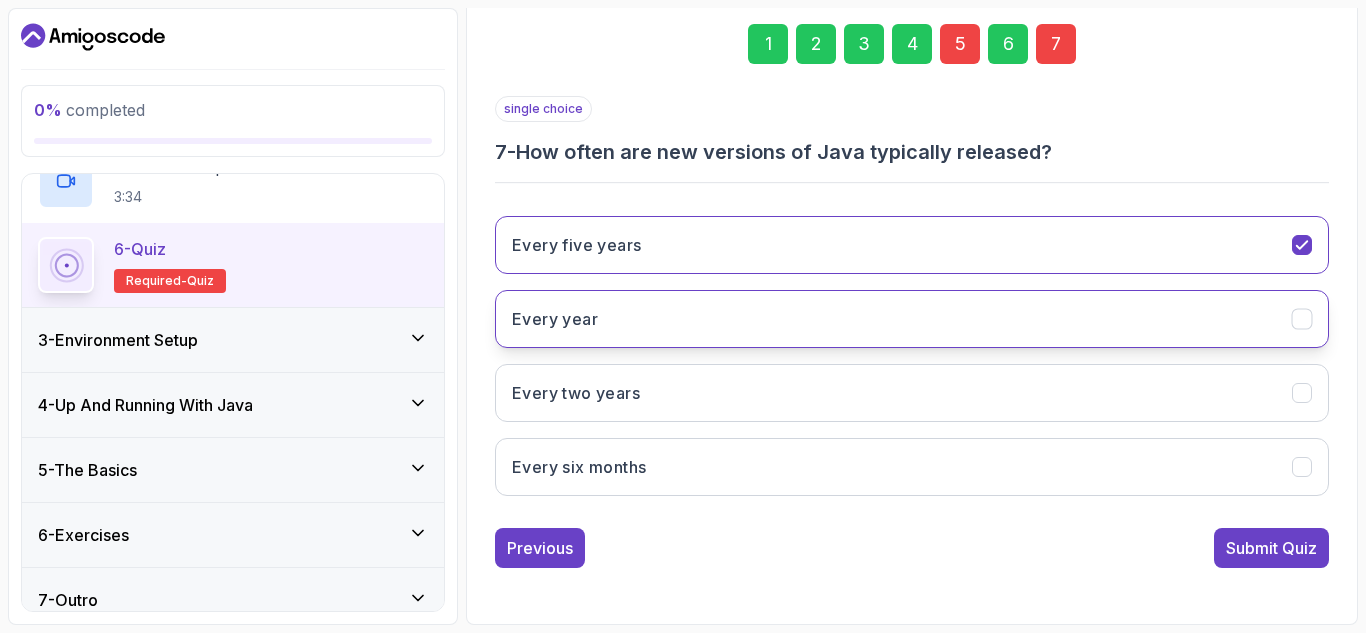 click on "Every year" at bounding box center (912, 319) 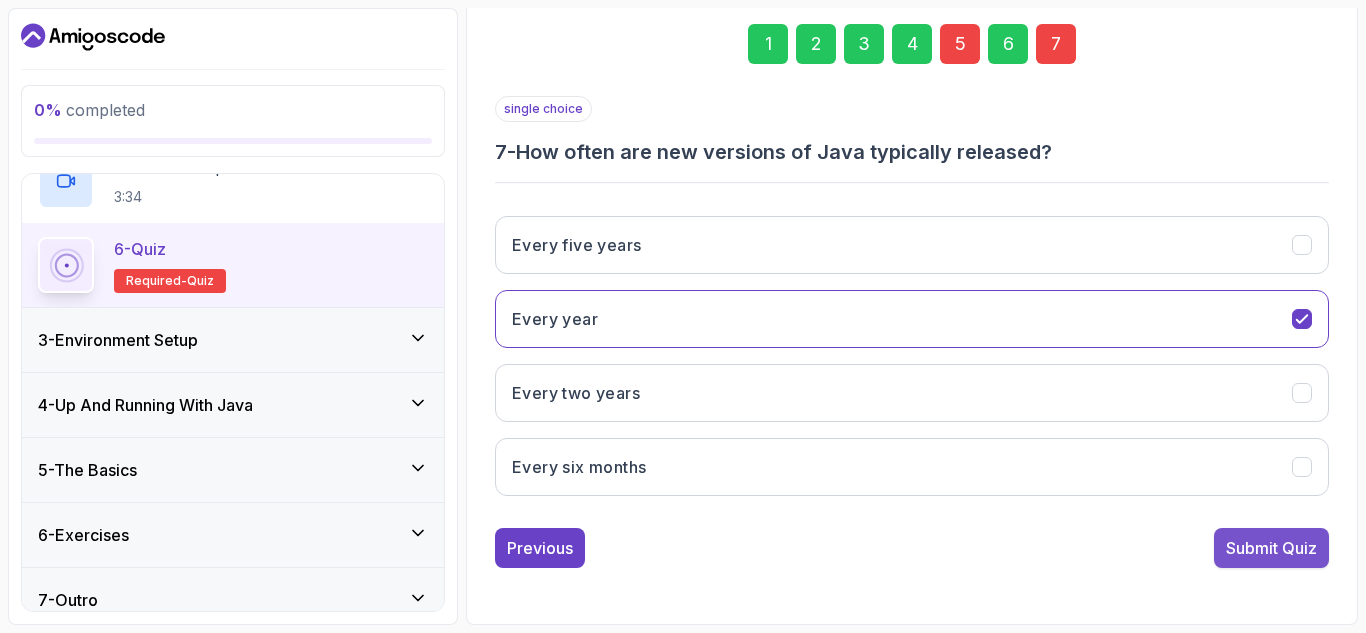 click on "Submit Quiz" at bounding box center (1271, 548) 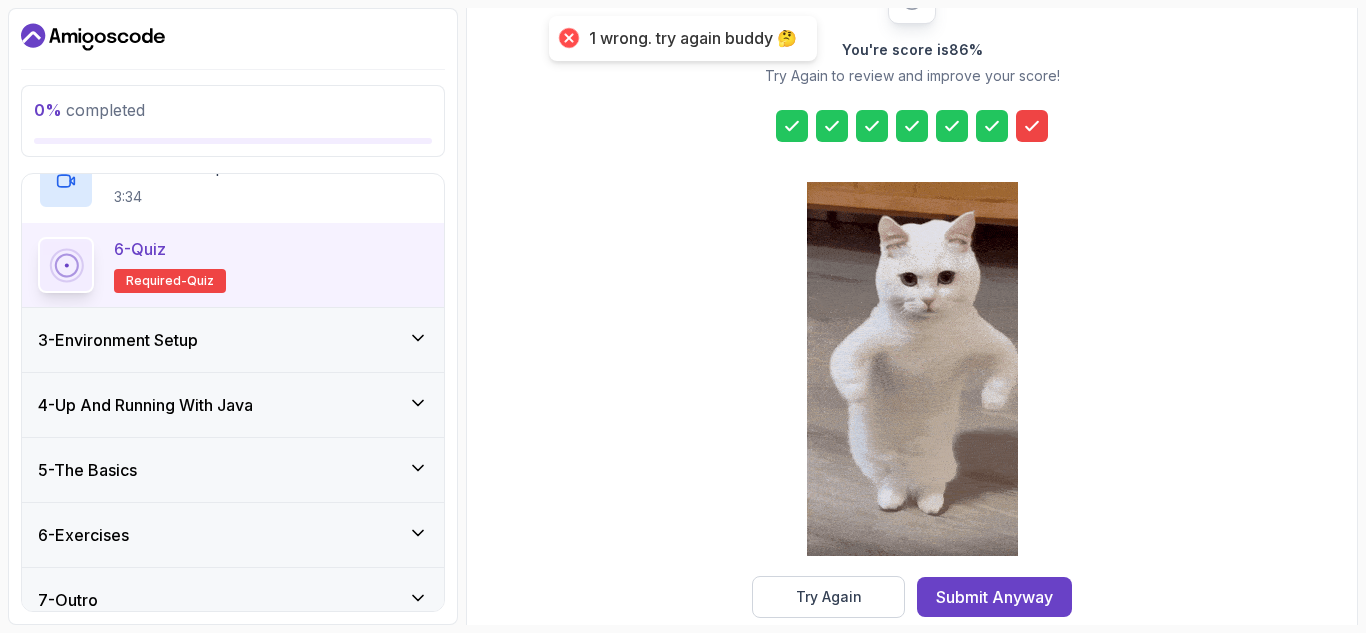 click at bounding box center [1032, 126] 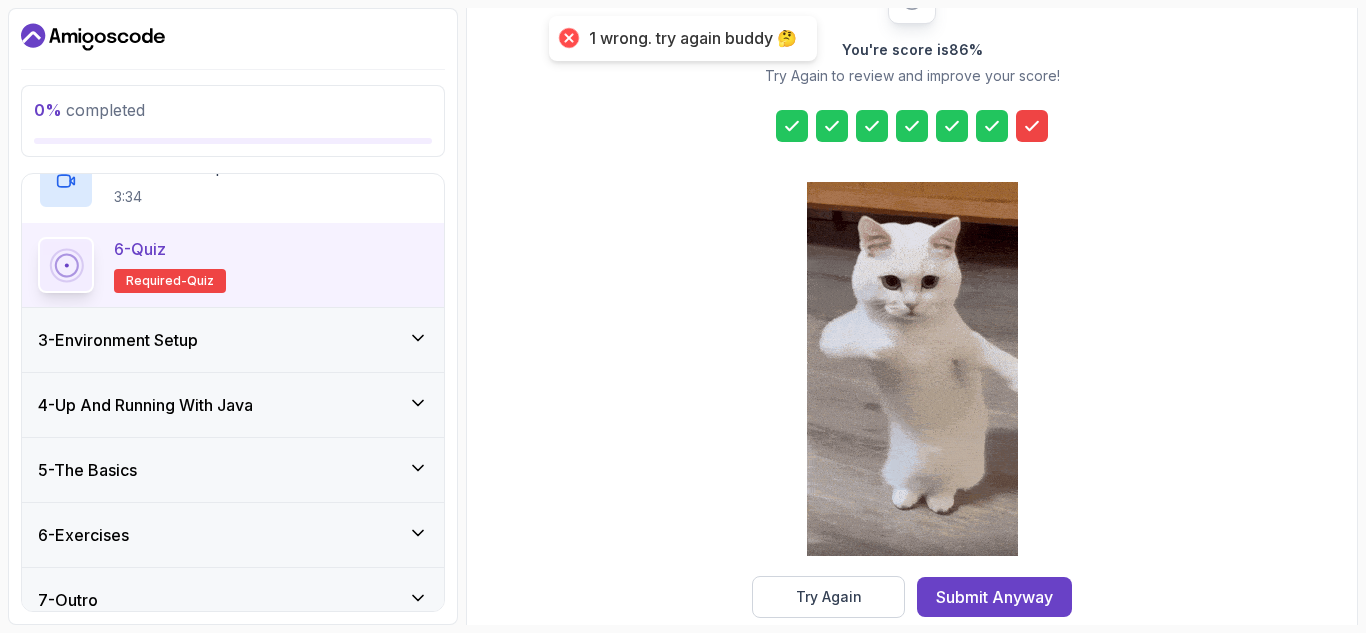 click 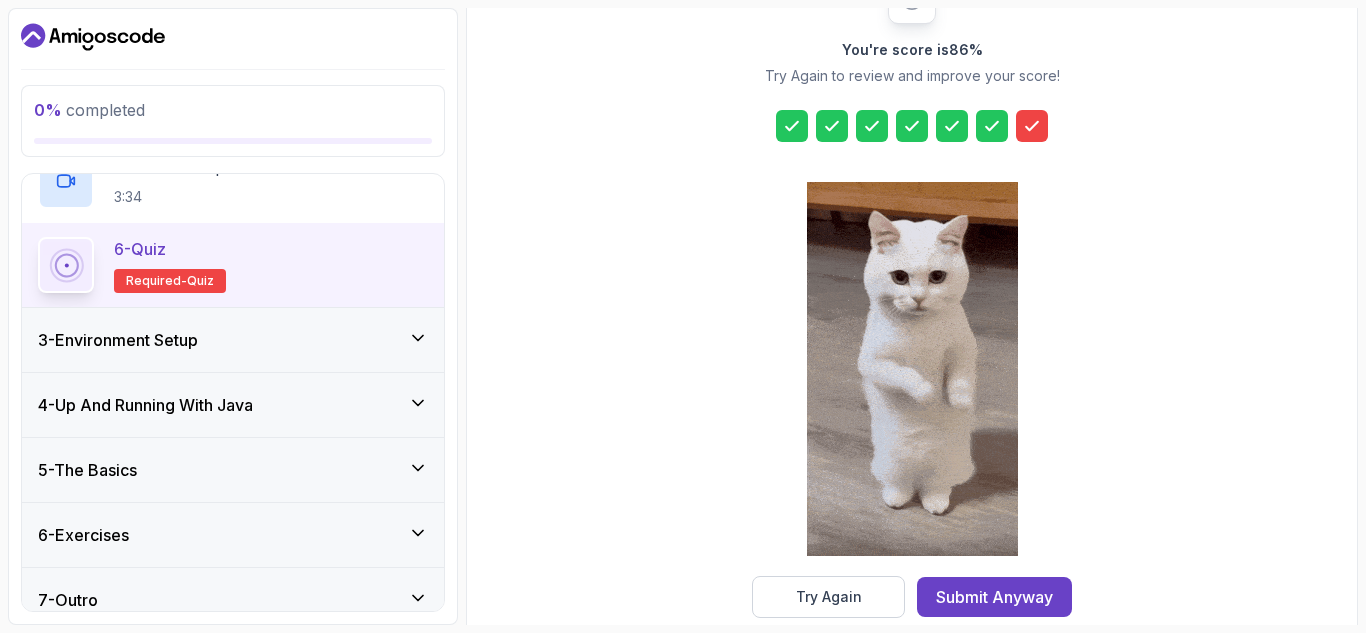click 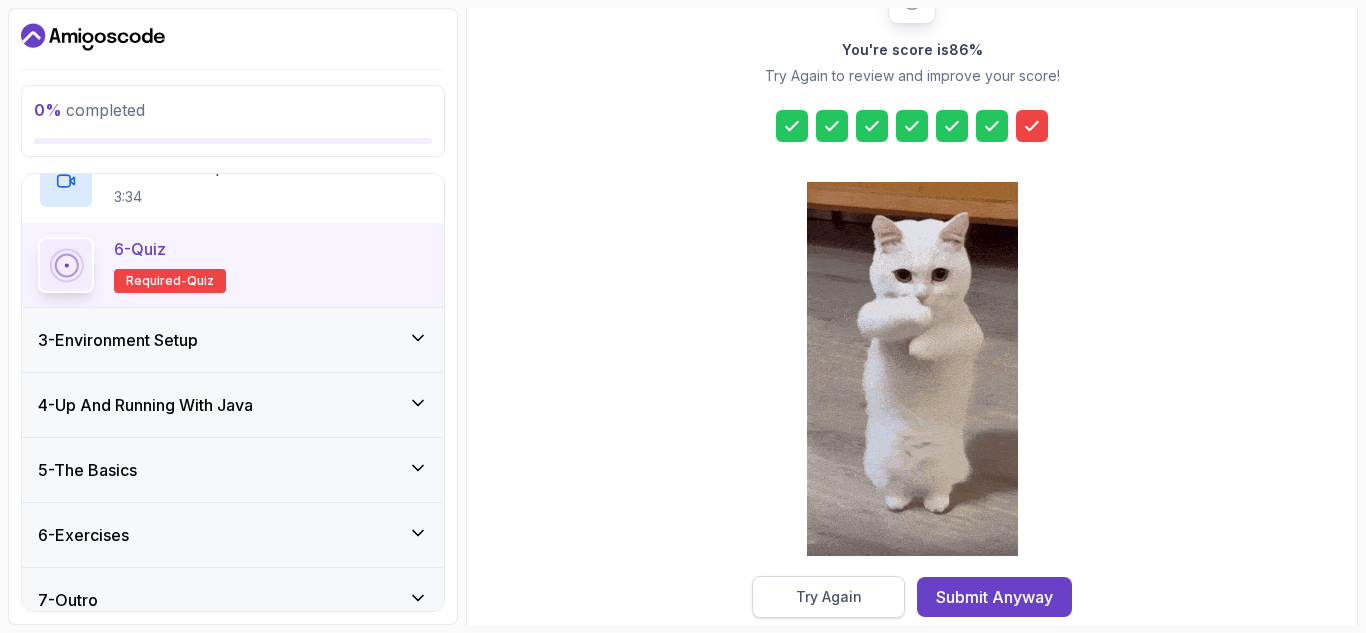 click on "Try Again" at bounding box center [829, 597] 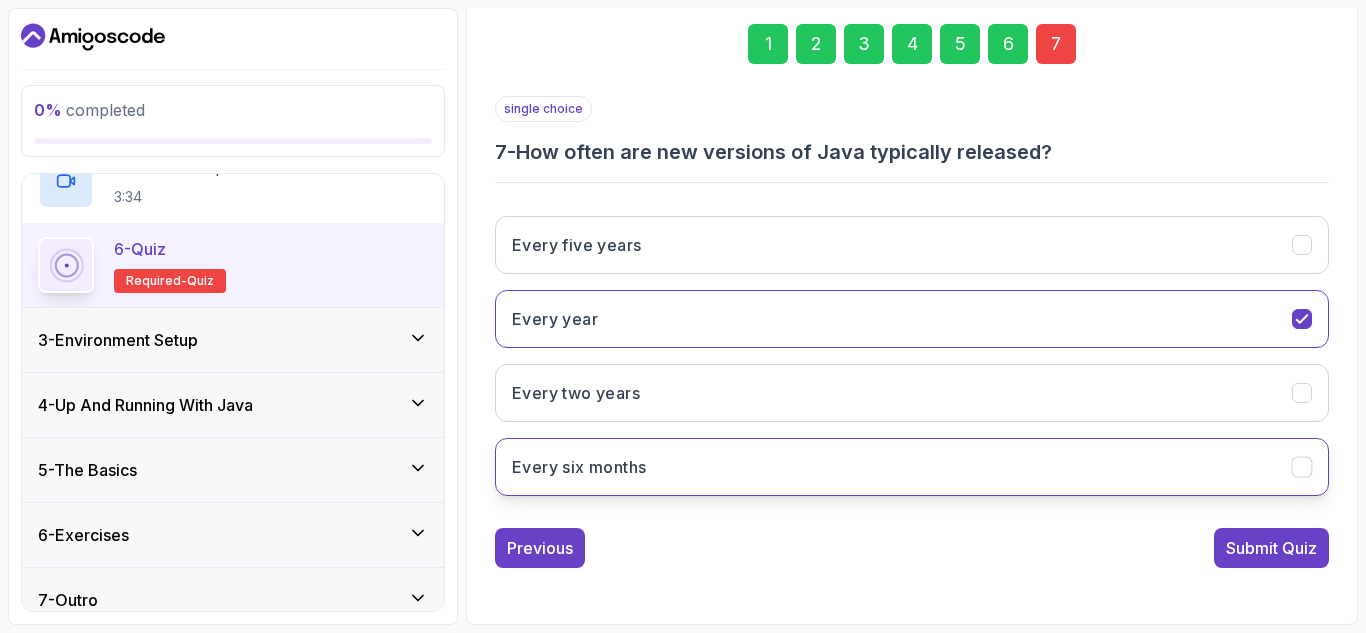 click on "Every six months" at bounding box center (912, 467) 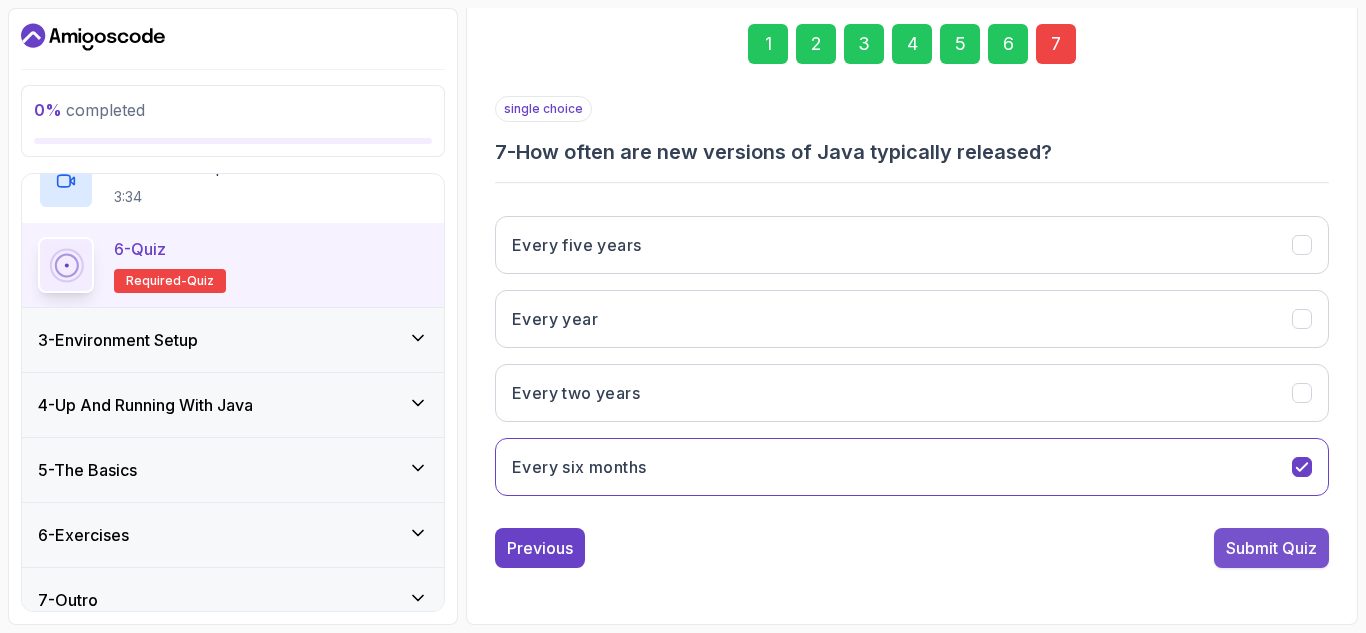 click on "Submit Quiz" at bounding box center (1271, 548) 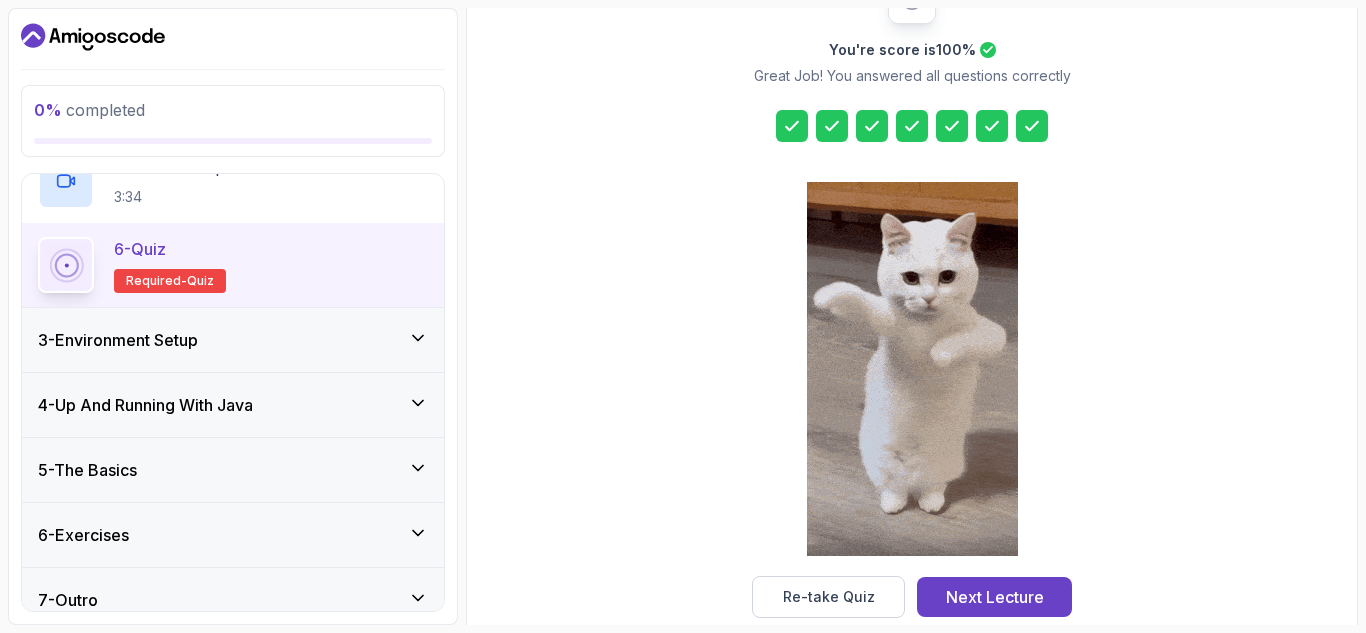 scroll, scrollTop: 326, scrollLeft: 0, axis: vertical 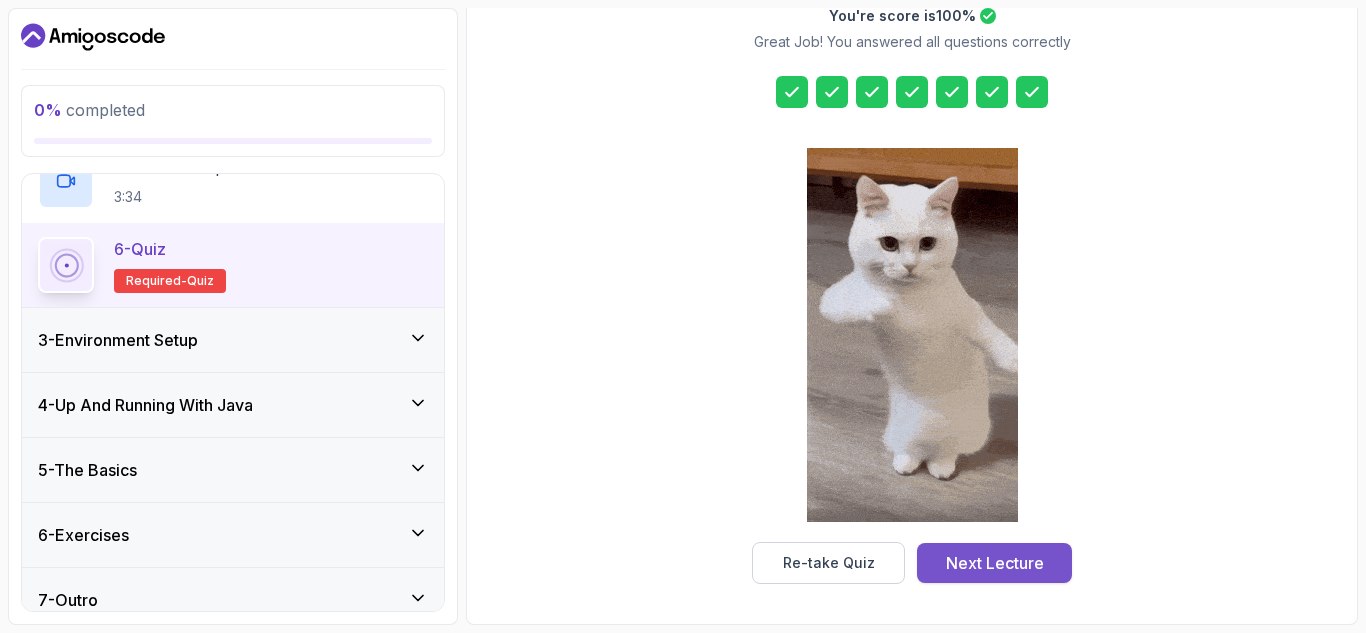 click on "Next Lecture" at bounding box center [995, 563] 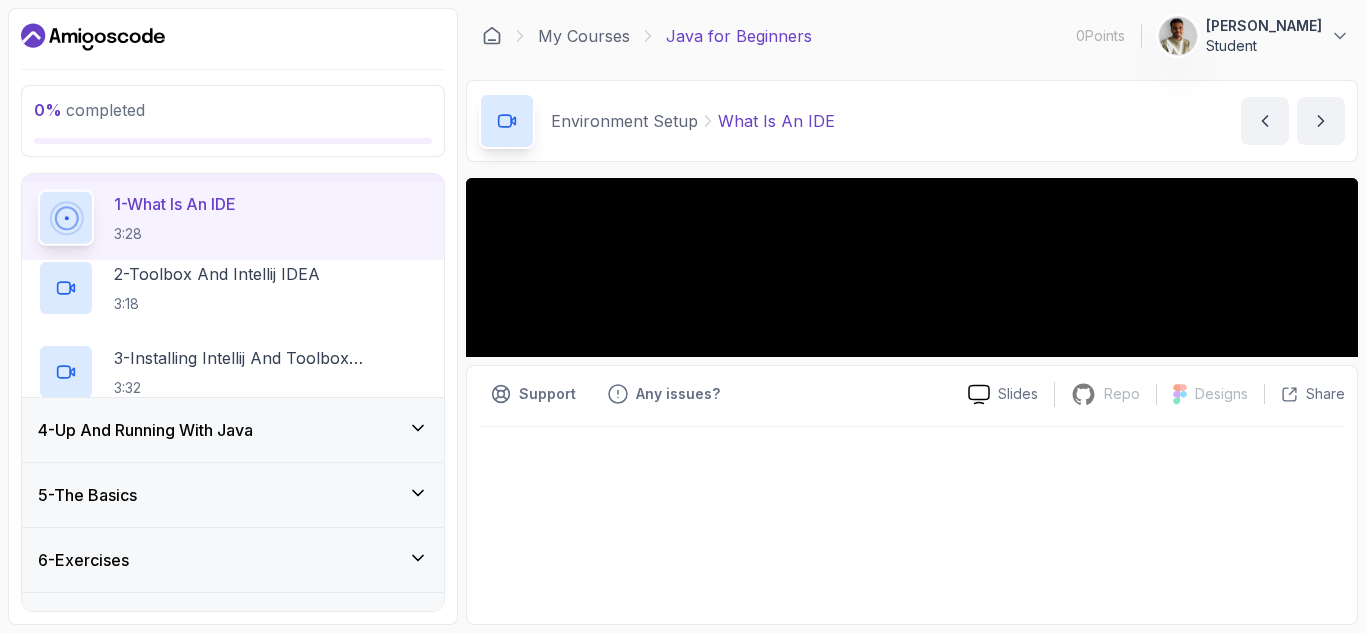 scroll, scrollTop: 0, scrollLeft: 0, axis: both 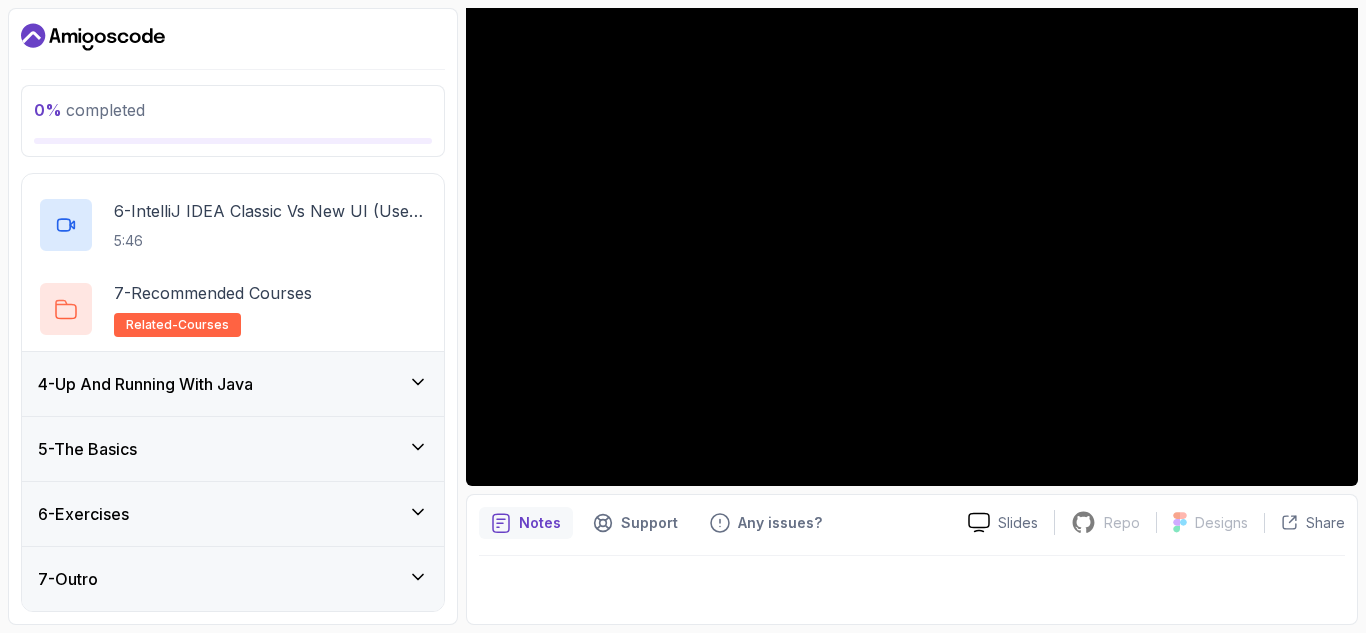 click on "4  -  Up And Running With Java" at bounding box center (145, 384) 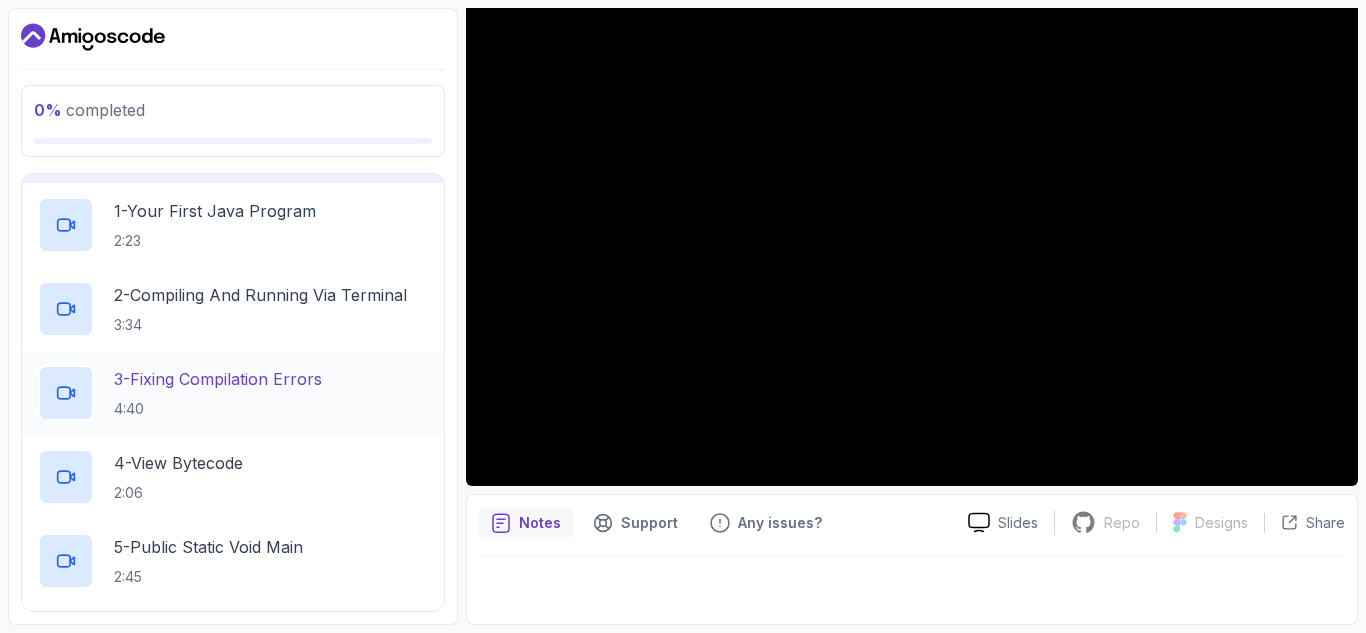 scroll, scrollTop: 218, scrollLeft: 0, axis: vertical 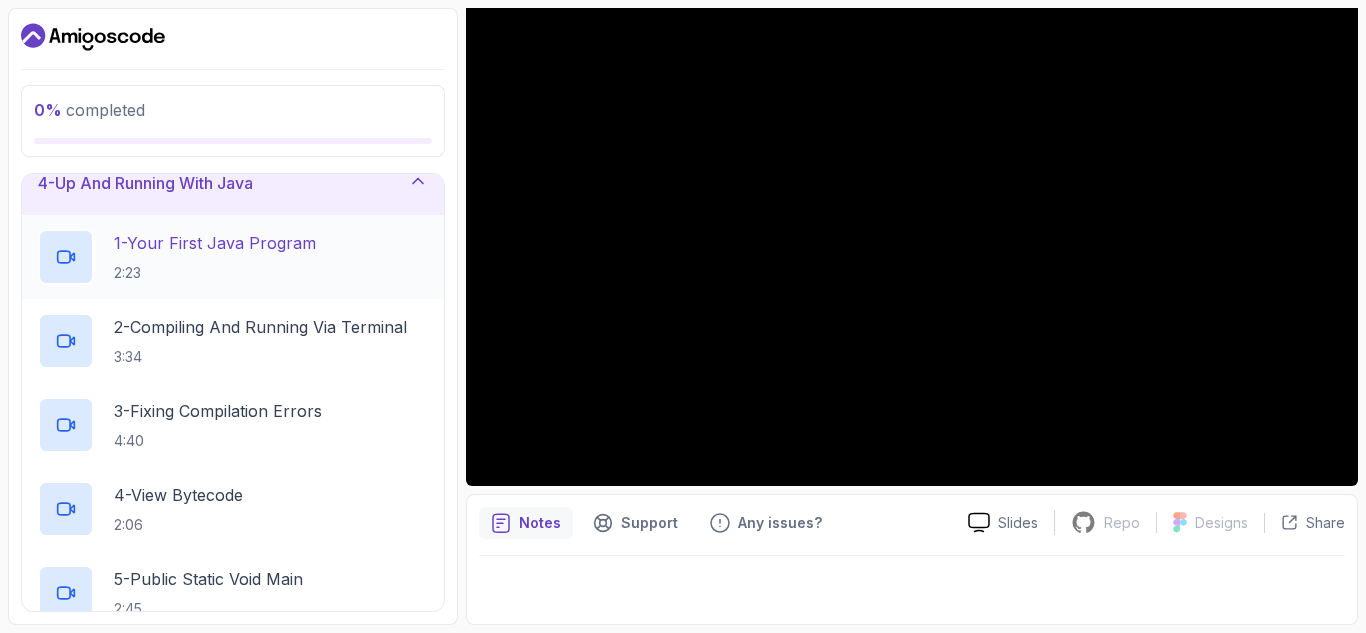 click on "1  -  Your First Java Program" at bounding box center (215, 243) 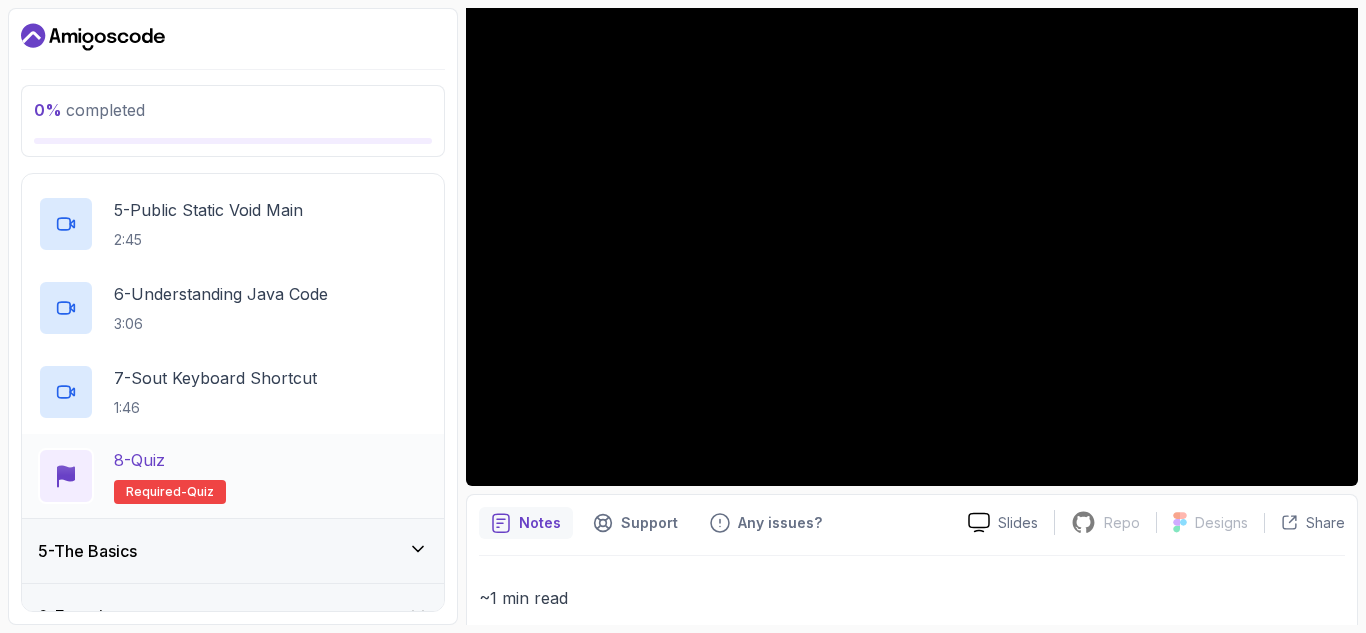 scroll, scrollTop: 618, scrollLeft: 0, axis: vertical 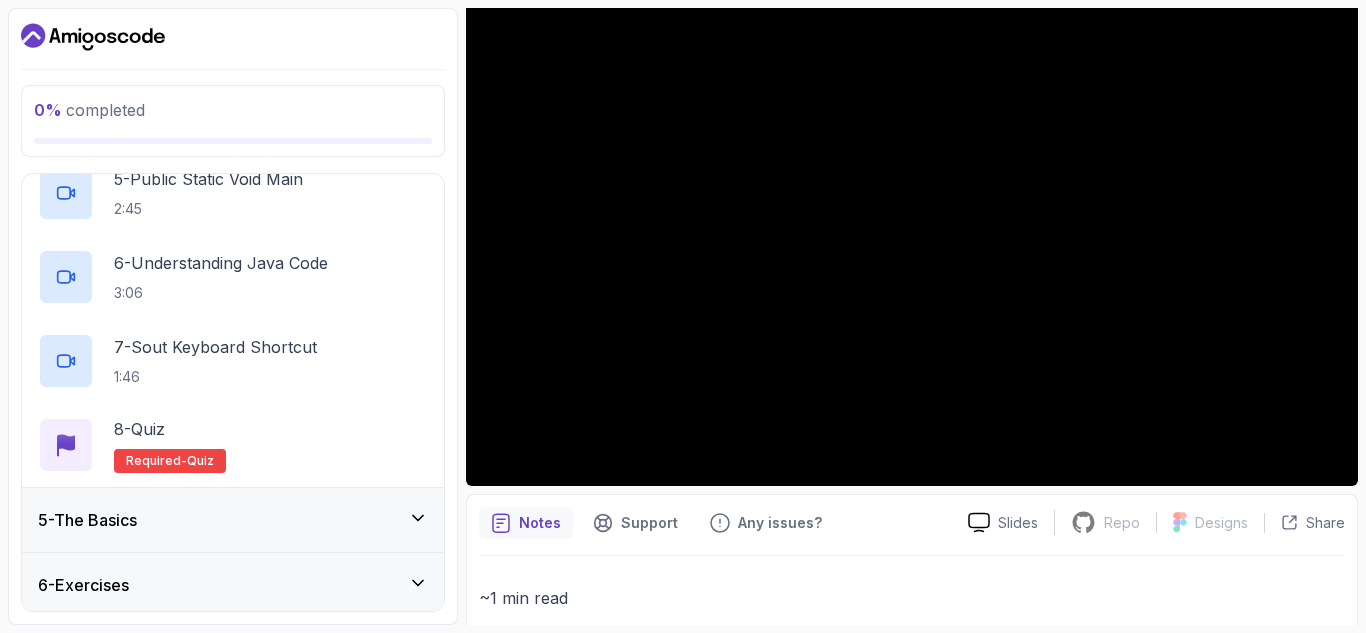 click on "5  -  The Basics" at bounding box center [233, 520] 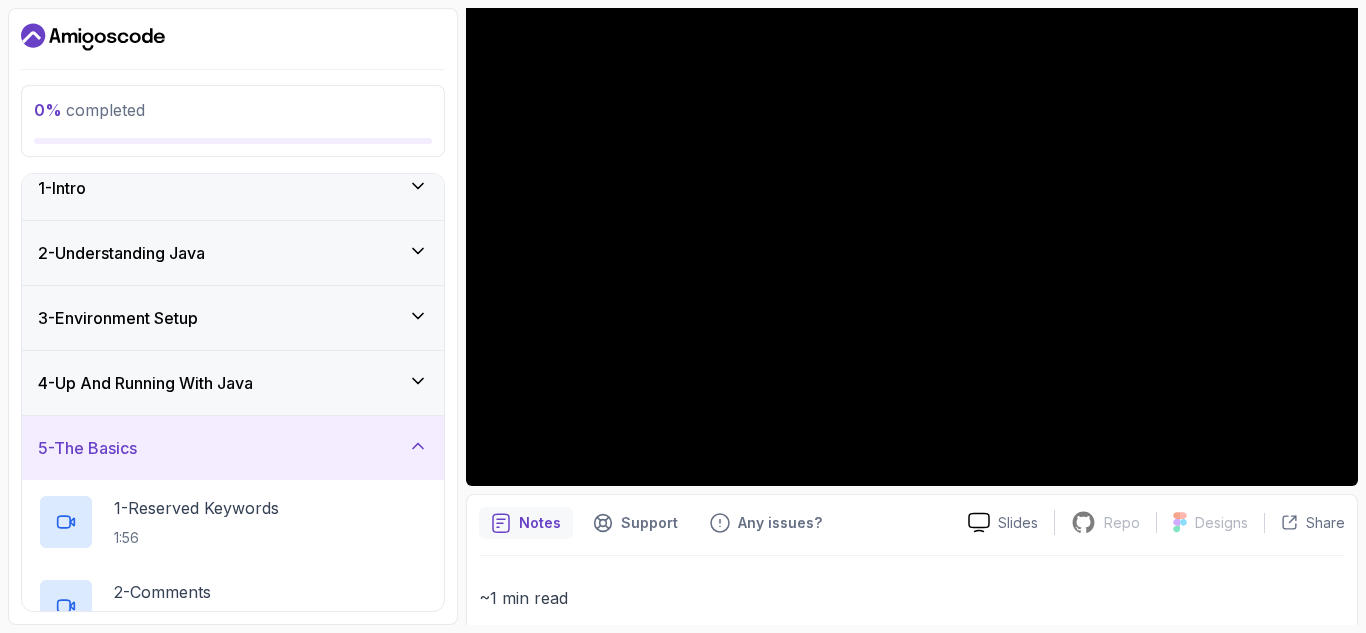 scroll, scrollTop: 0, scrollLeft: 0, axis: both 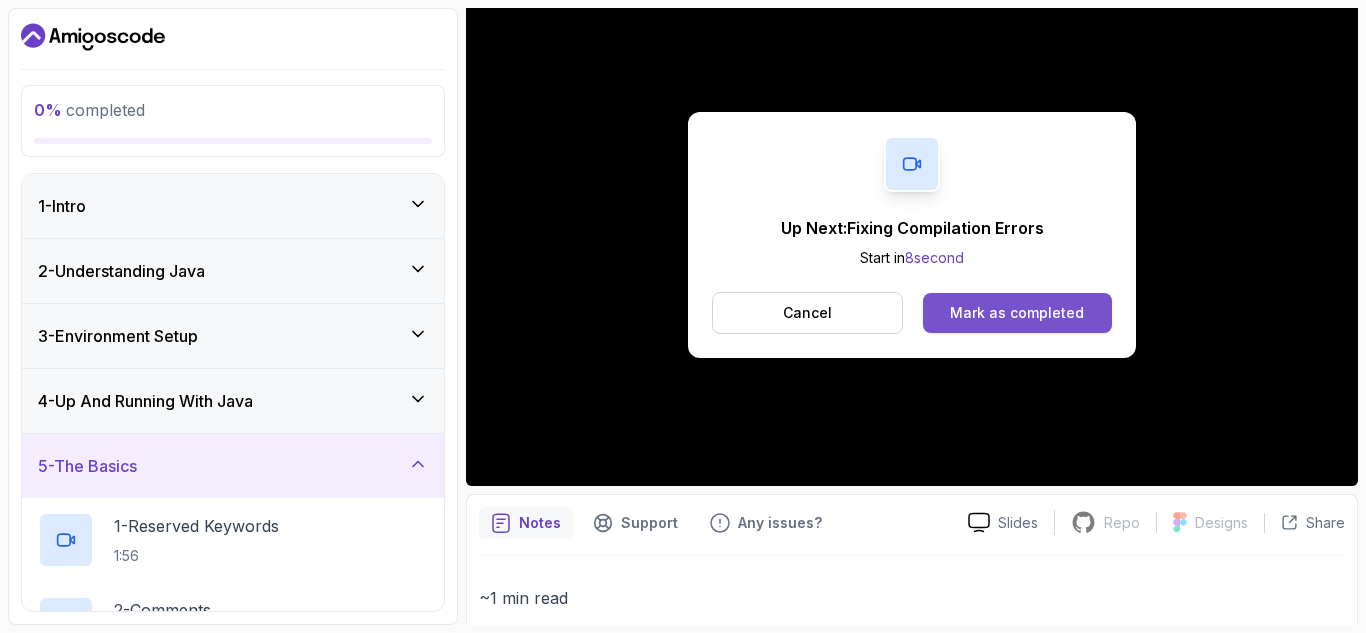 click on "Mark as completed" at bounding box center (1017, 313) 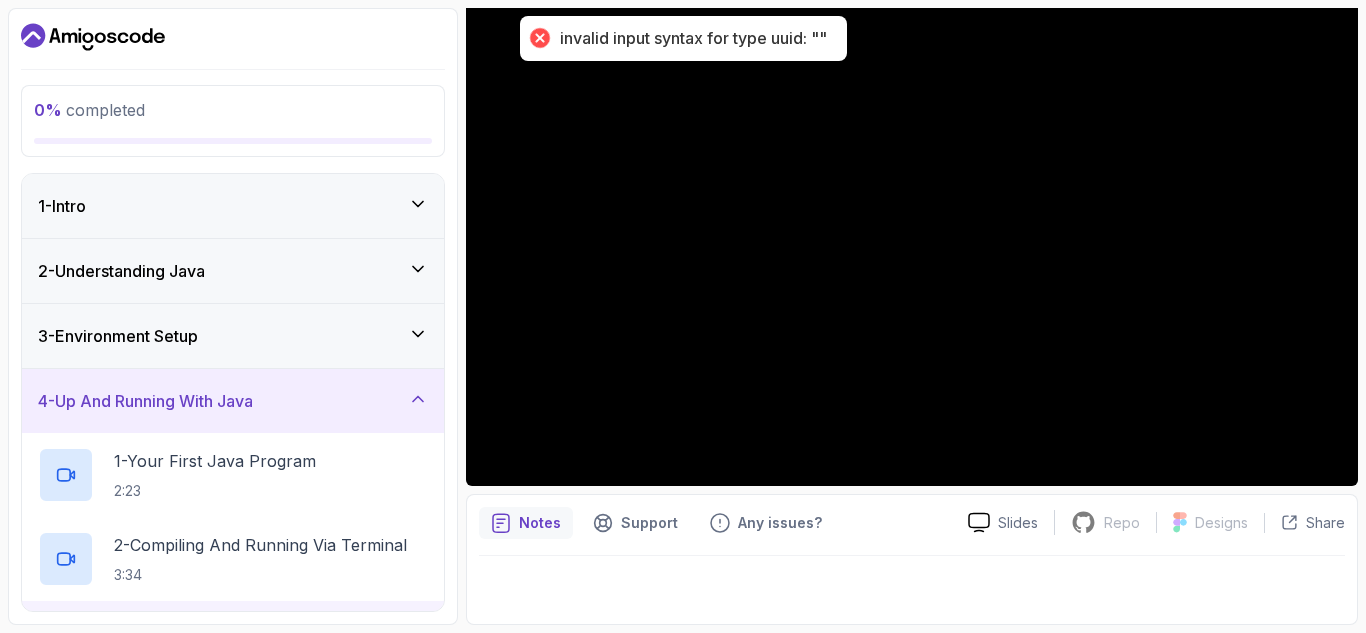 click at bounding box center (539, 38) 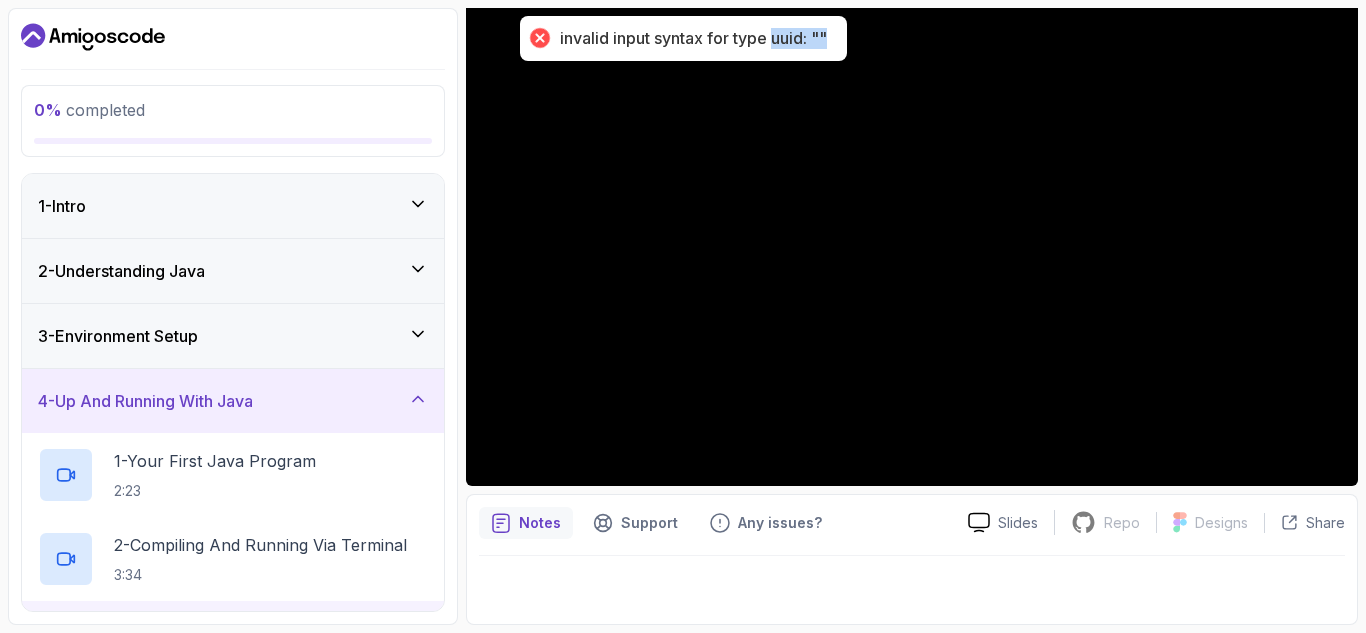 drag, startPoint x: 771, startPoint y: 36, endPoint x: 827, endPoint y: 36, distance: 56 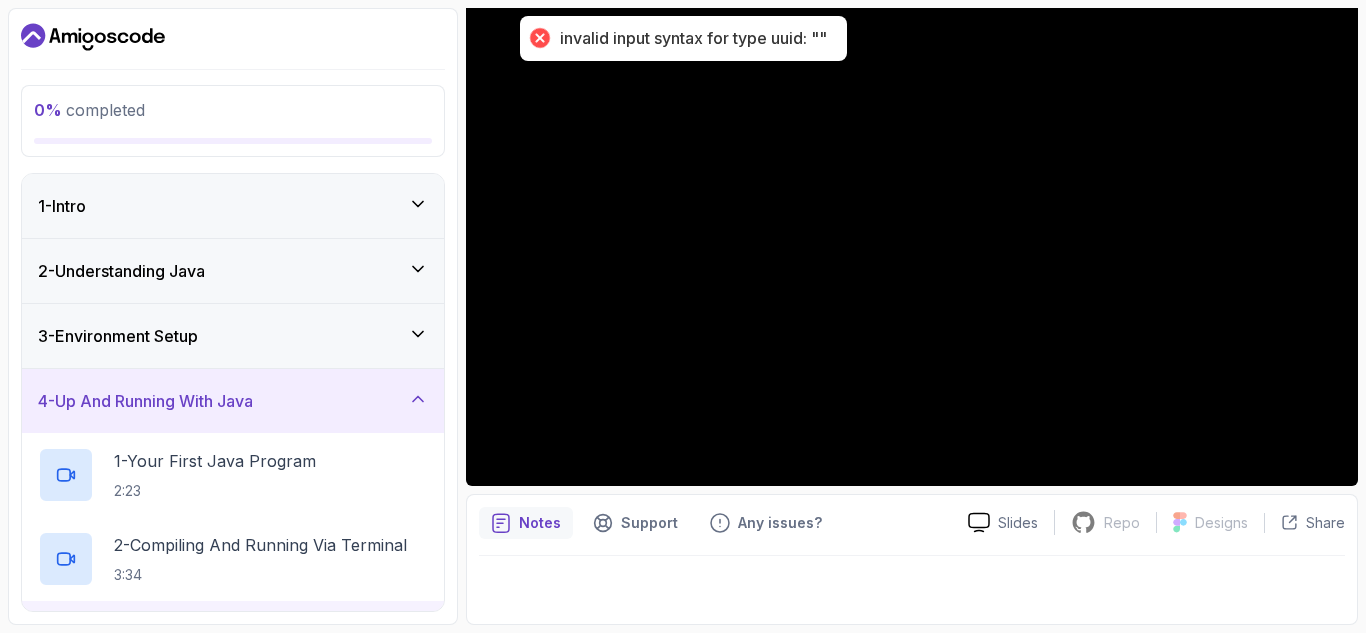 click on "invalid input syntax for type uuid: """ at bounding box center [693, 38] 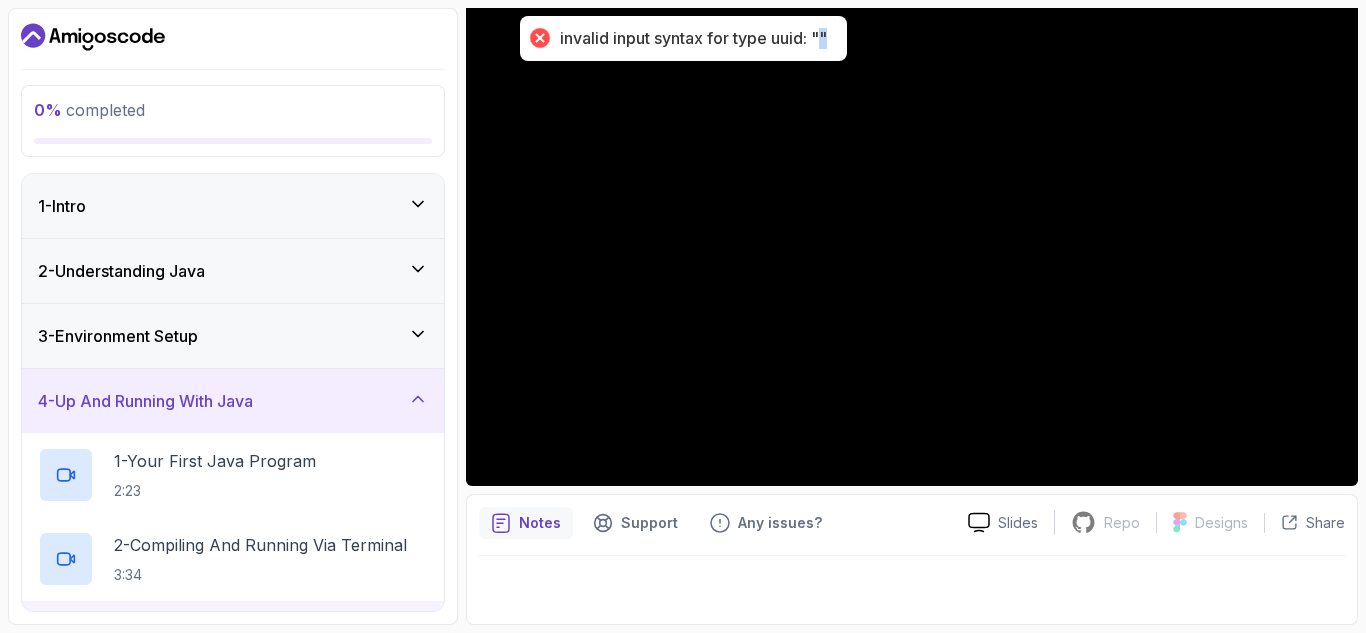 click on "invalid input syntax for type uuid: """ at bounding box center [693, 38] 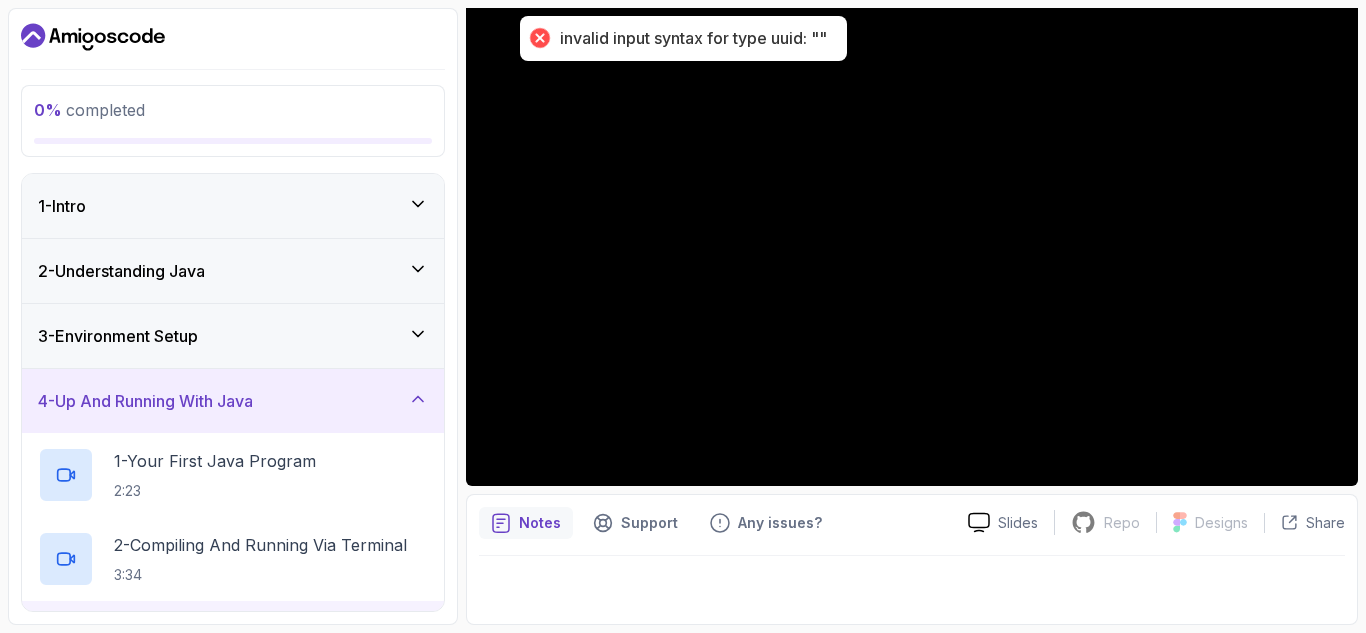click at bounding box center [539, 38] 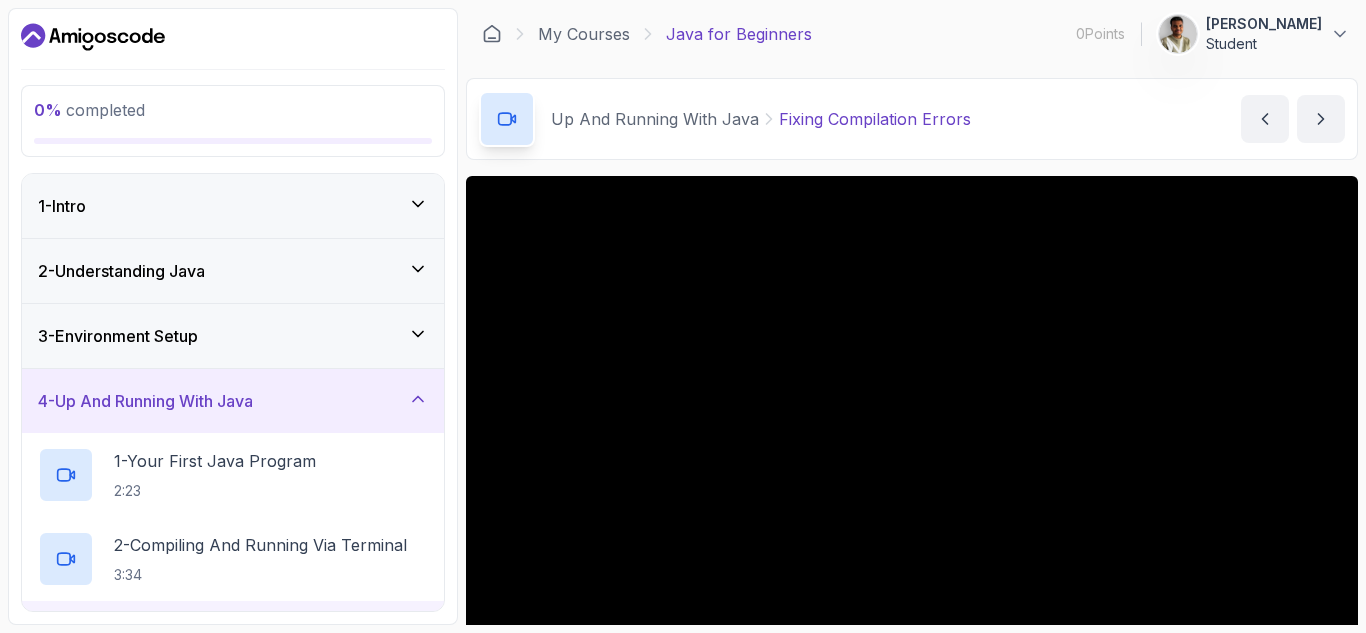 scroll, scrollTop: 0, scrollLeft: 0, axis: both 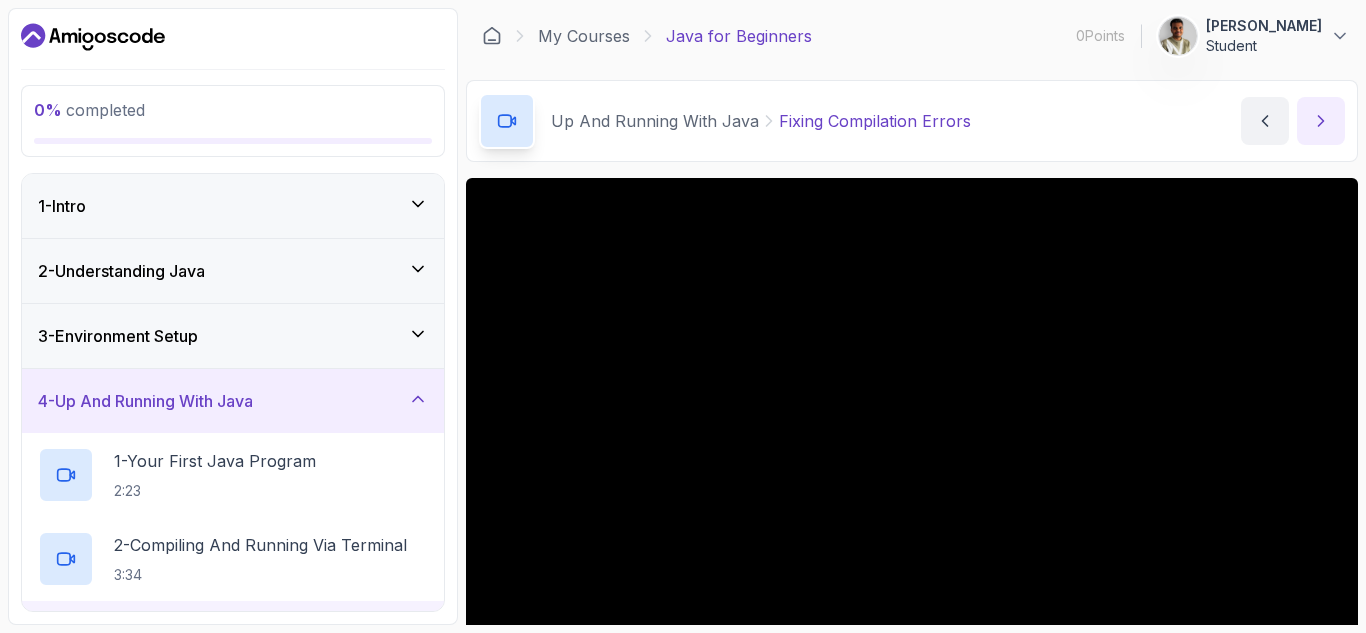 click 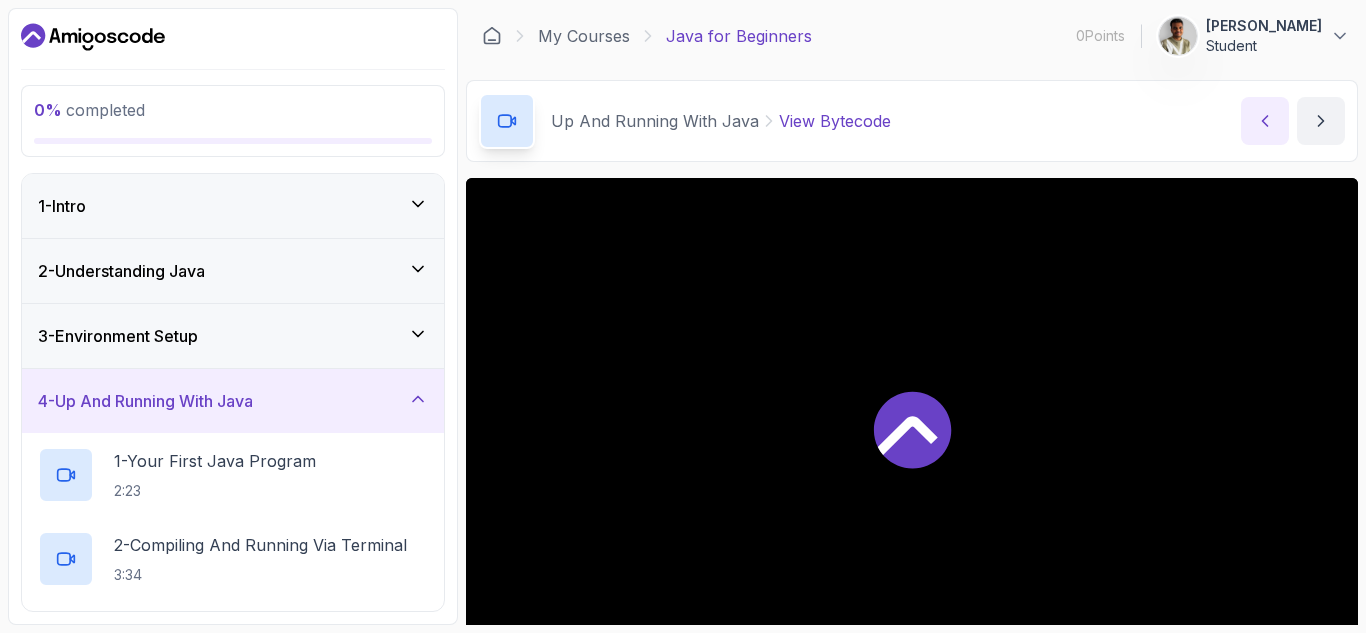 click 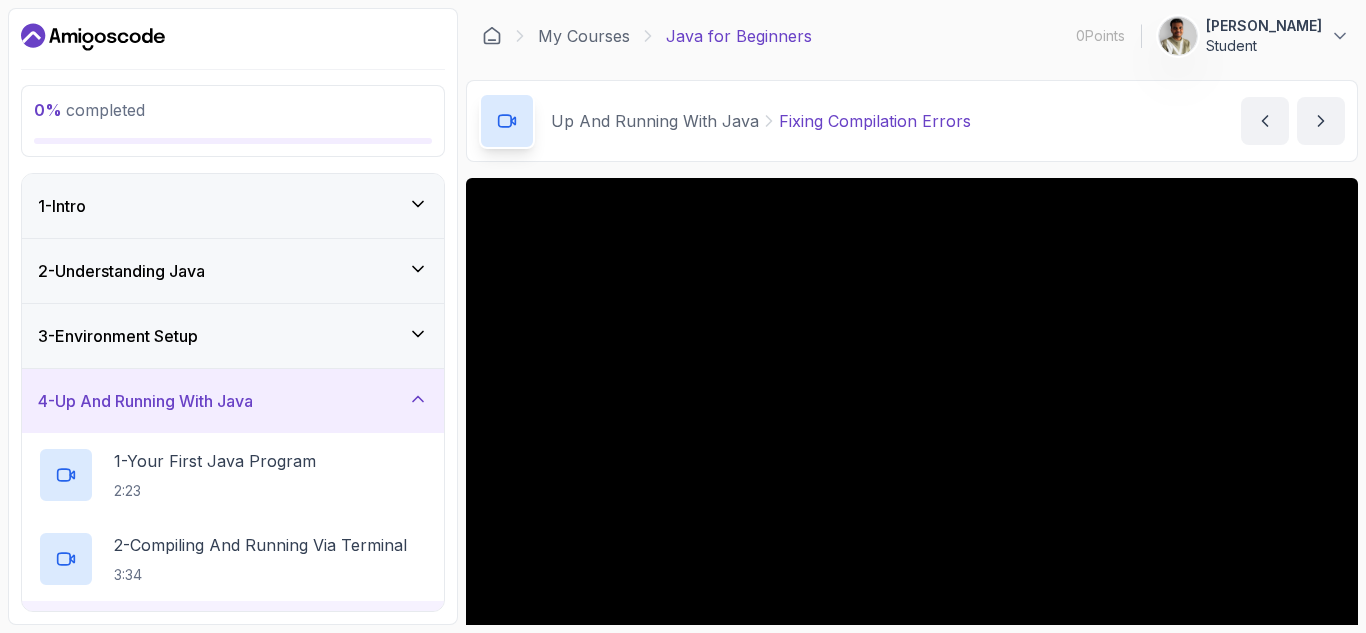click at bounding box center (507, 121) 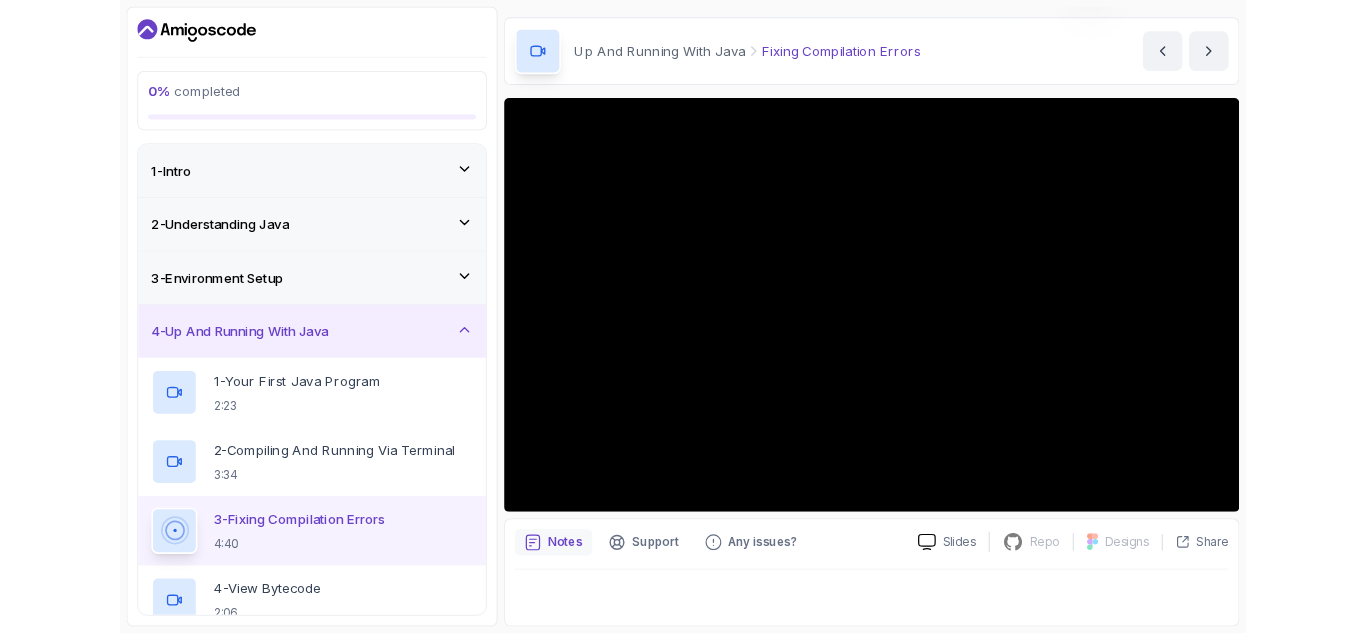 scroll, scrollTop: 194, scrollLeft: 0, axis: vertical 